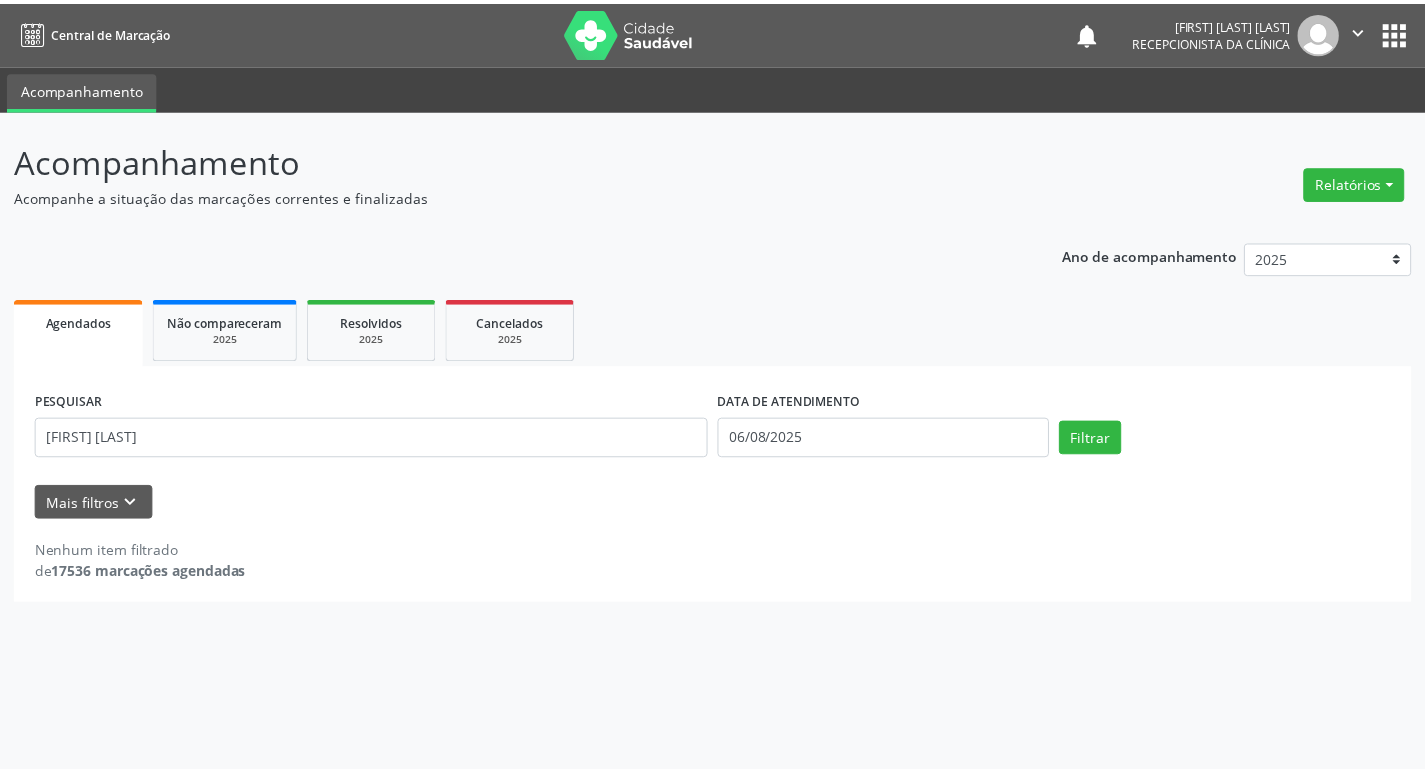 scroll, scrollTop: 0, scrollLeft: 0, axis: both 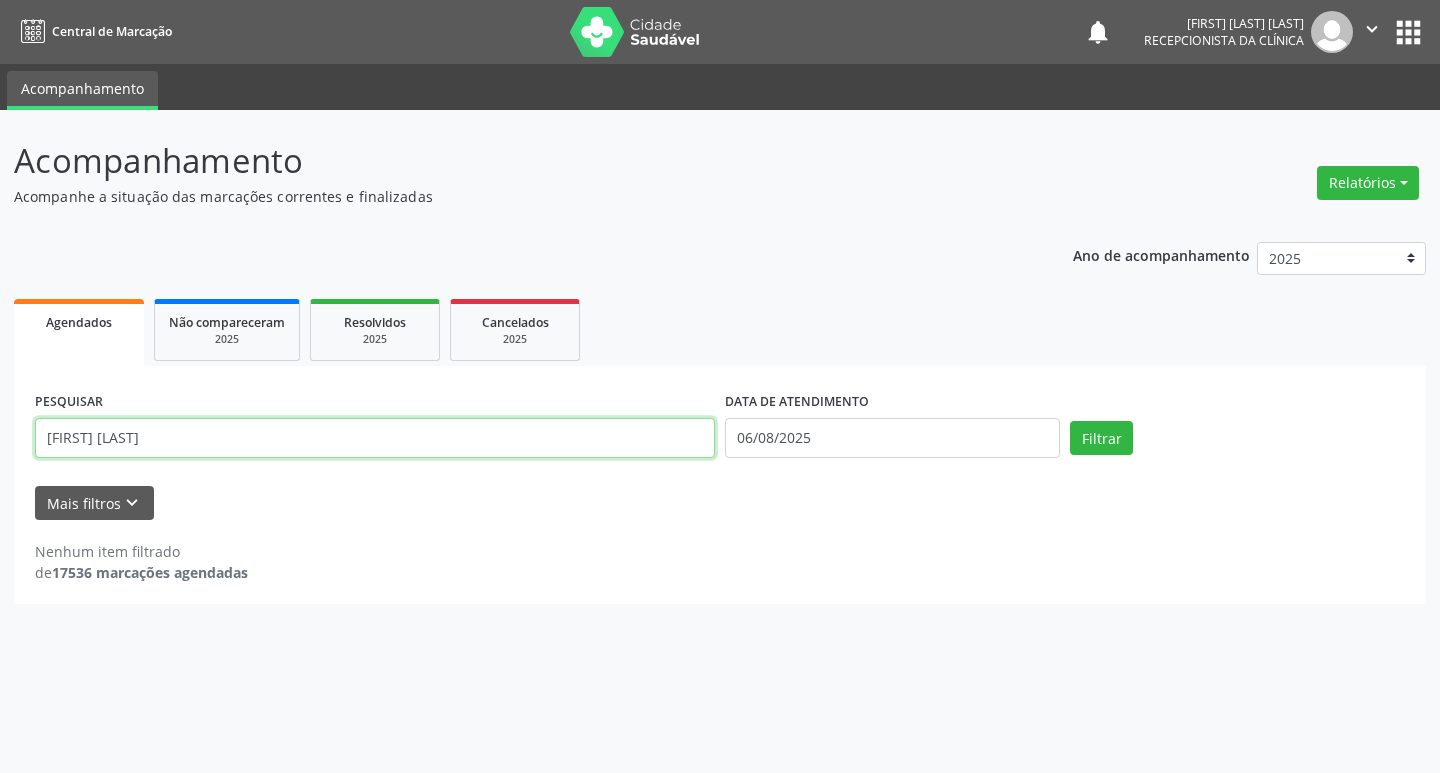 click on "[FIRST] [LAST]" at bounding box center (375, 438) 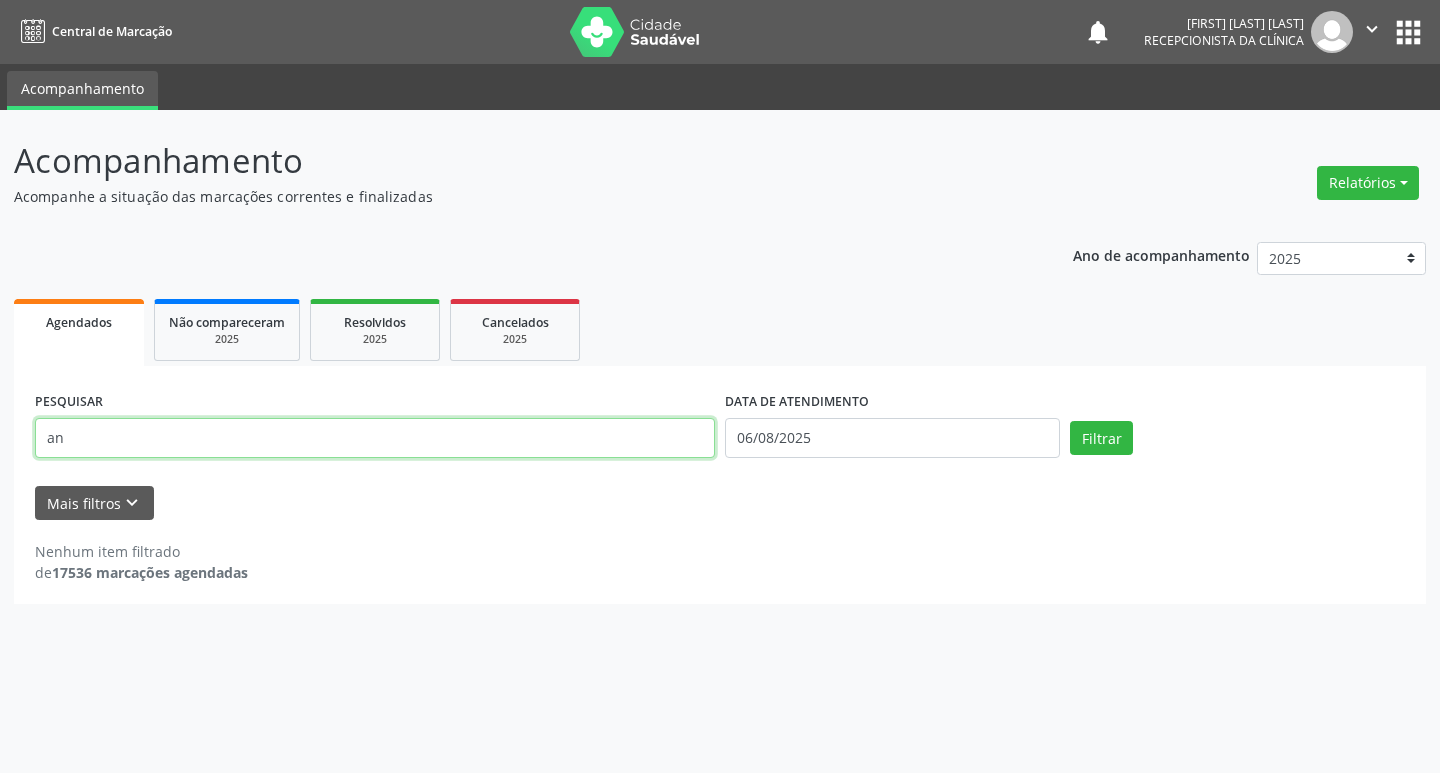 type on "a" 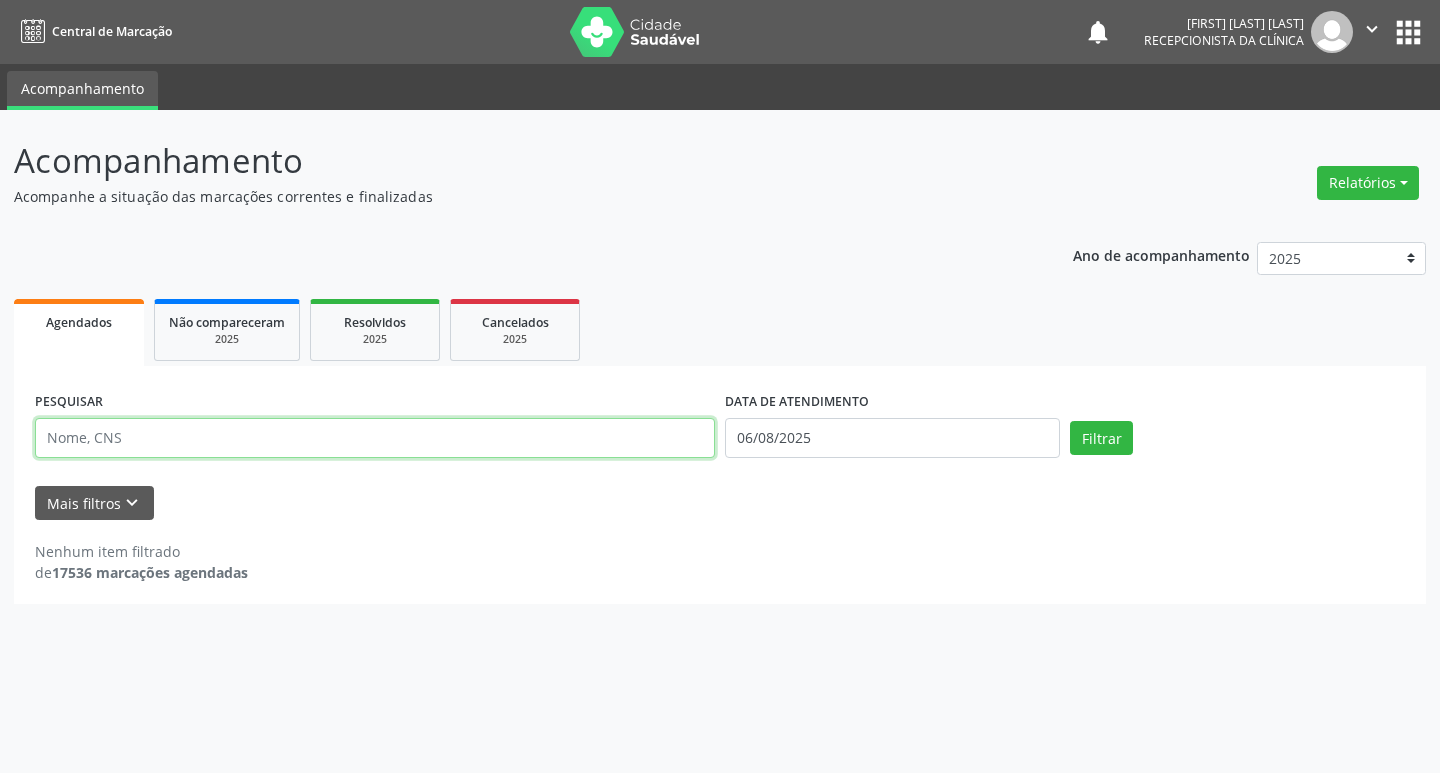 click at bounding box center [375, 438] 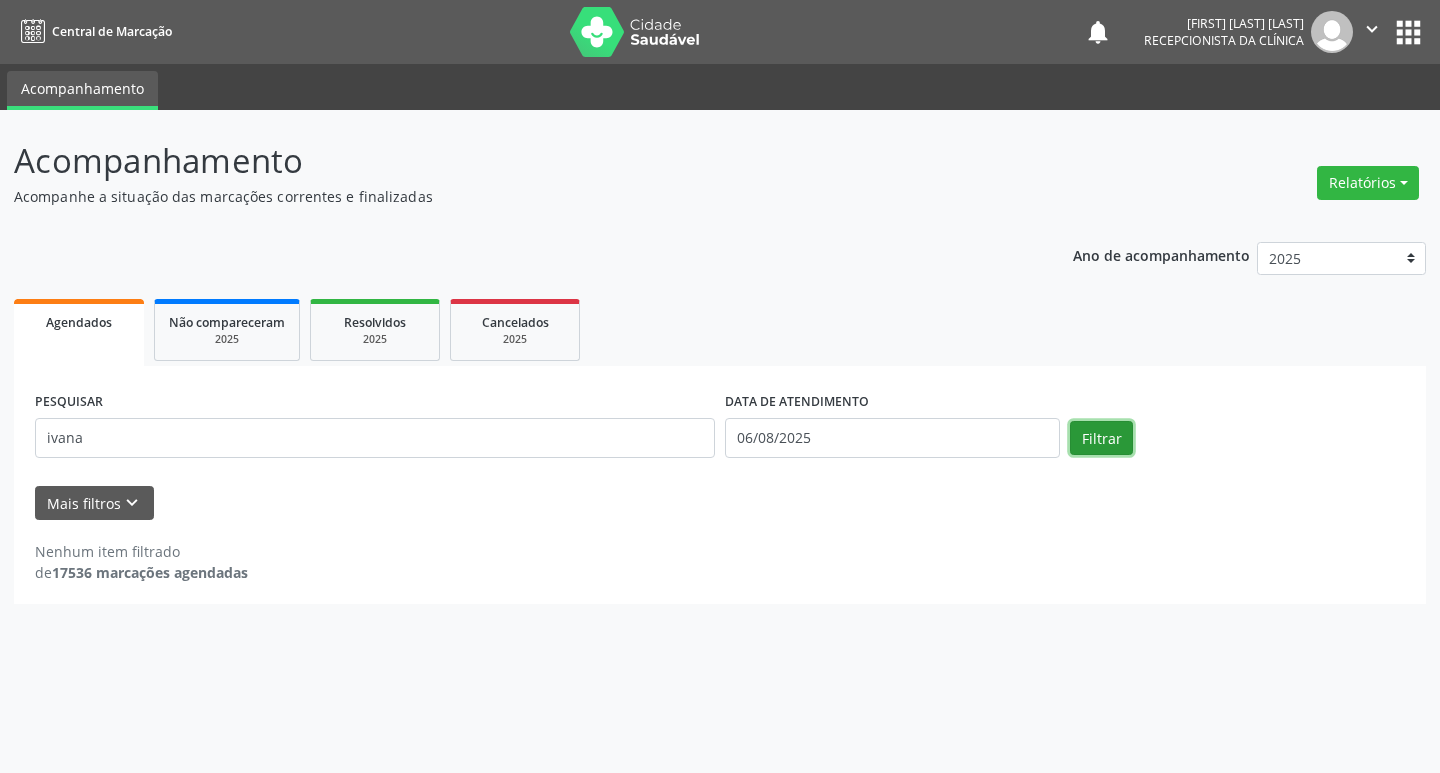 click on "Filtrar" at bounding box center [1101, 438] 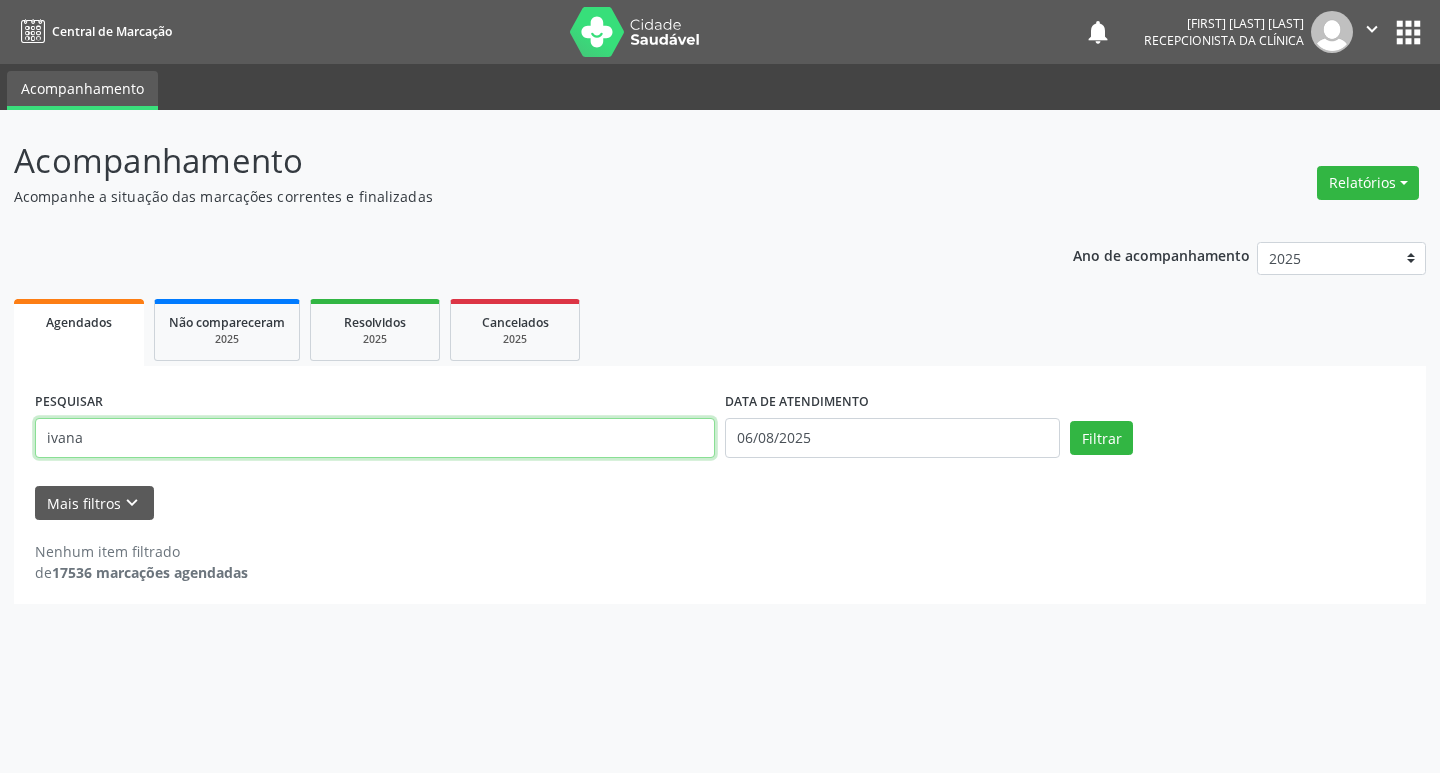 click on "ivana" at bounding box center [375, 438] 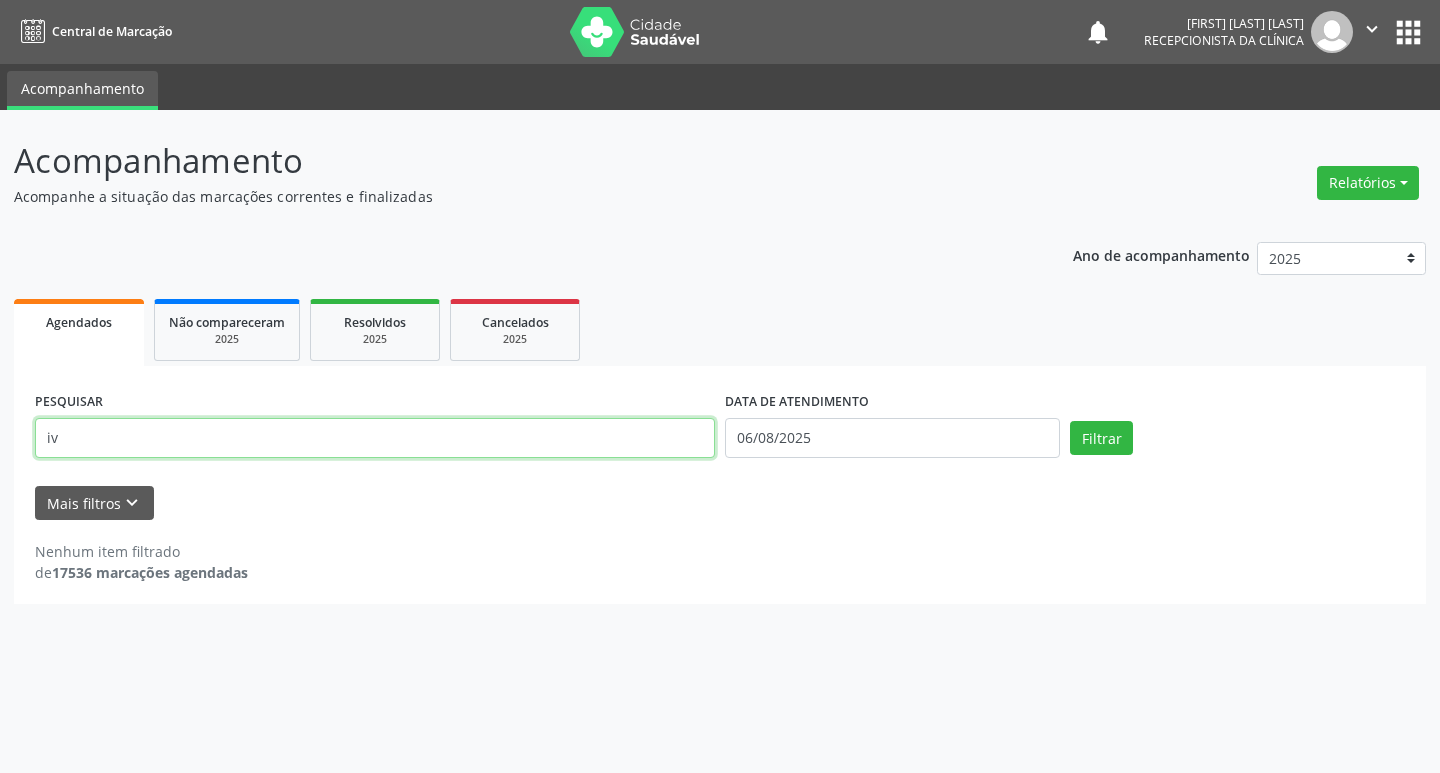 type on "i" 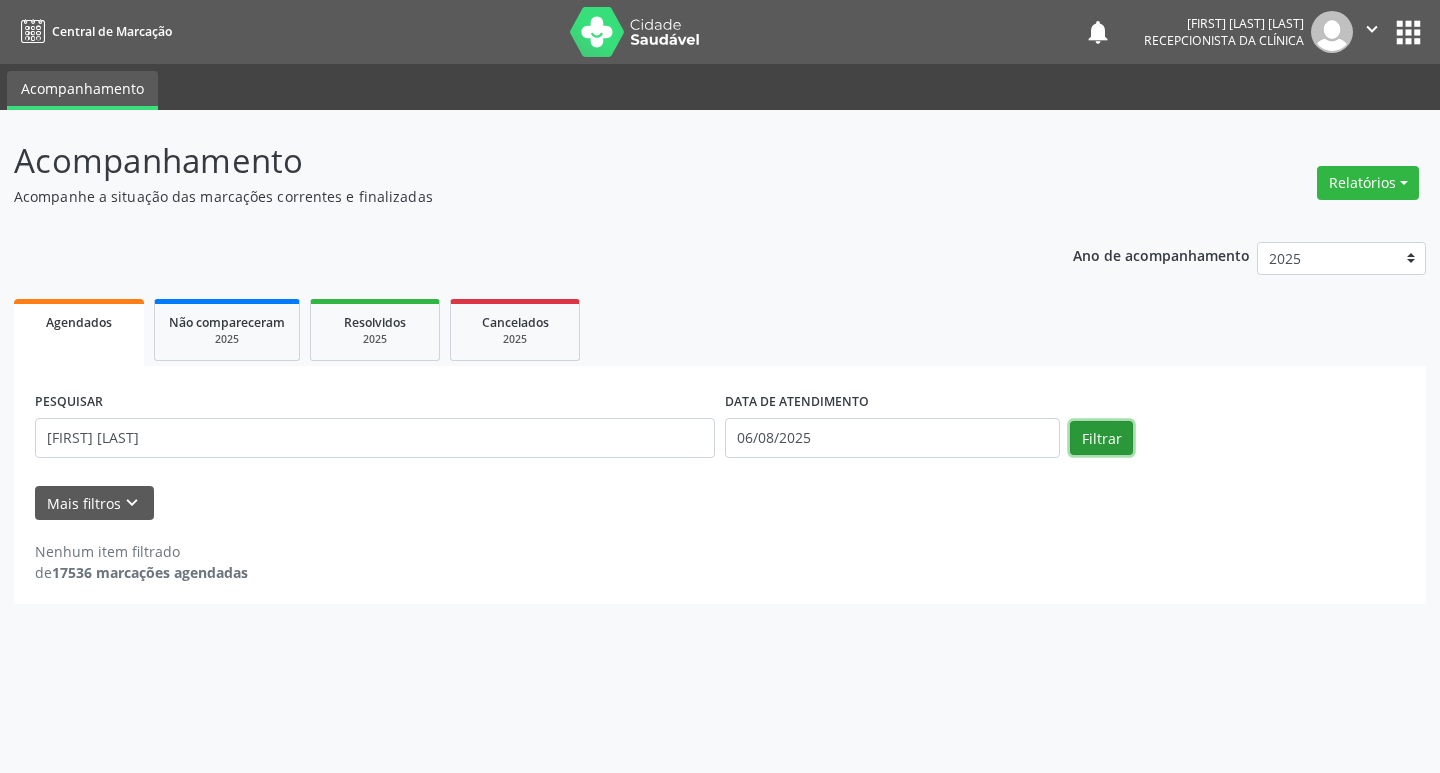 click on "Filtrar" at bounding box center [1101, 438] 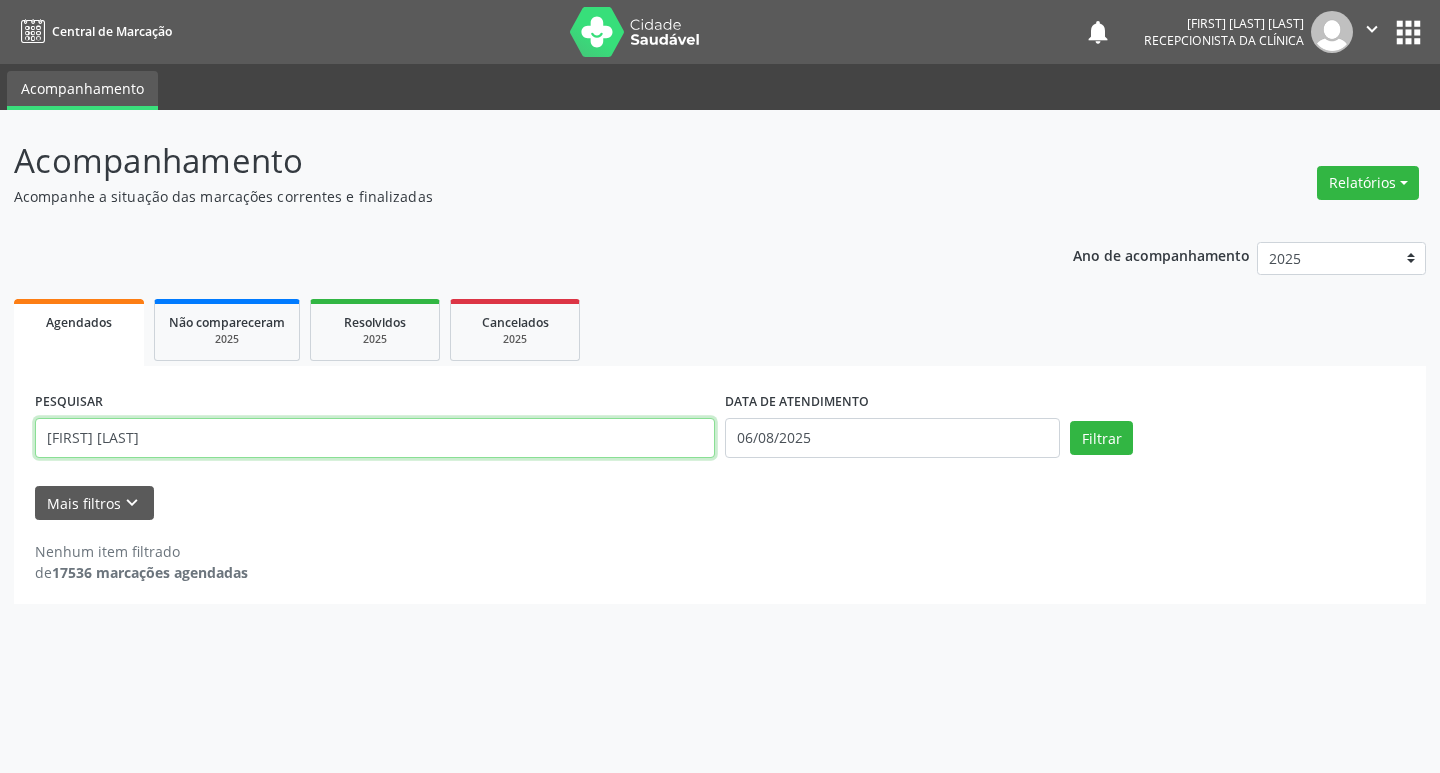 click on "[FIRST] [LAST]" at bounding box center (375, 438) 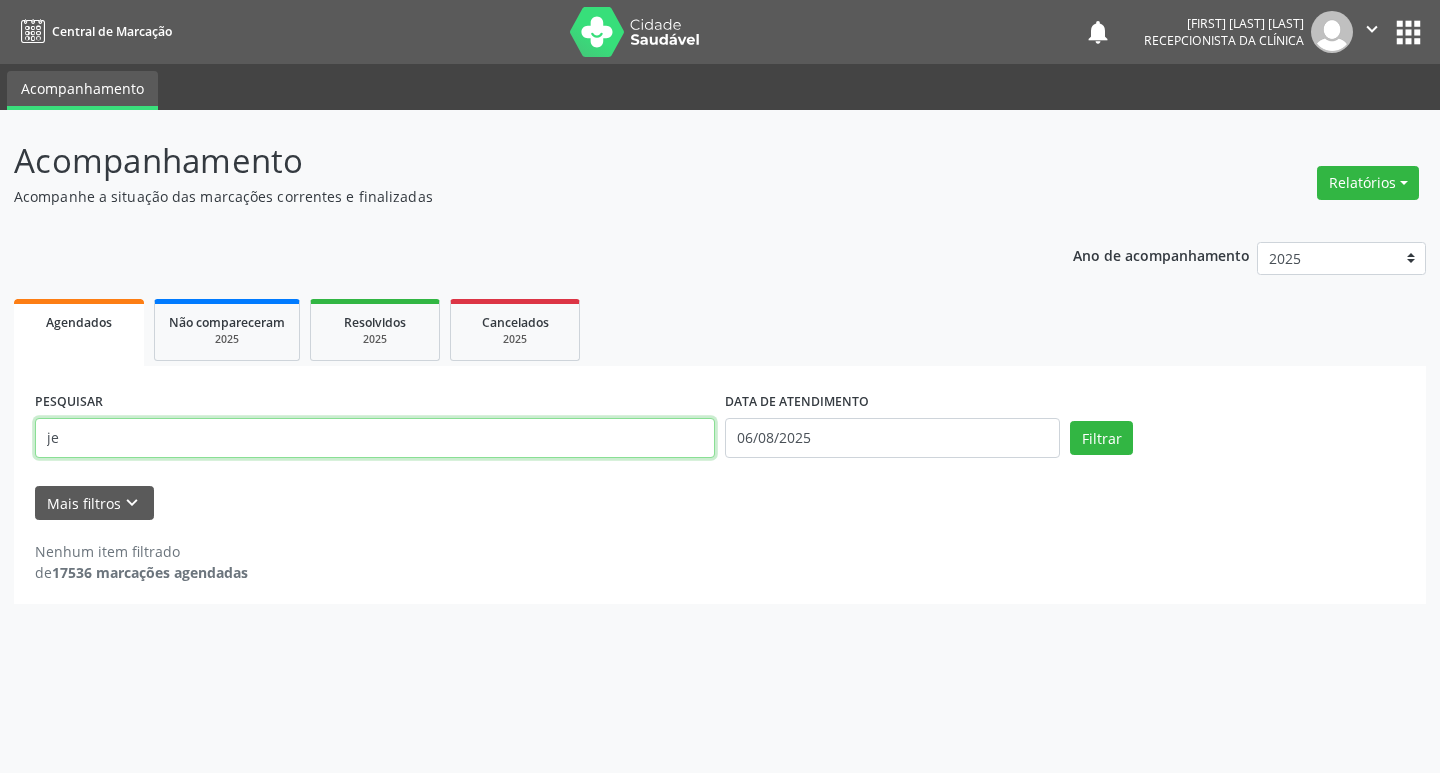 type on "j" 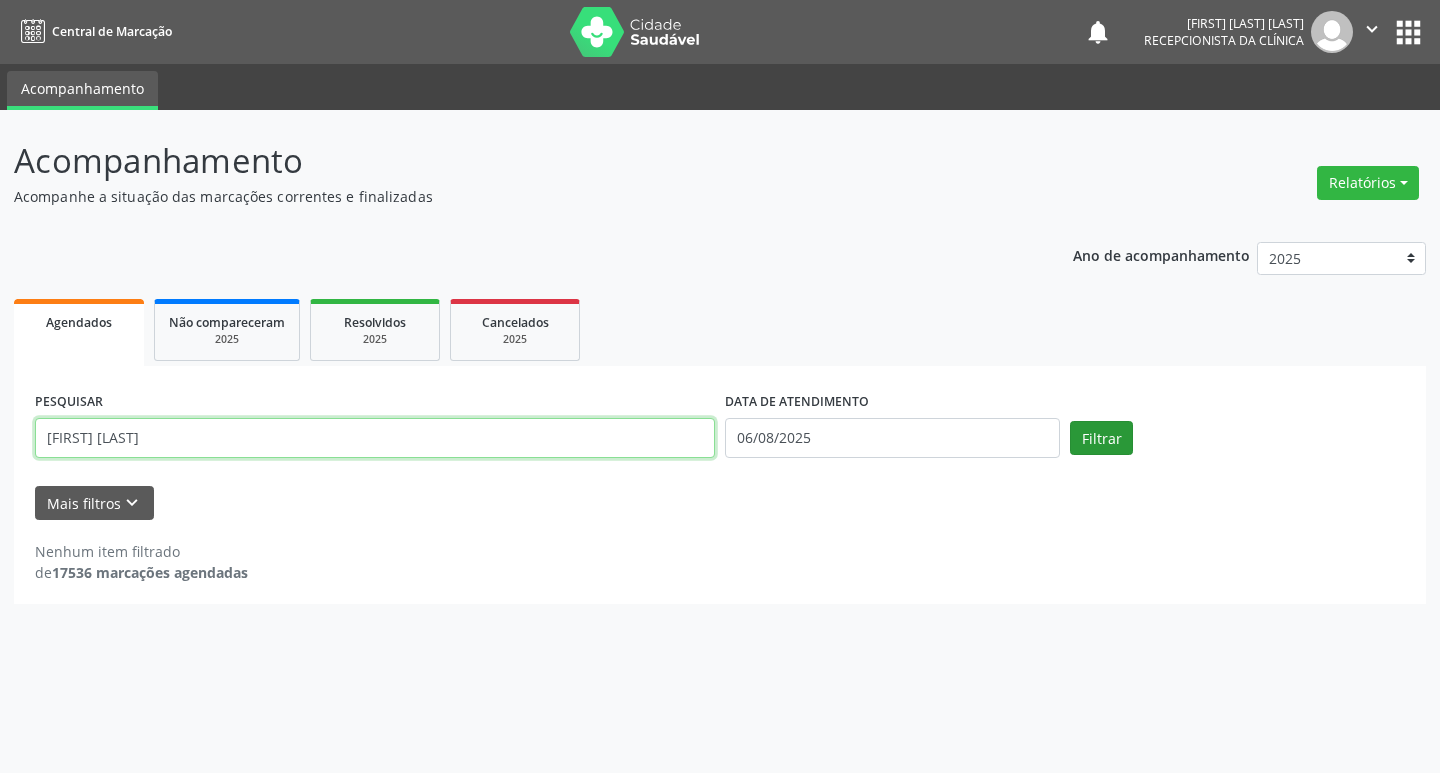 type on "[FIRST] [LAST]" 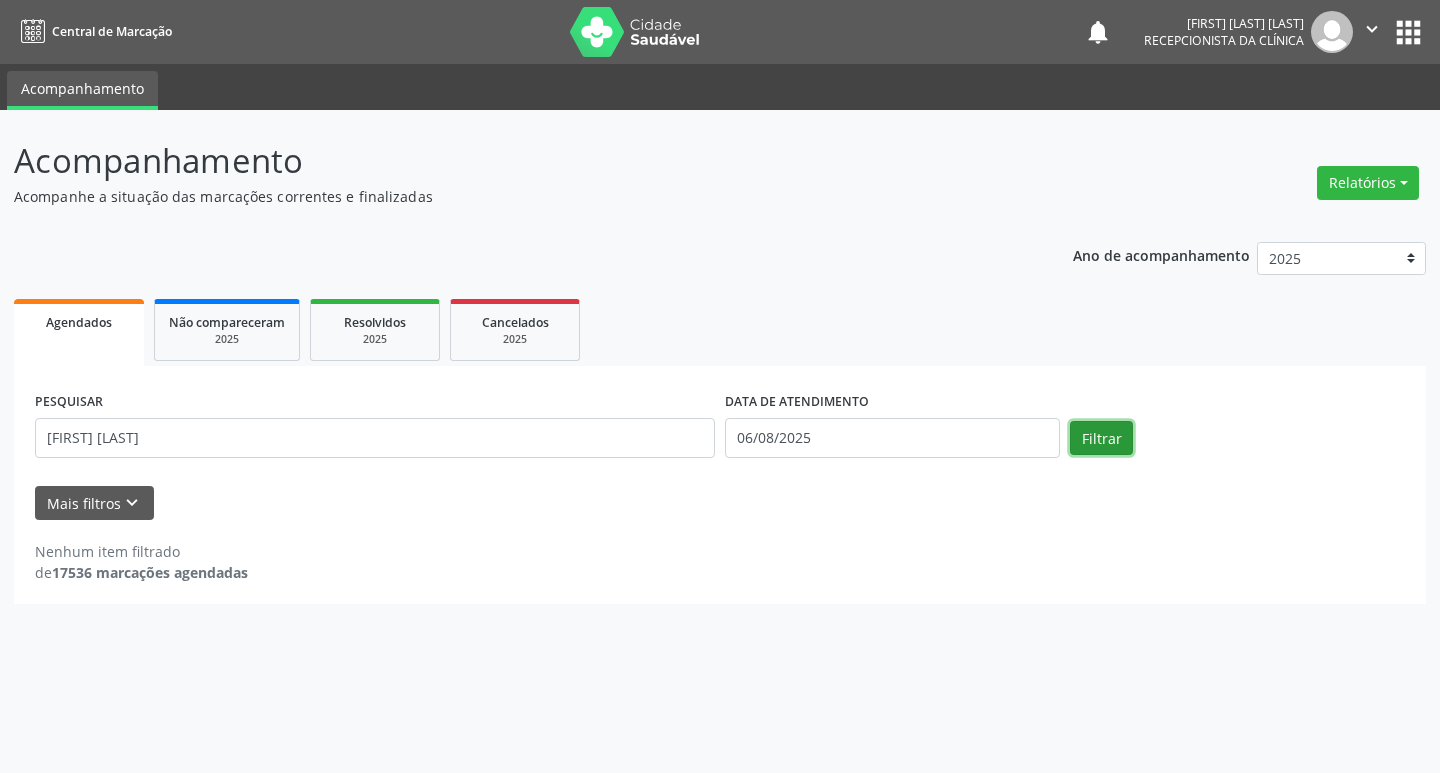 click on "Filtrar" at bounding box center (1101, 438) 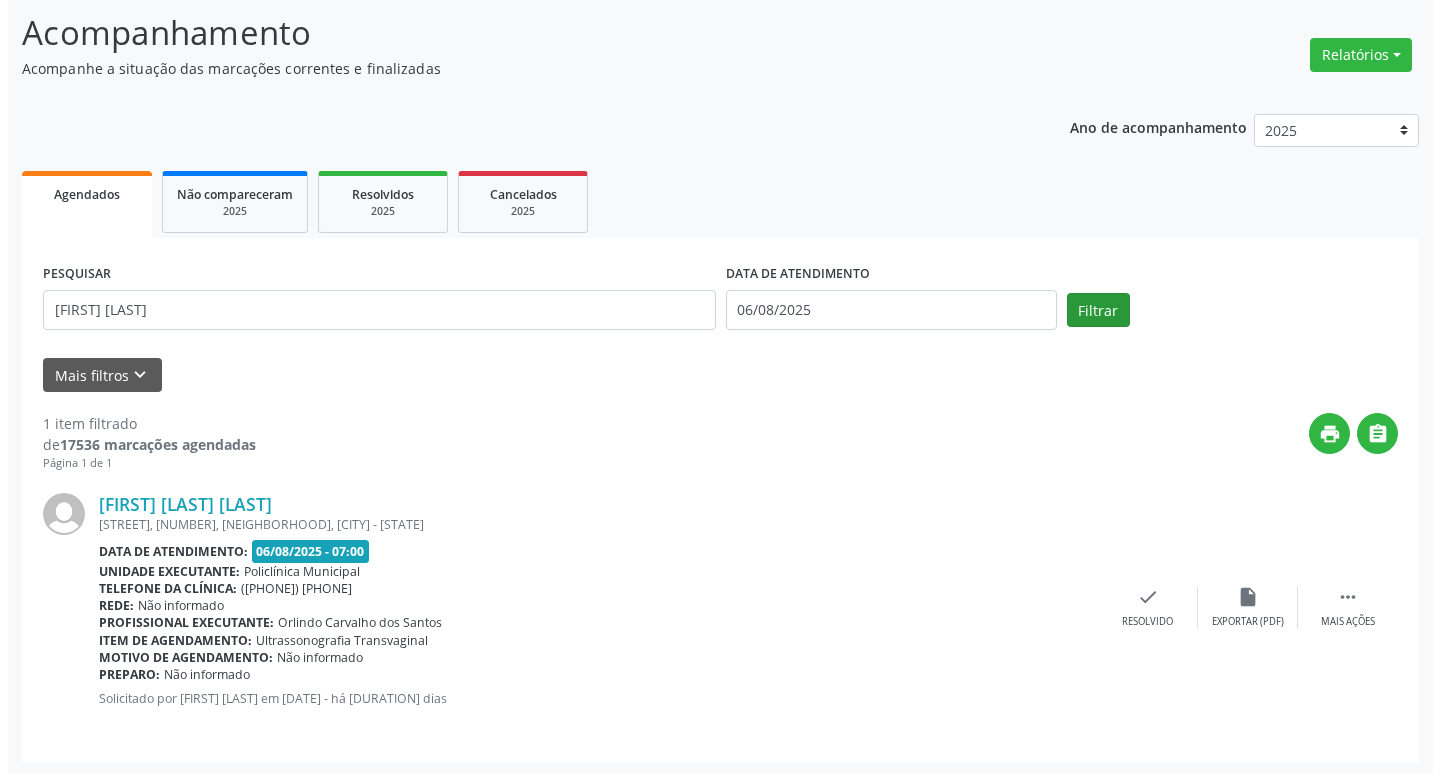 scroll, scrollTop: 132, scrollLeft: 0, axis: vertical 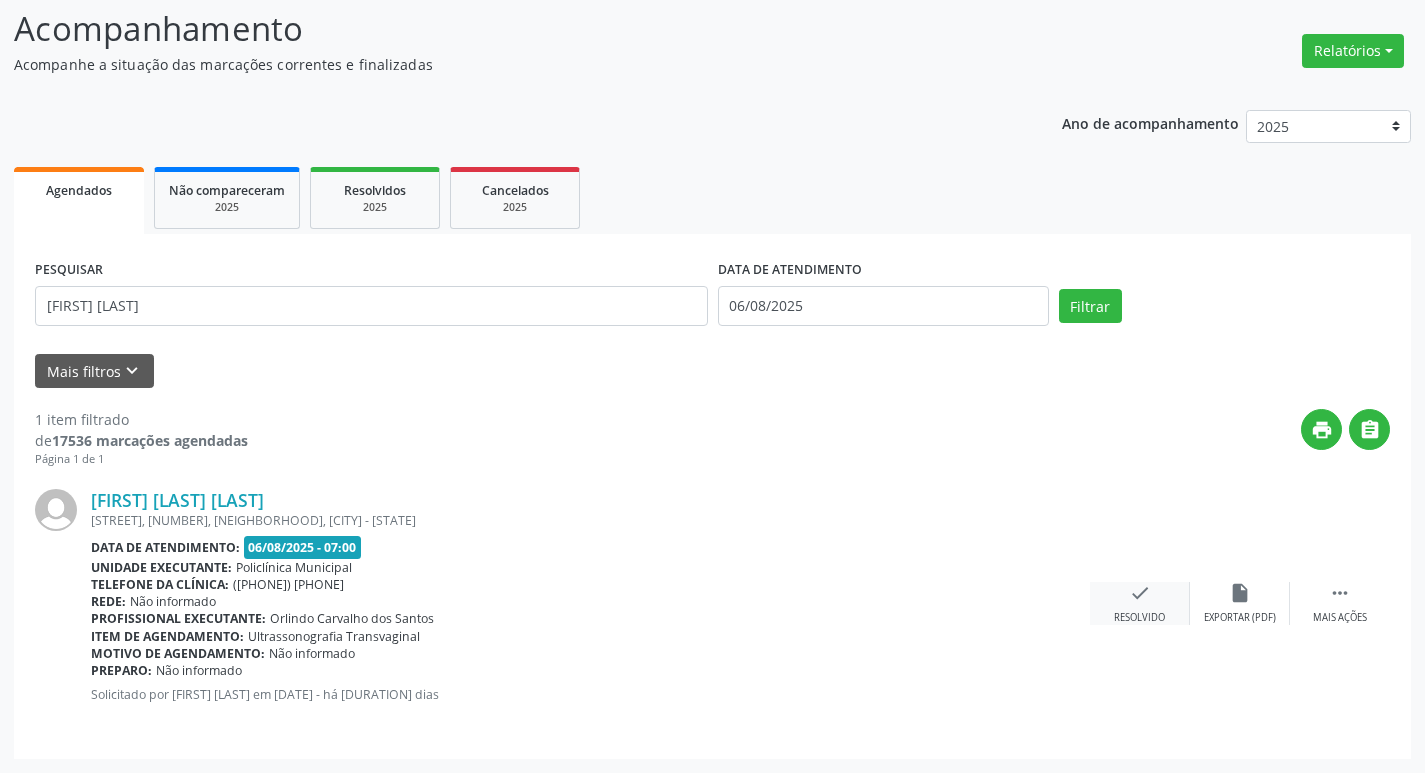 click on "check
Resolvido" at bounding box center [1140, 603] 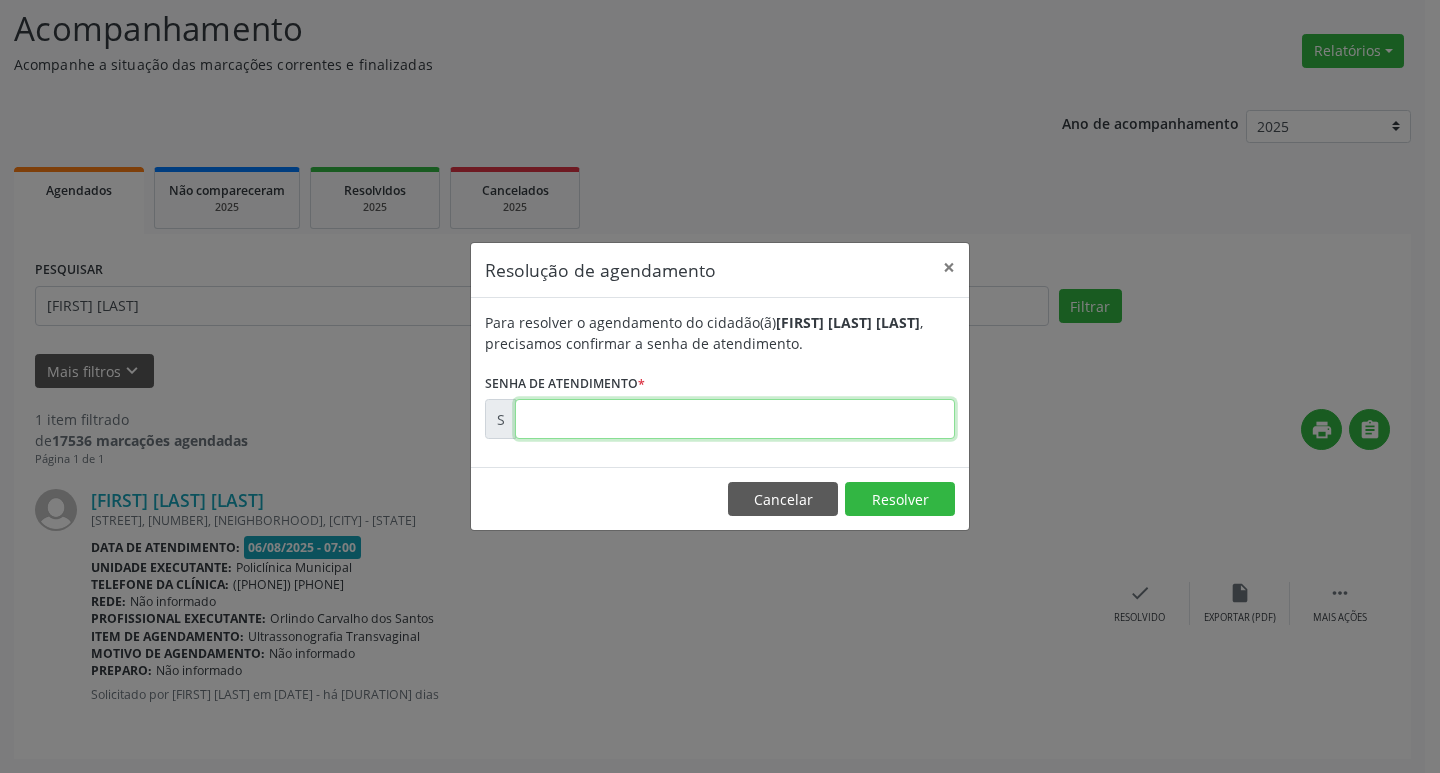 click at bounding box center (735, 419) 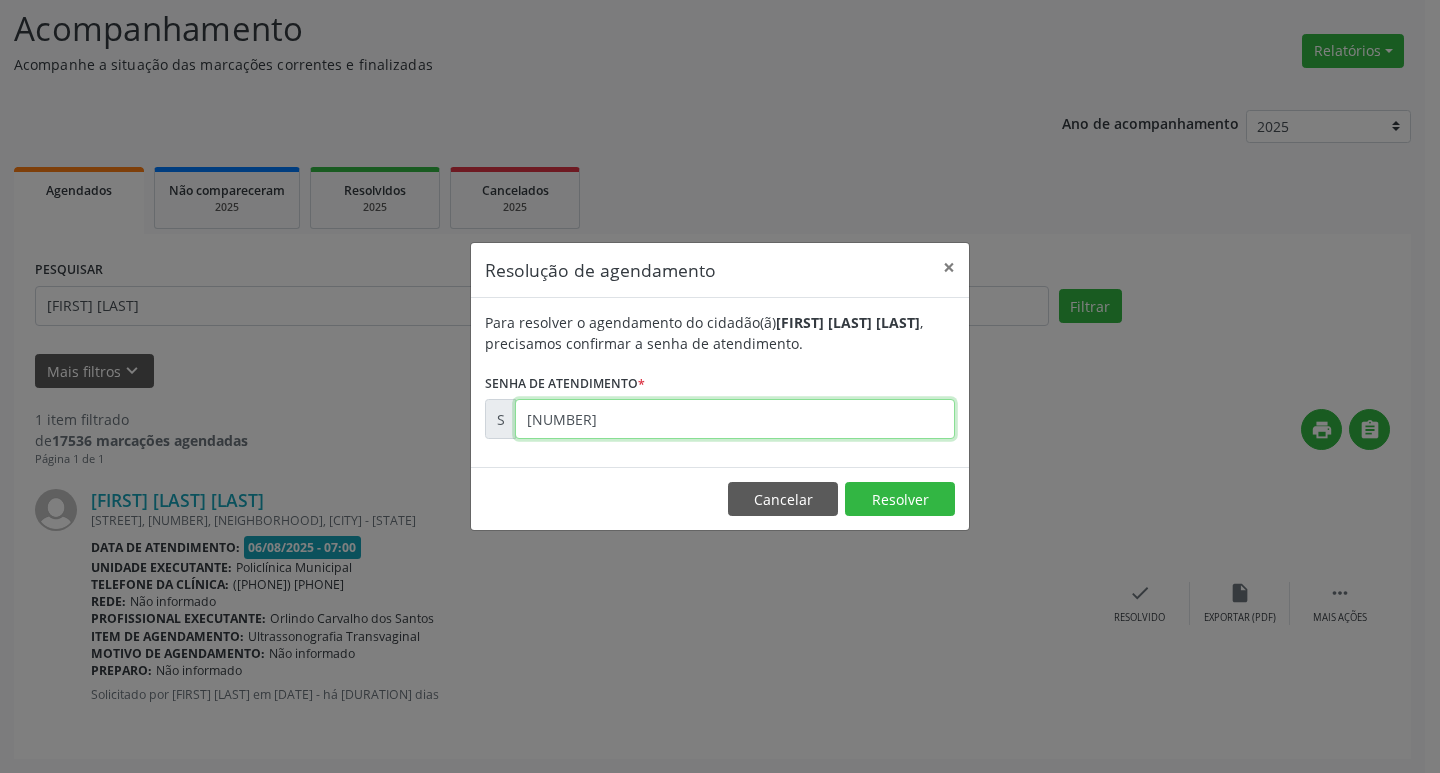 type on "[NUMBER]" 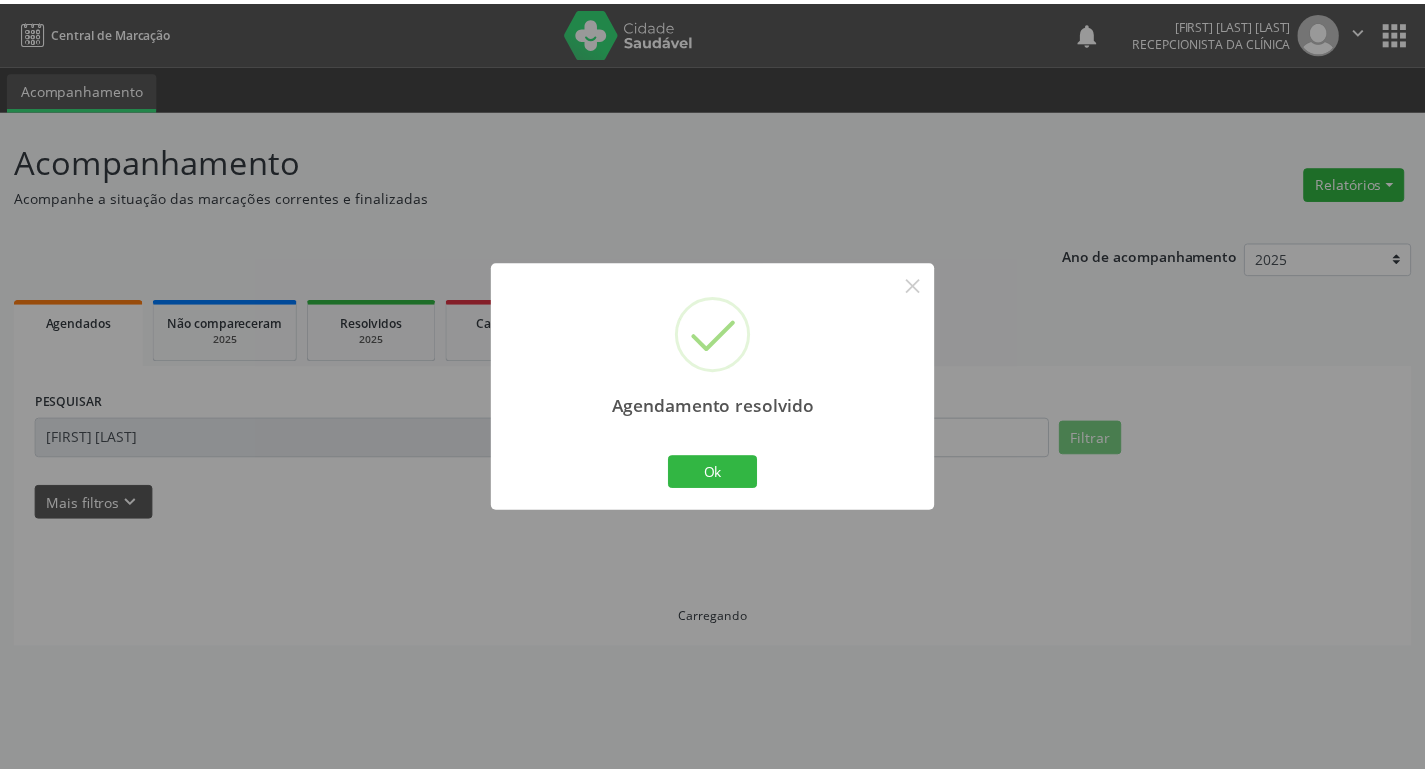 scroll, scrollTop: 0, scrollLeft: 0, axis: both 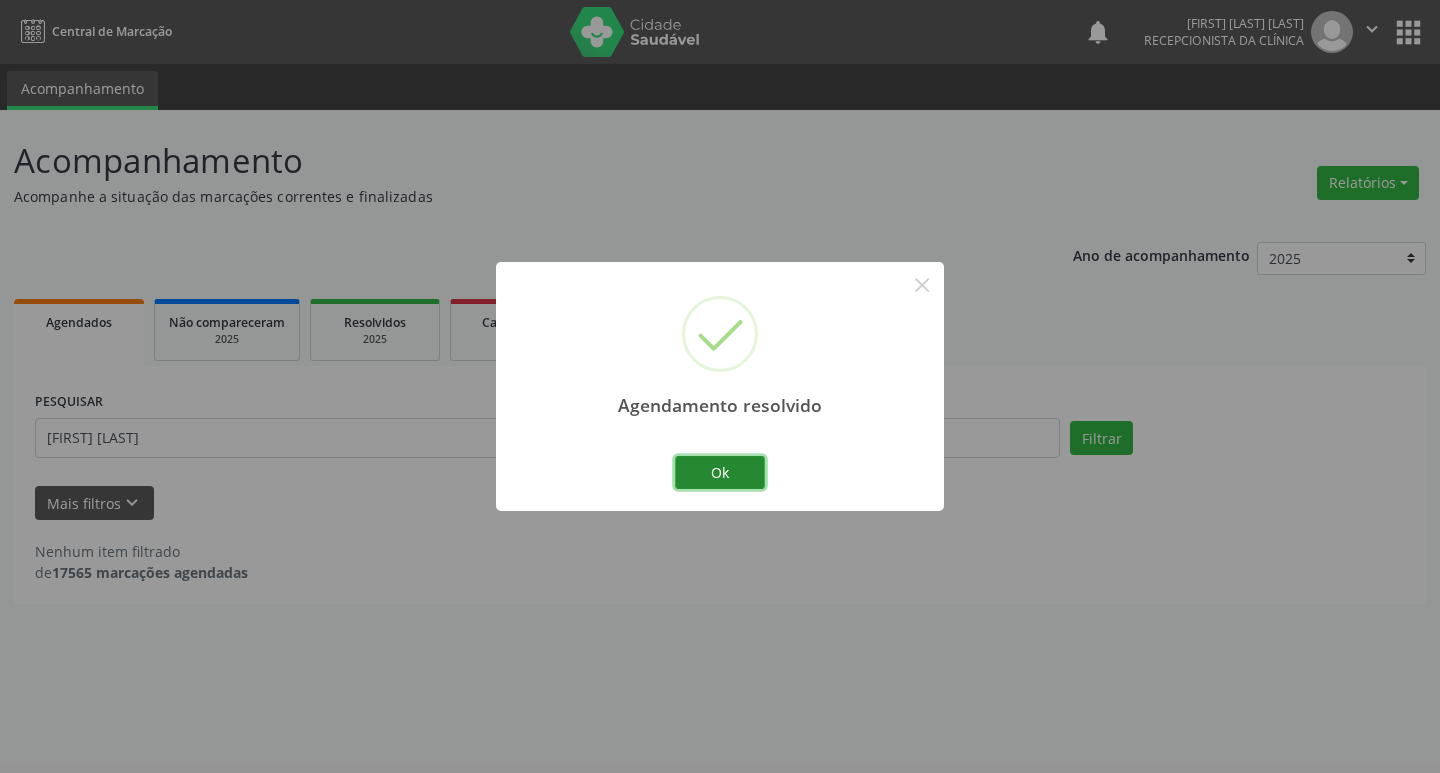 click on "Ok" at bounding box center [720, 473] 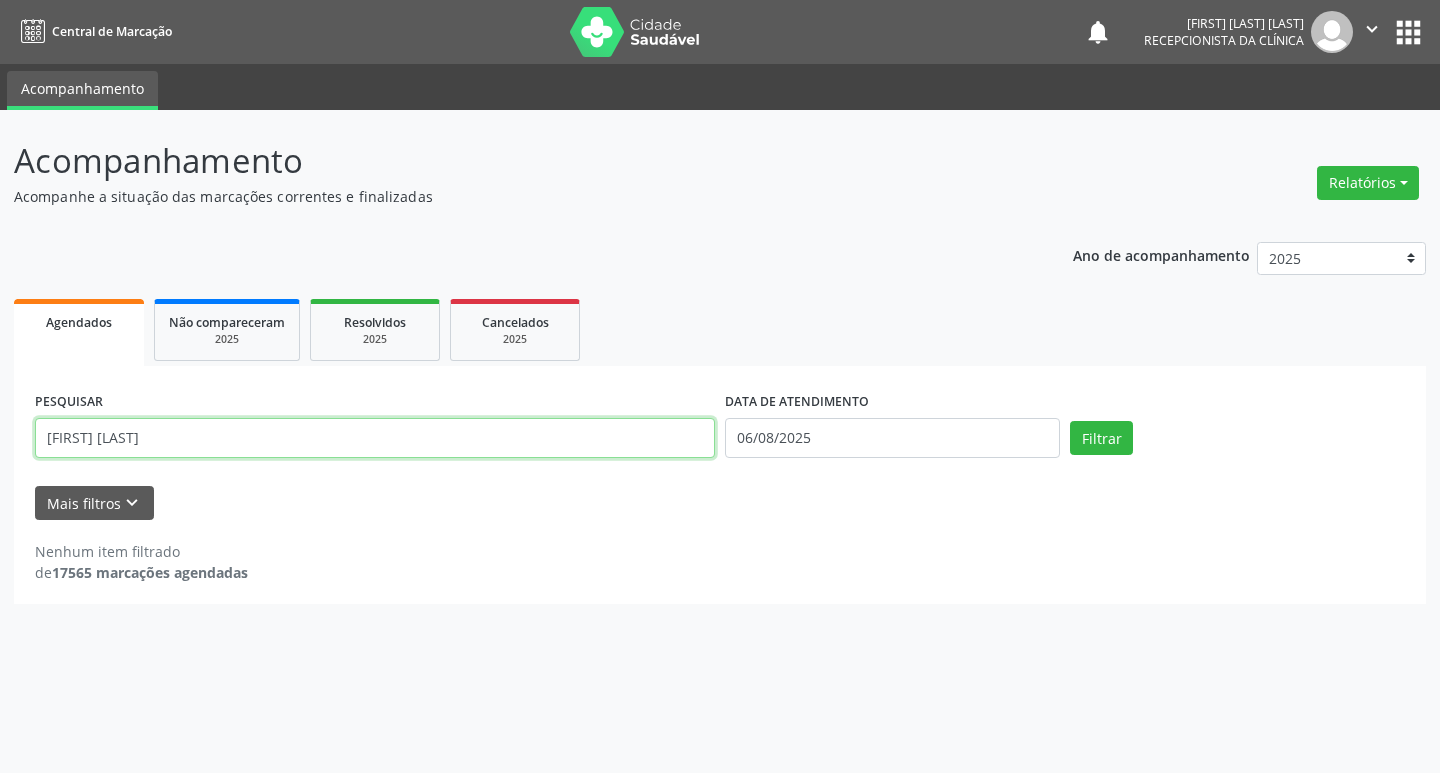 click on "[FIRST] [LAST]" at bounding box center [375, 438] 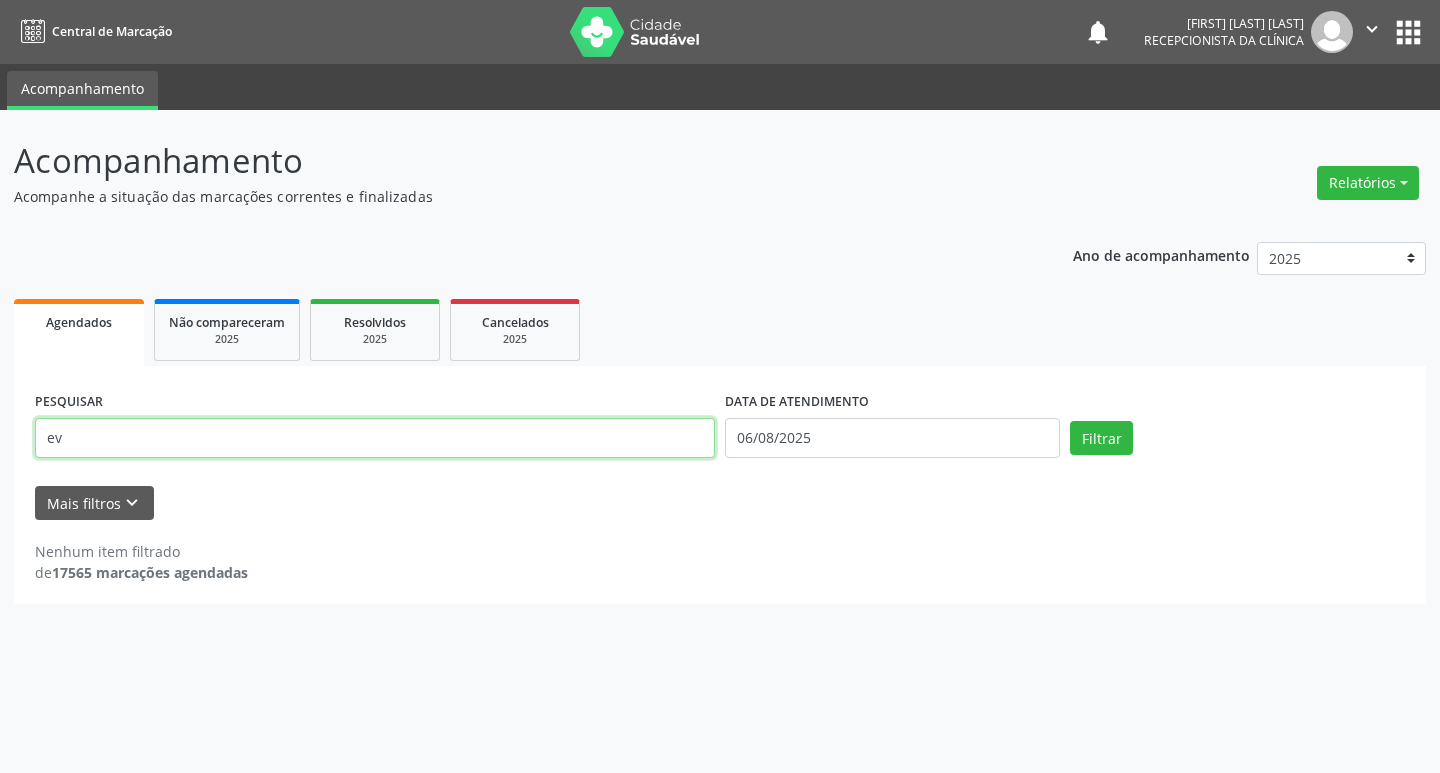 type on "e" 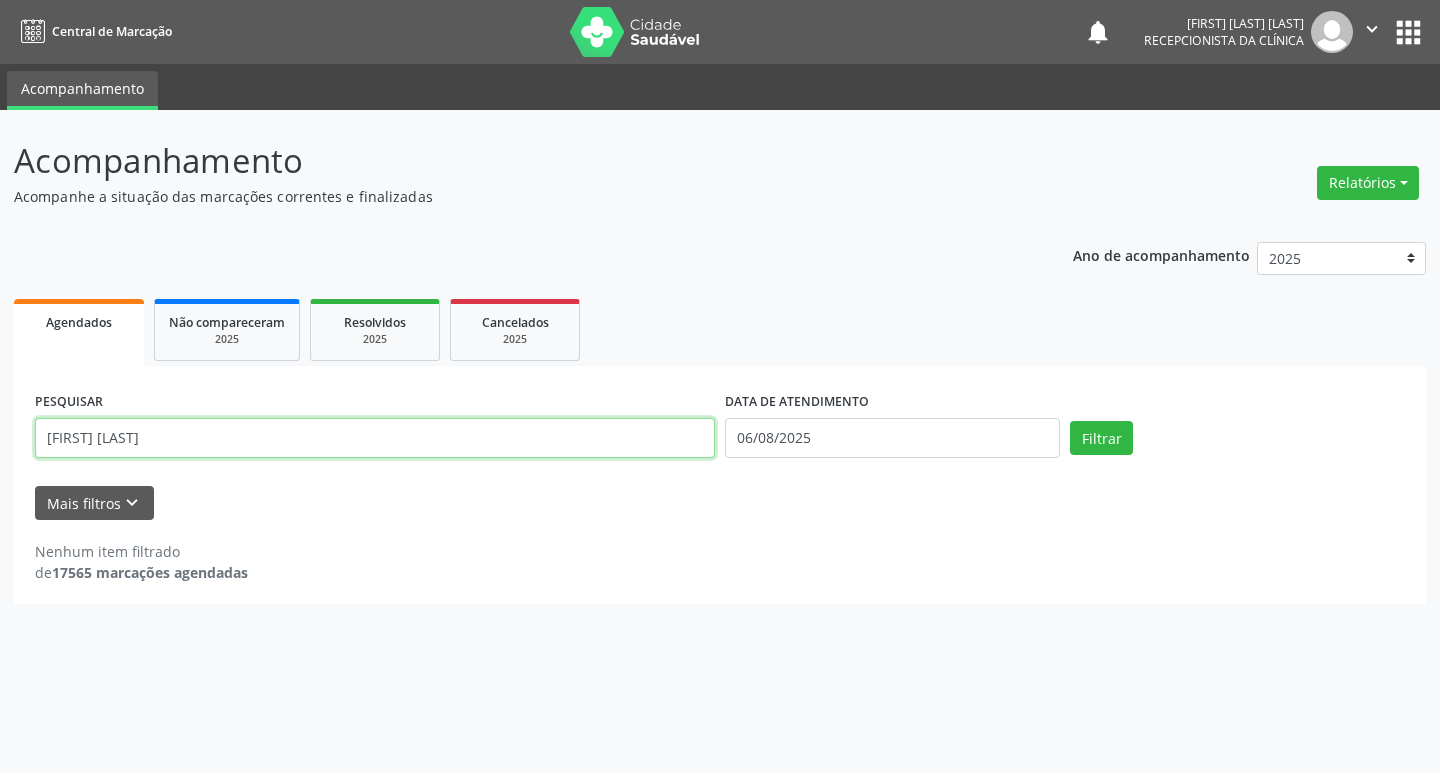 click on "Filtrar" at bounding box center (1101, 438) 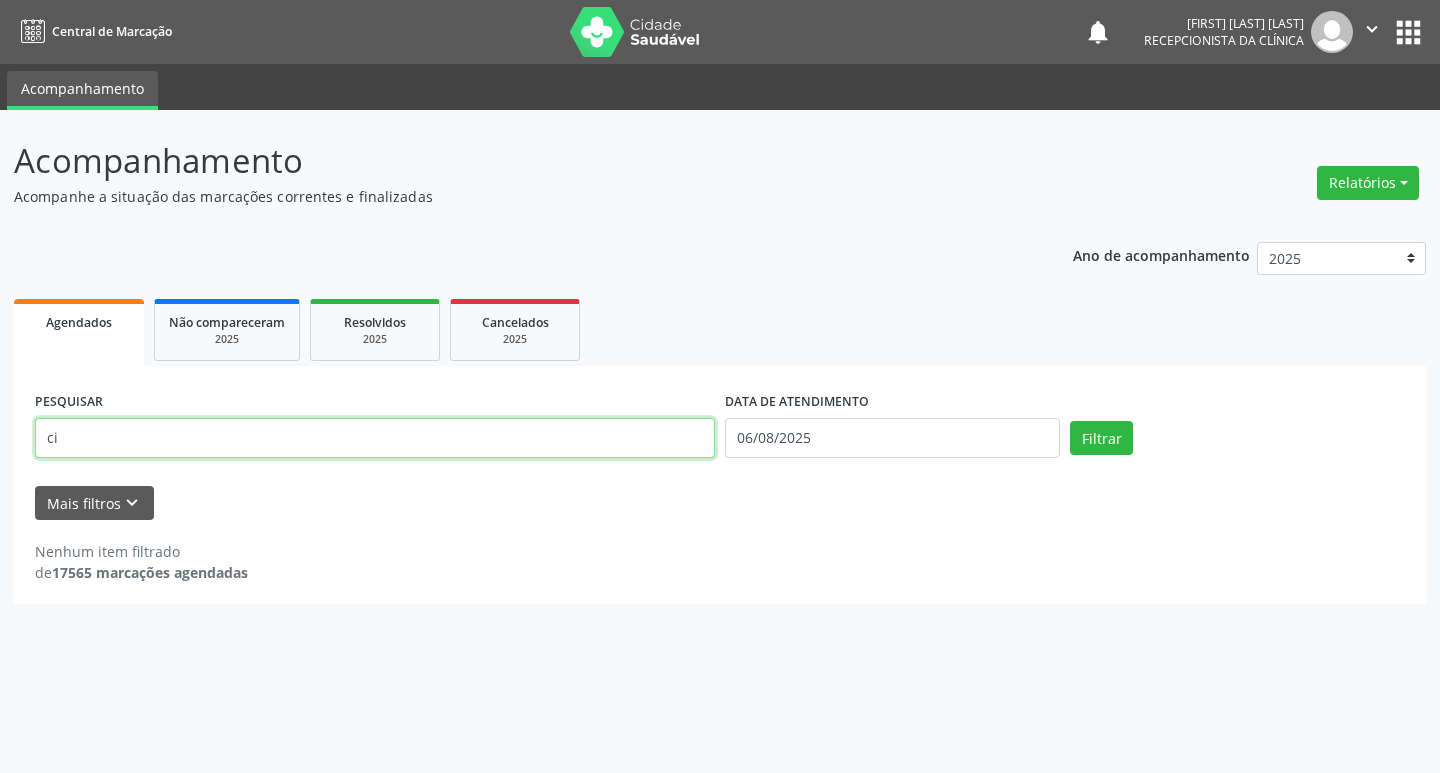 type on "c" 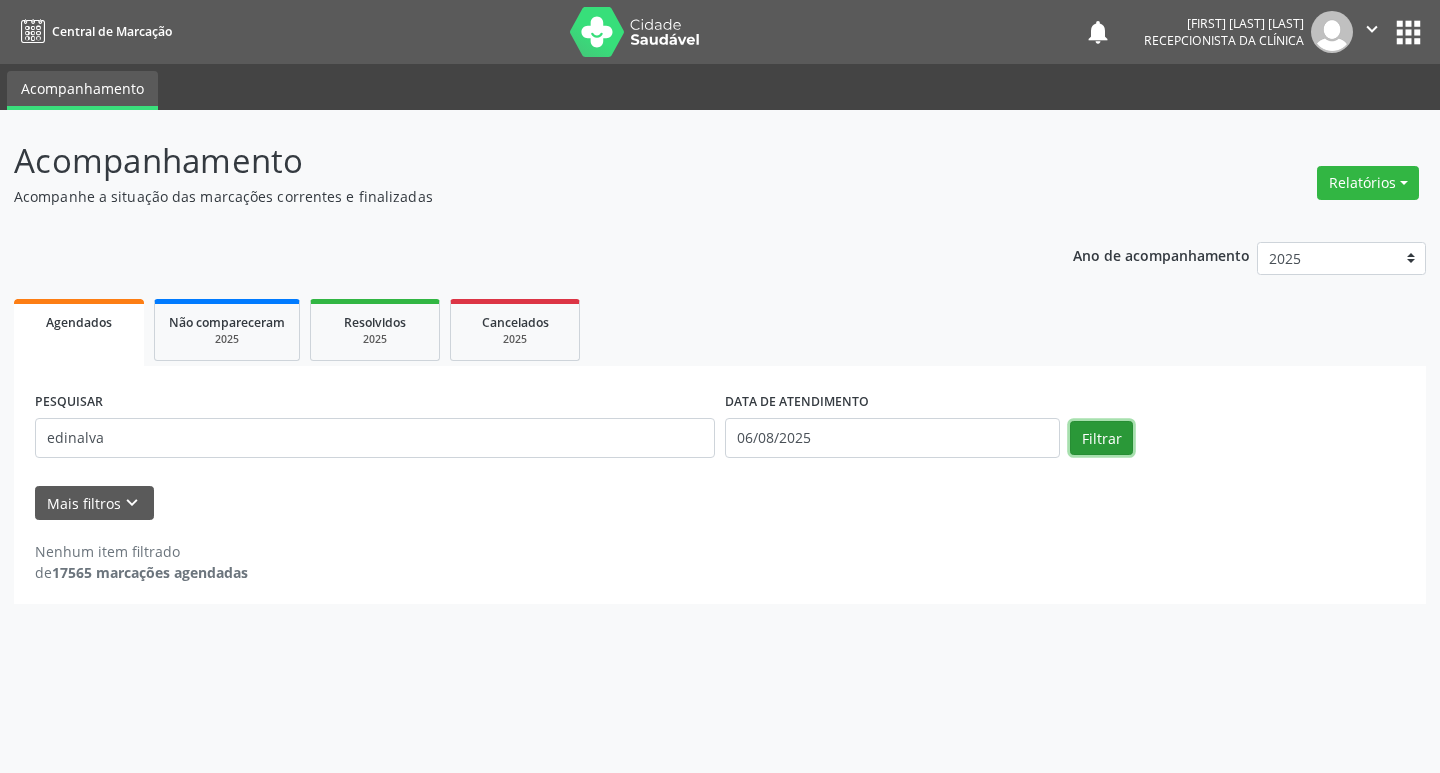 click on "Filtrar" at bounding box center [1101, 438] 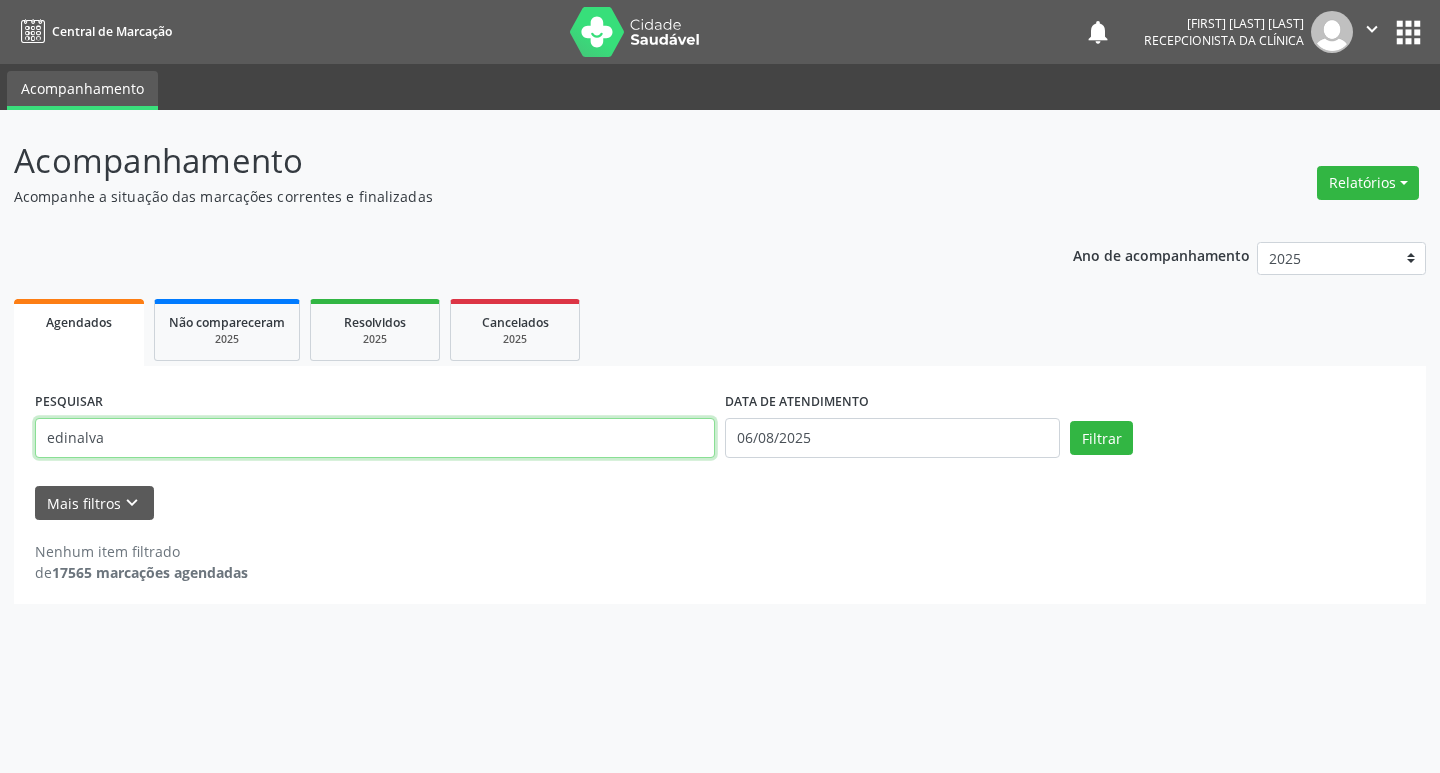click on "edinalva" at bounding box center (375, 438) 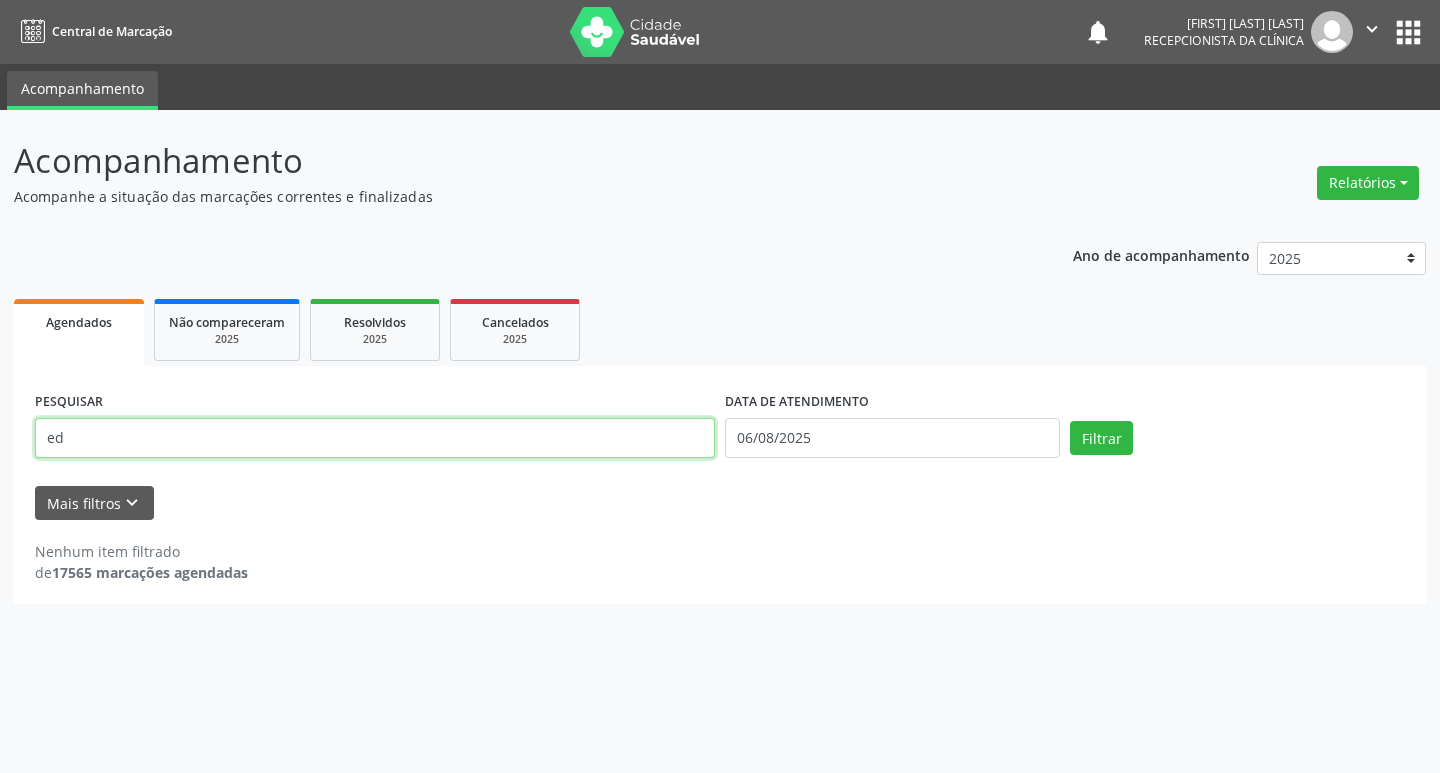 type on "e" 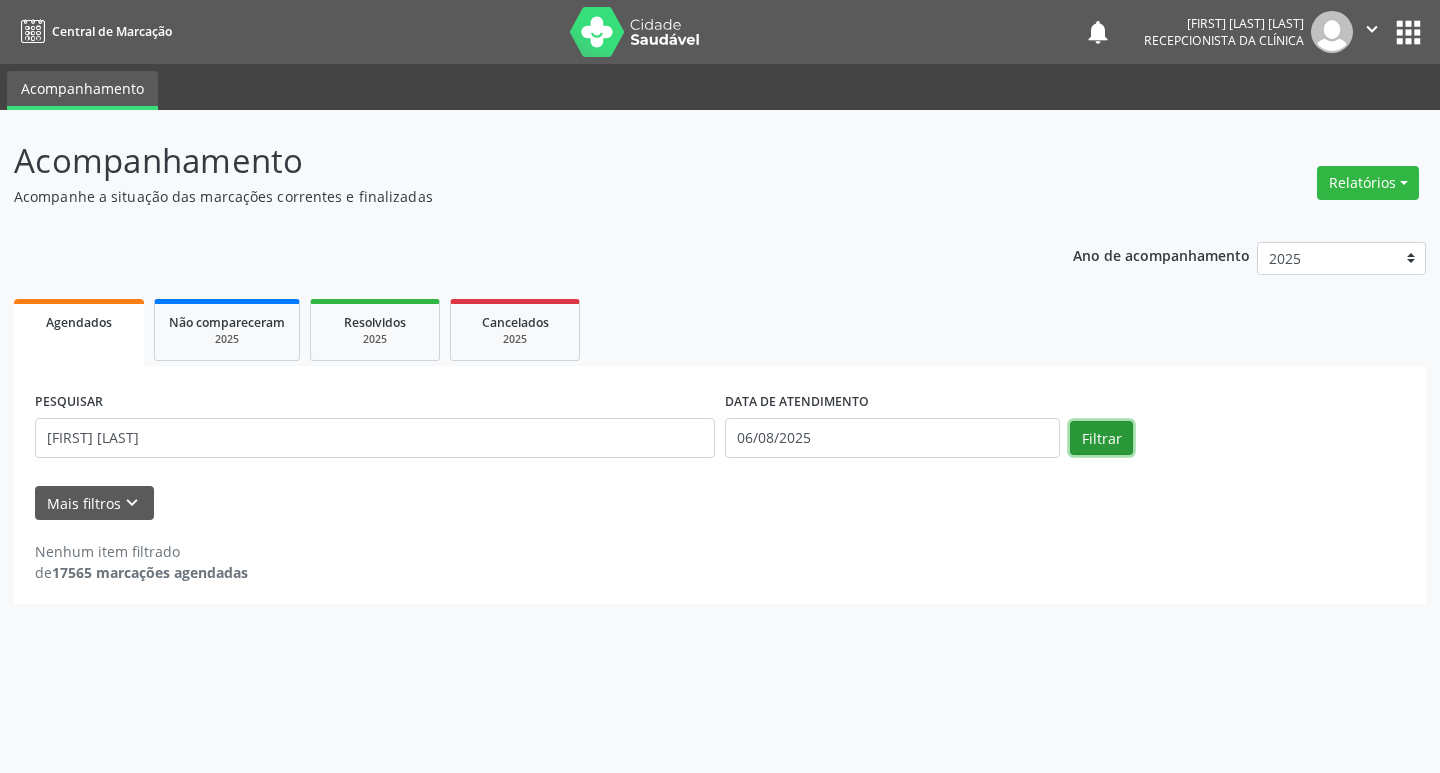 click on "Filtrar" at bounding box center [1101, 438] 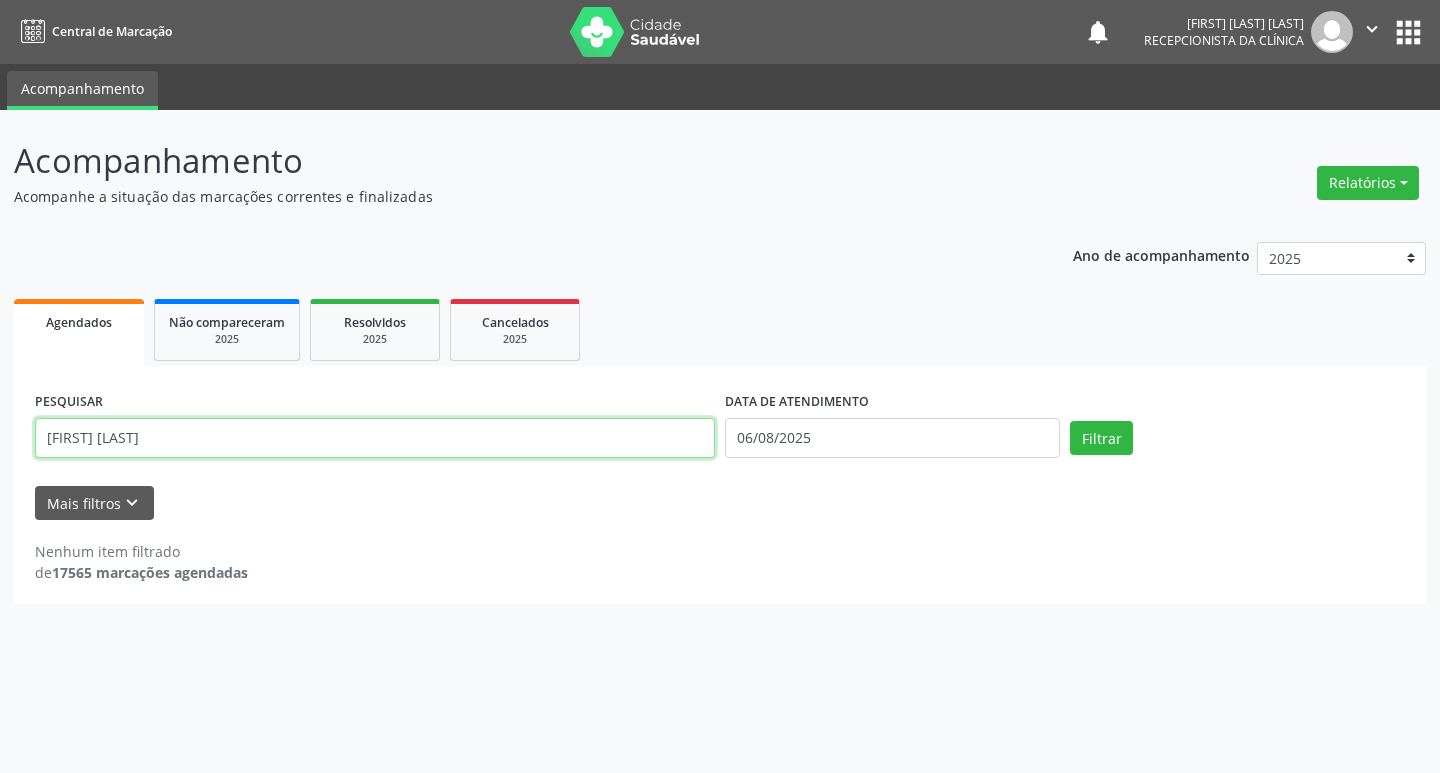 click on "[FIRST] [LAST]" at bounding box center [375, 438] 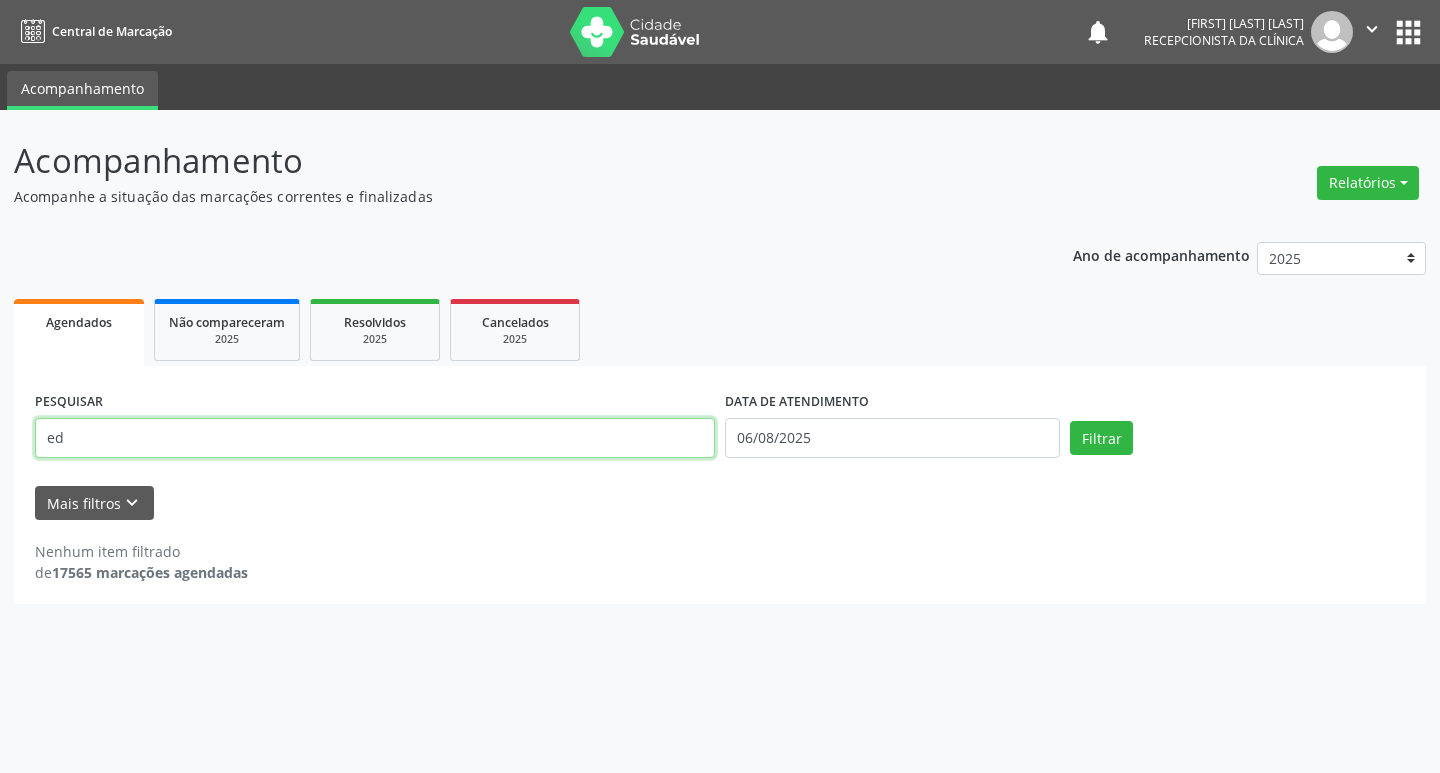 type on "e" 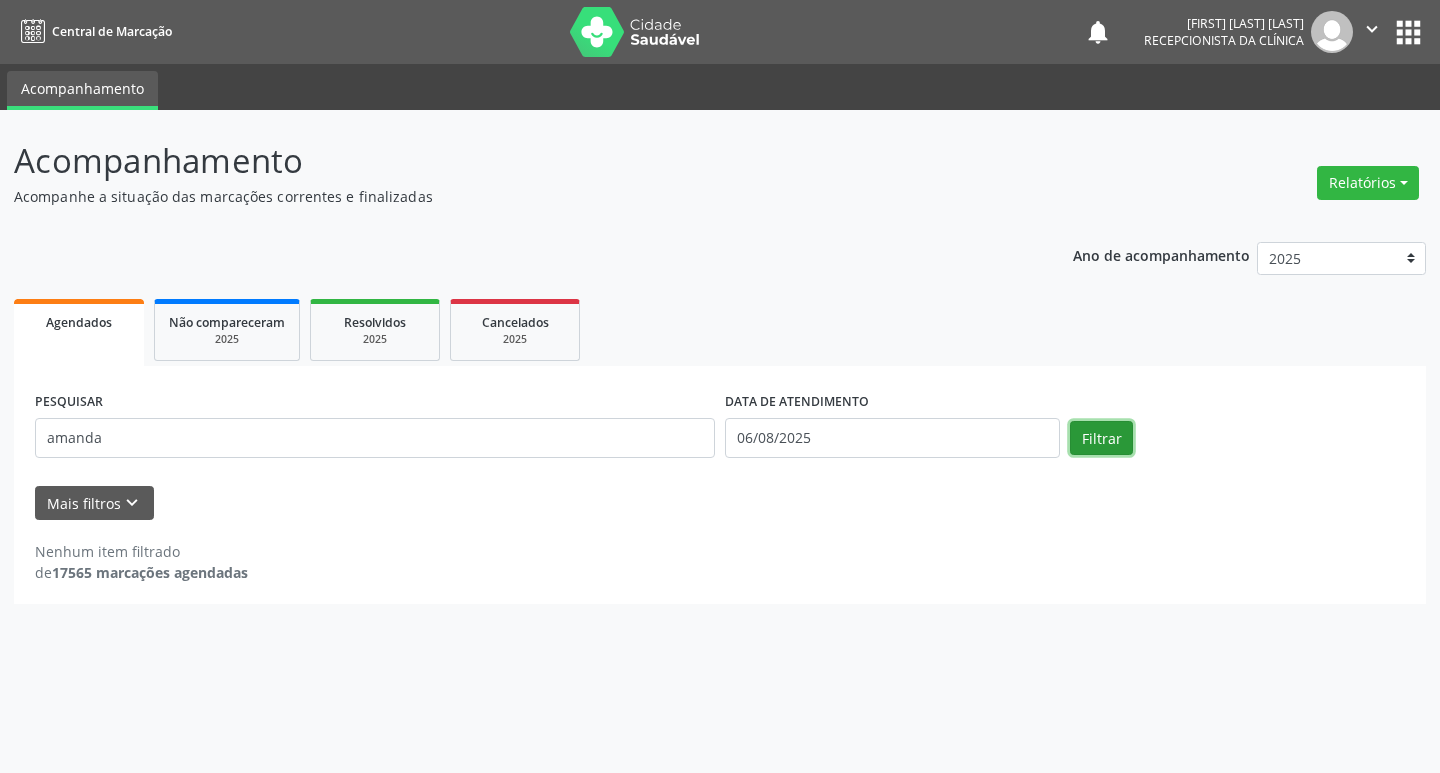 click on "Filtrar" at bounding box center [1101, 438] 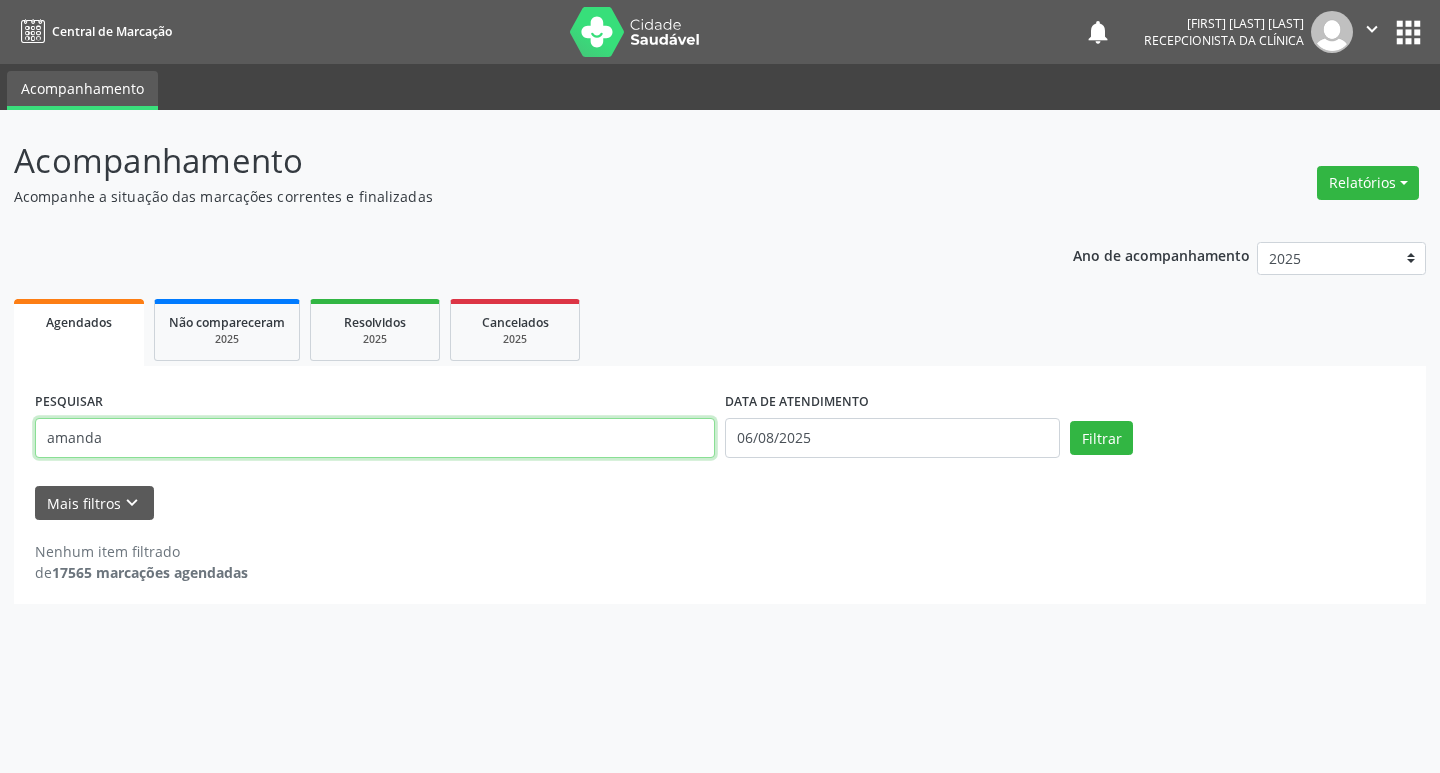 click on "amanda" at bounding box center (375, 438) 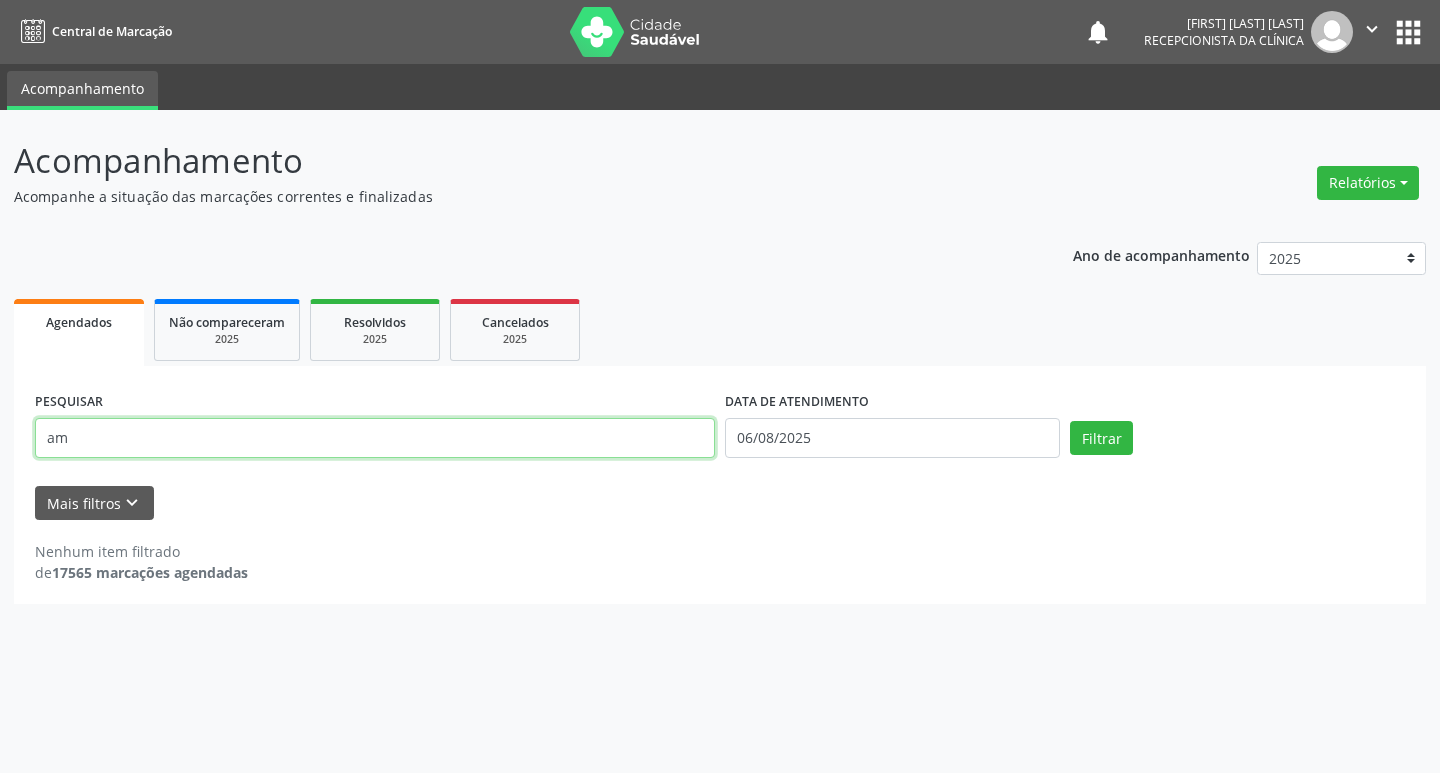 type on "a" 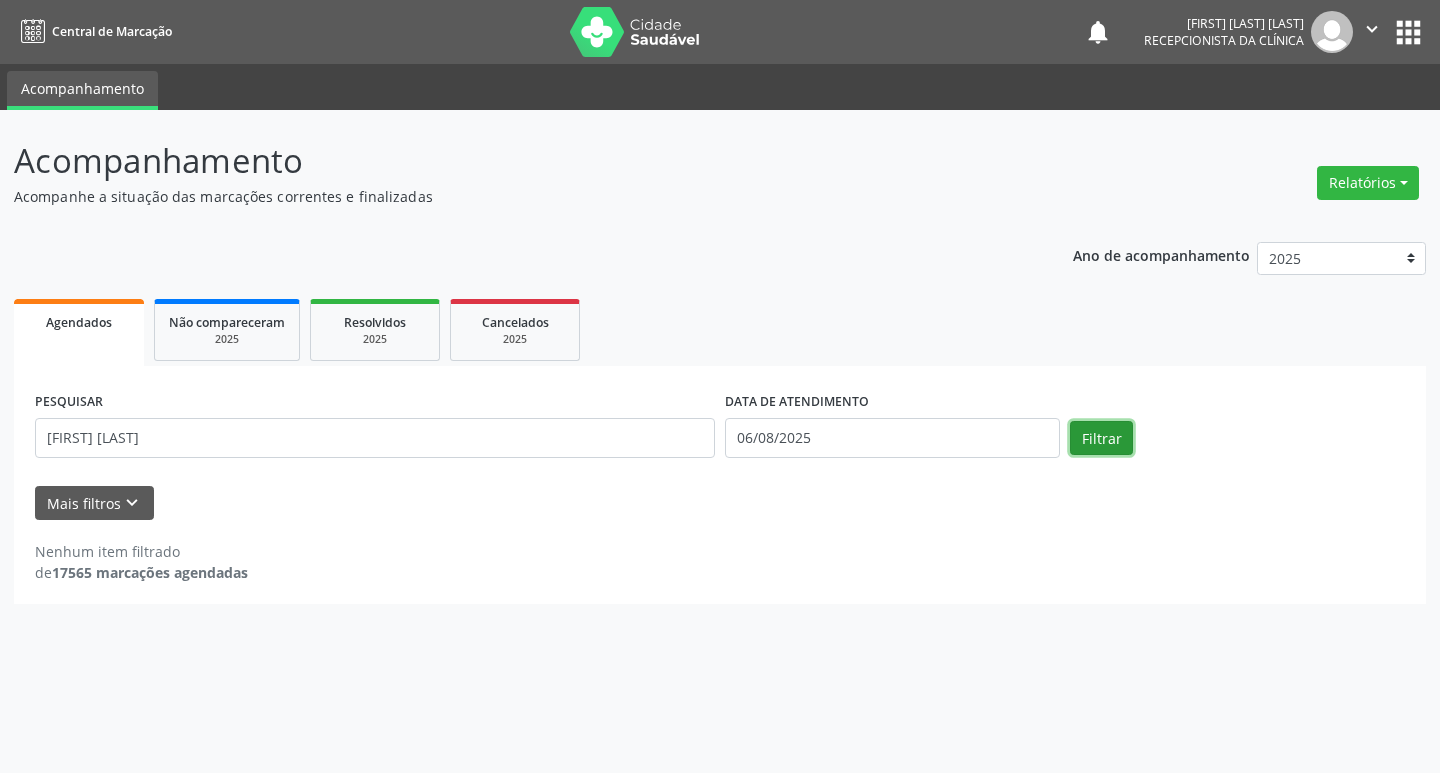 click on "Filtrar" at bounding box center [1101, 438] 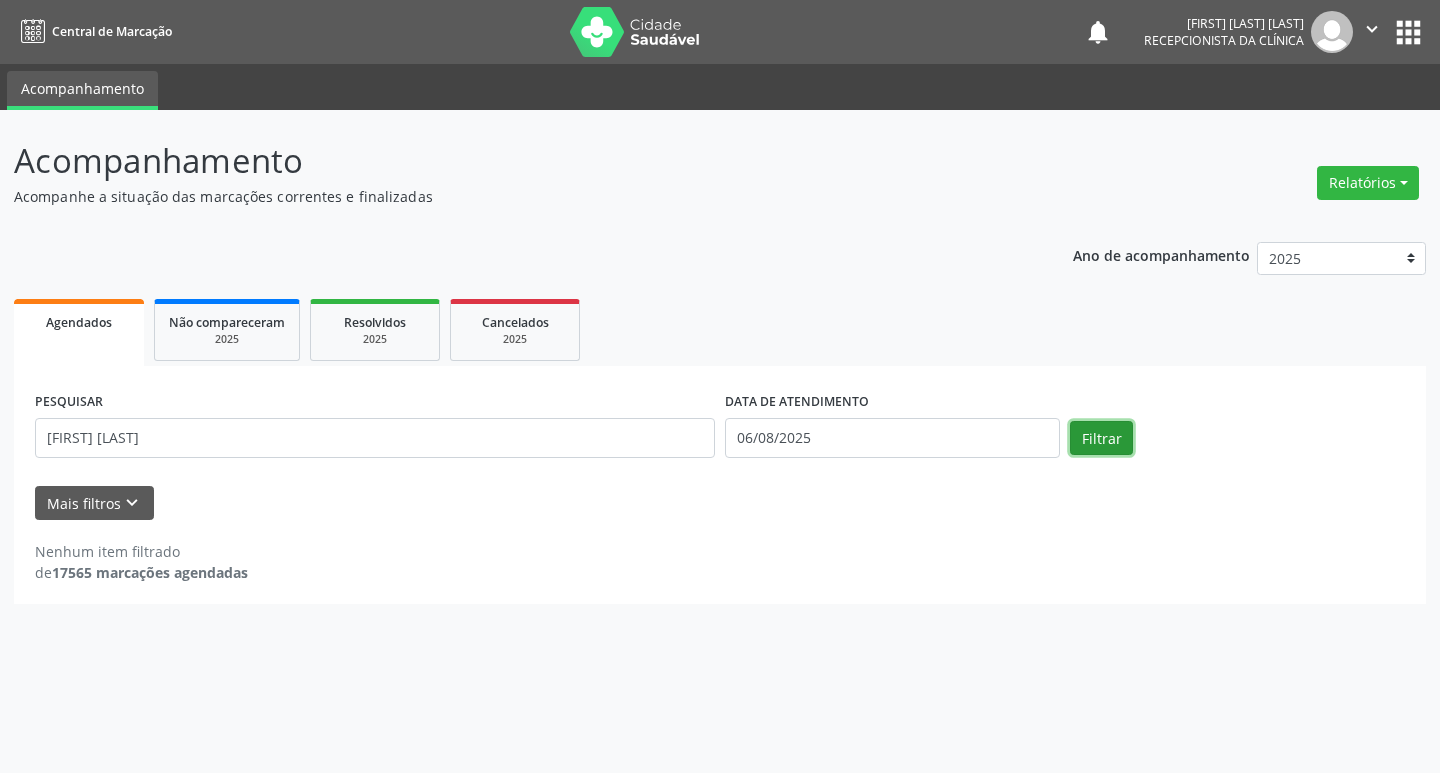 click on "Filtrar" at bounding box center [1101, 438] 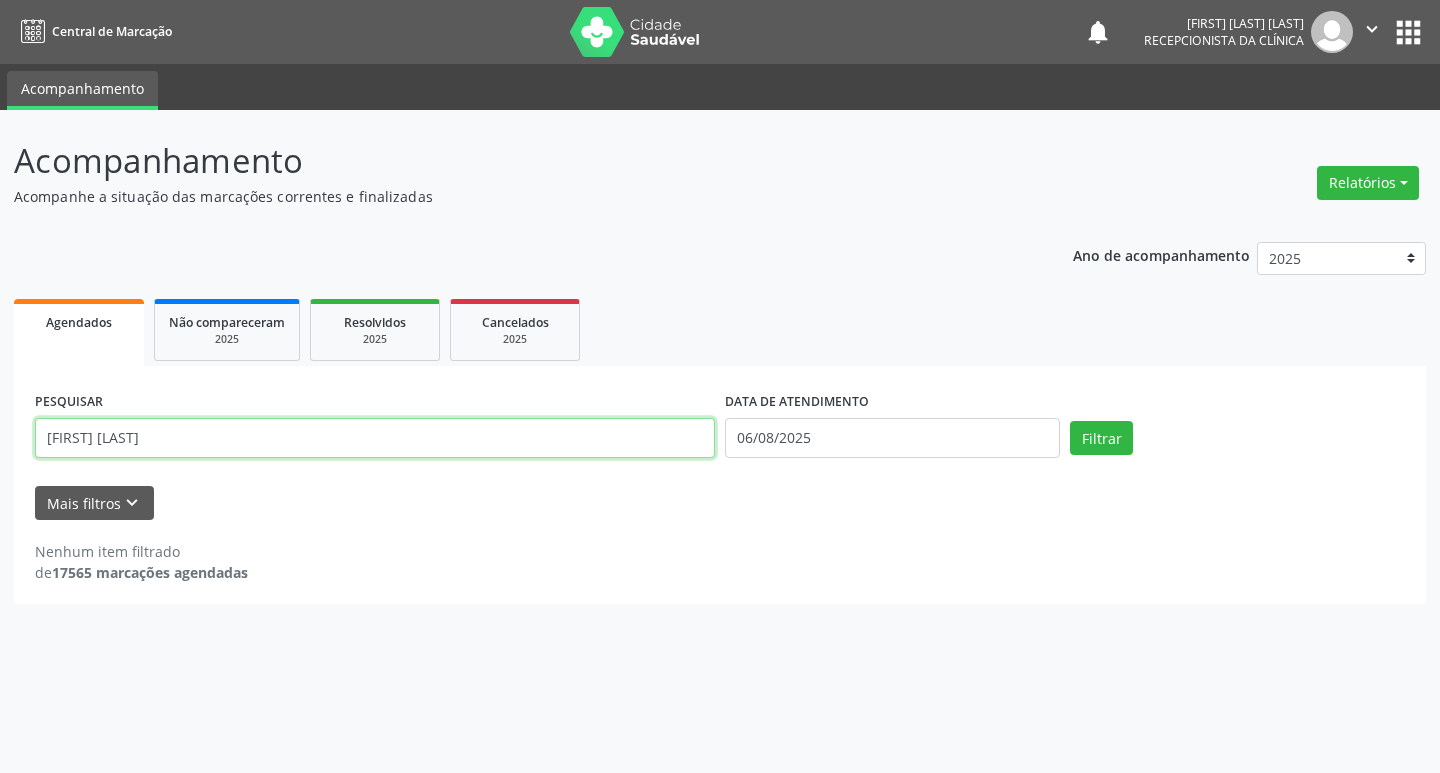 click on "[FIRST] [LAST]" at bounding box center (375, 438) 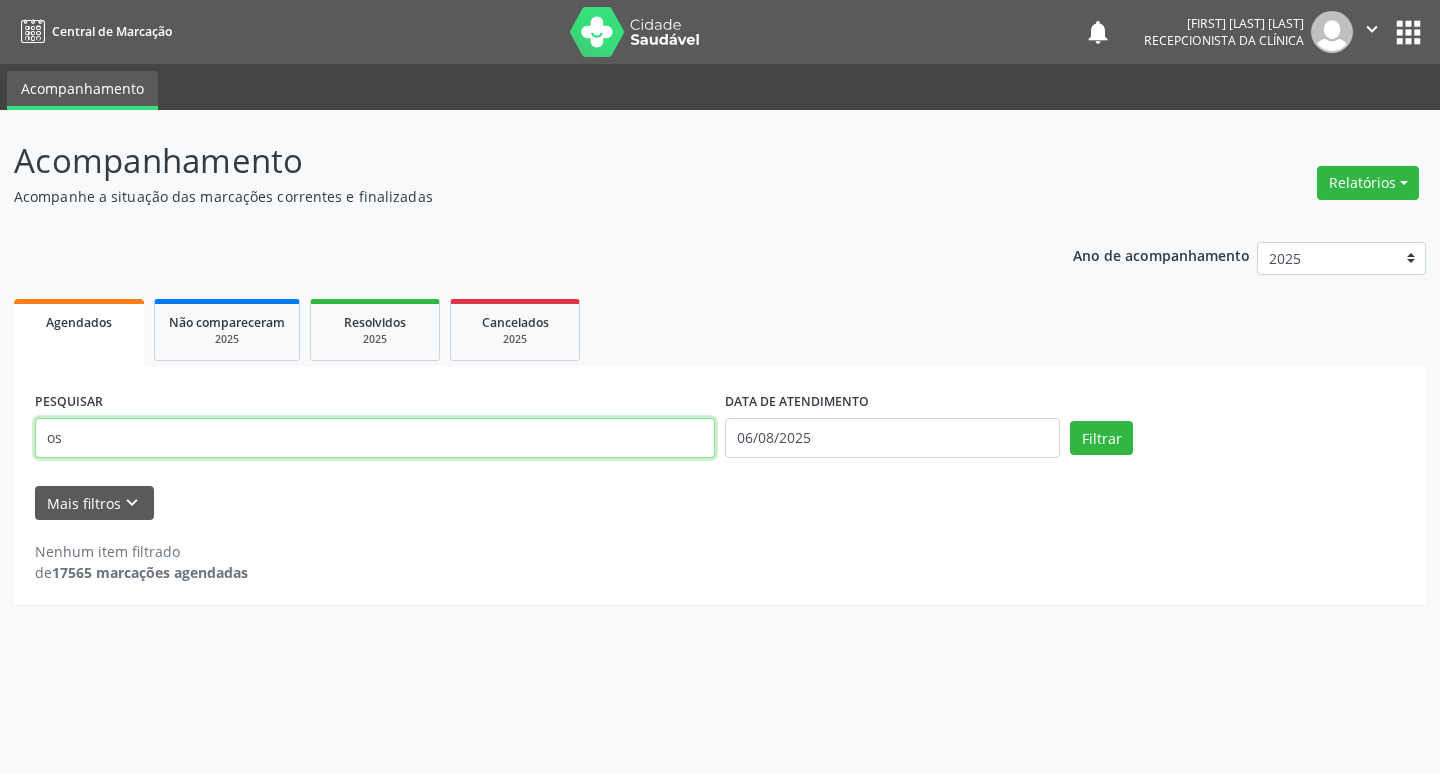 type on "o" 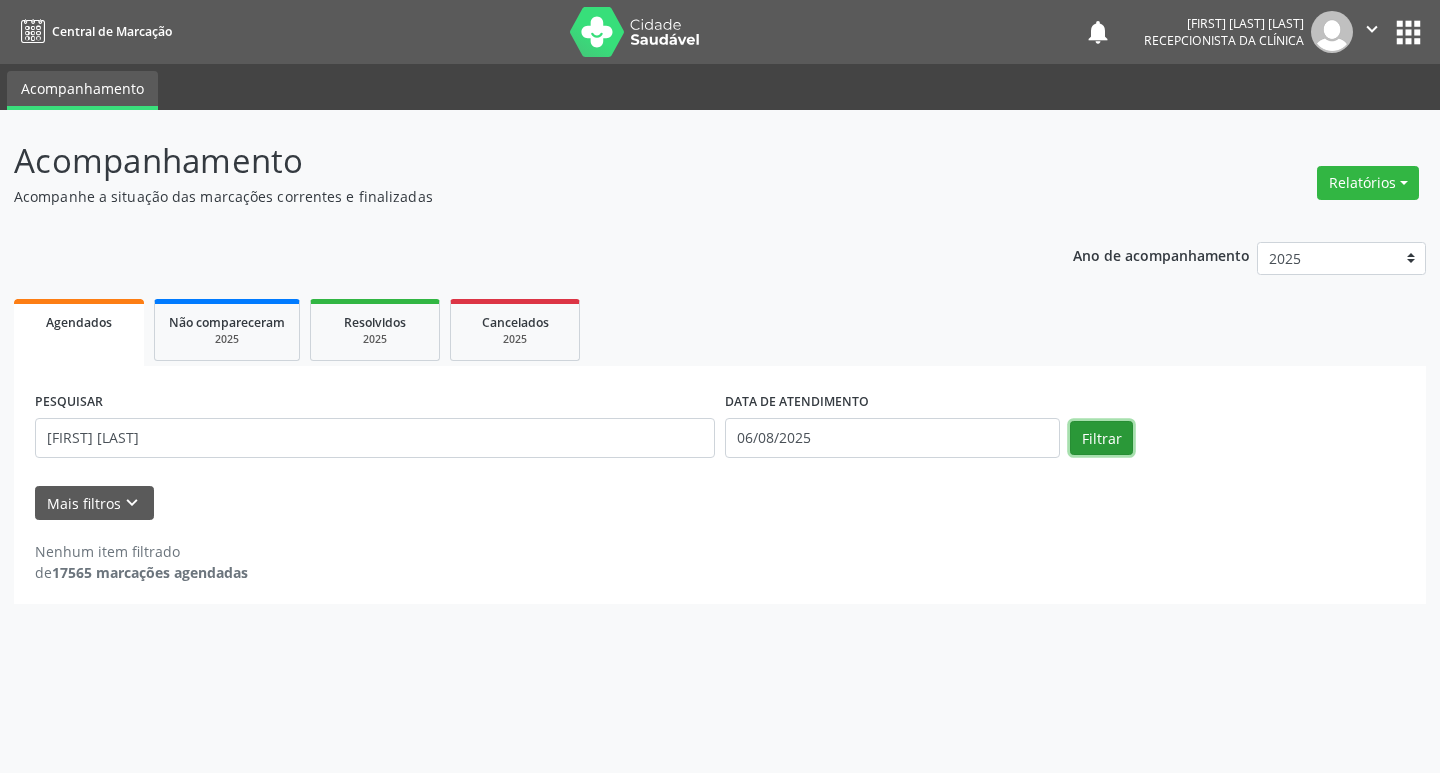 click on "Filtrar" at bounding box center [1101, 438] 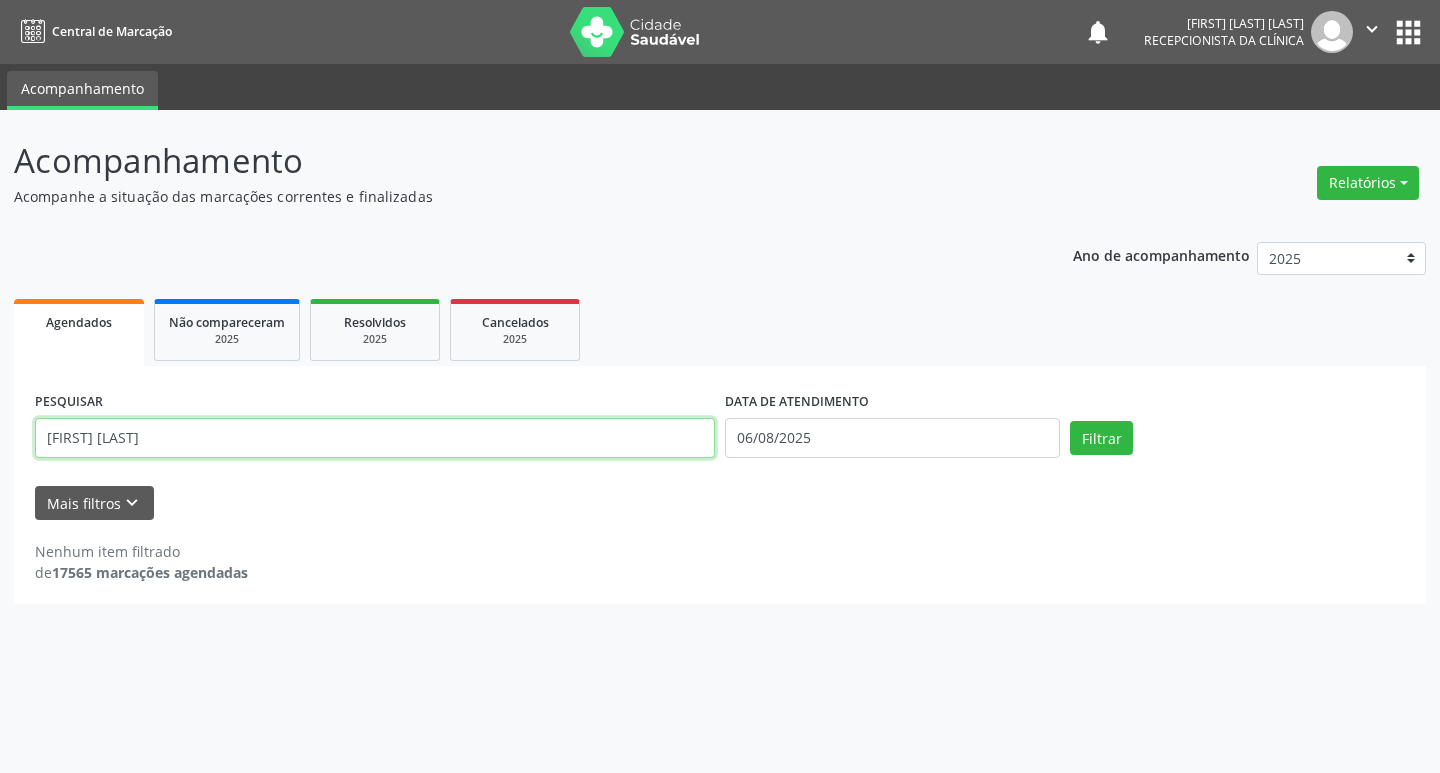 click on "[FIRST] [LAST]" at bounding box center [375, 438] 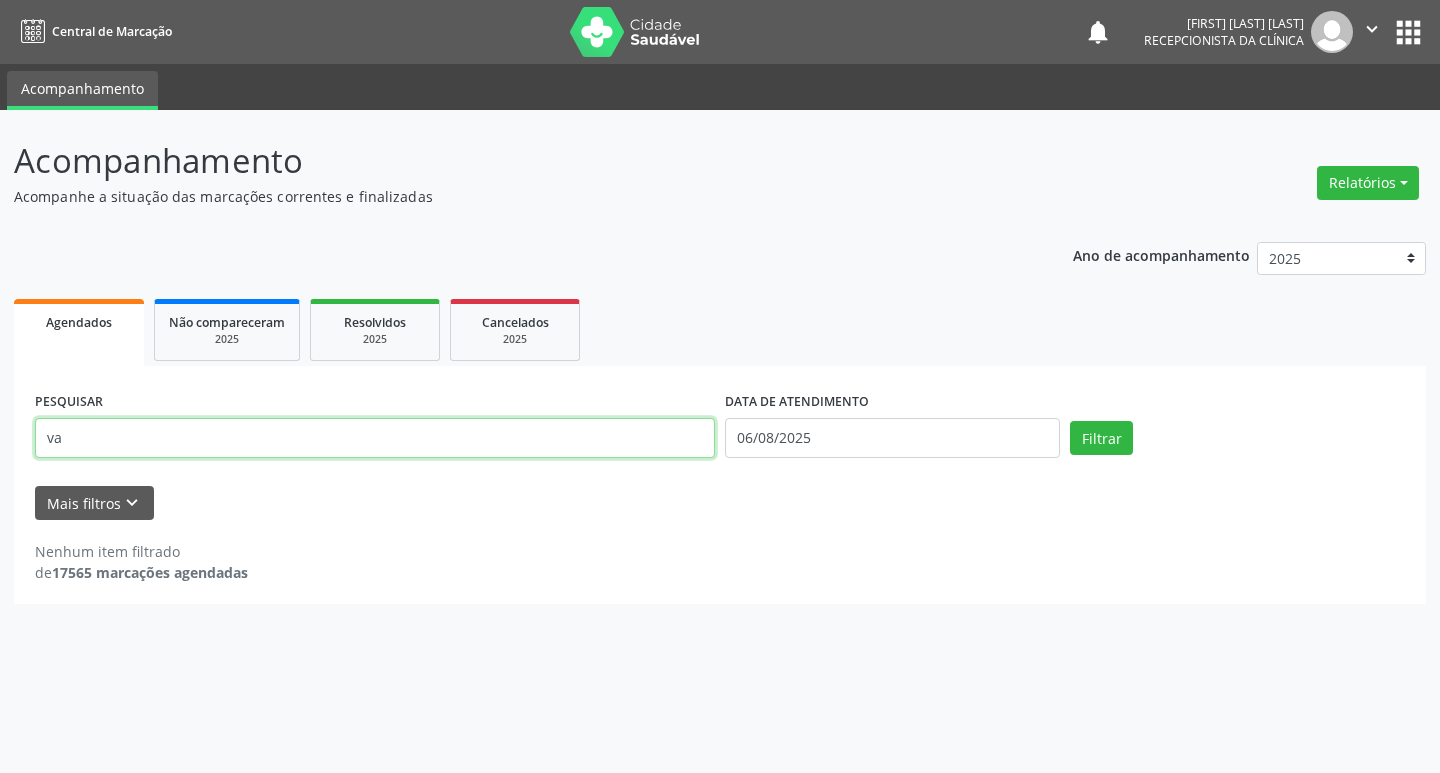 type on "v" 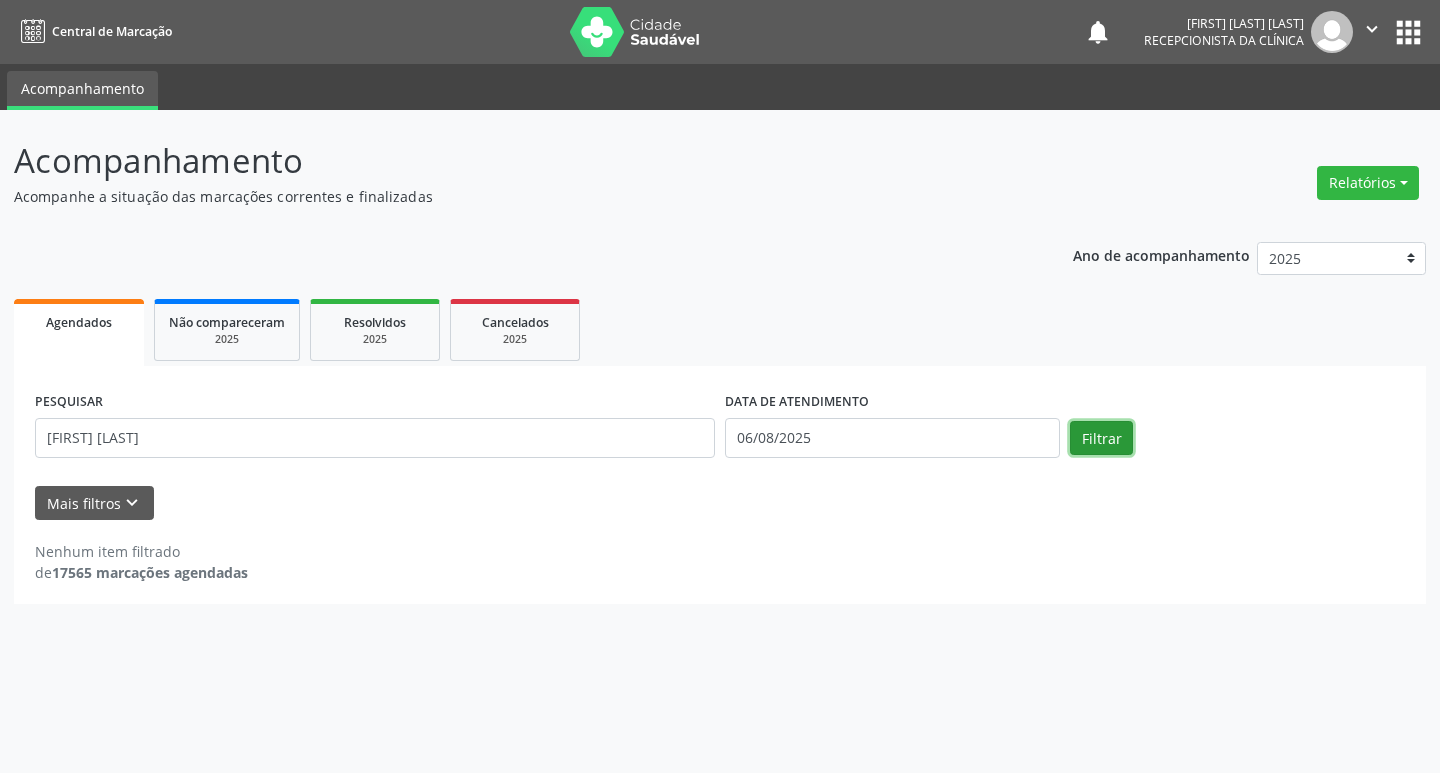click on "Filtrar" at bounding box center (1101, 438) 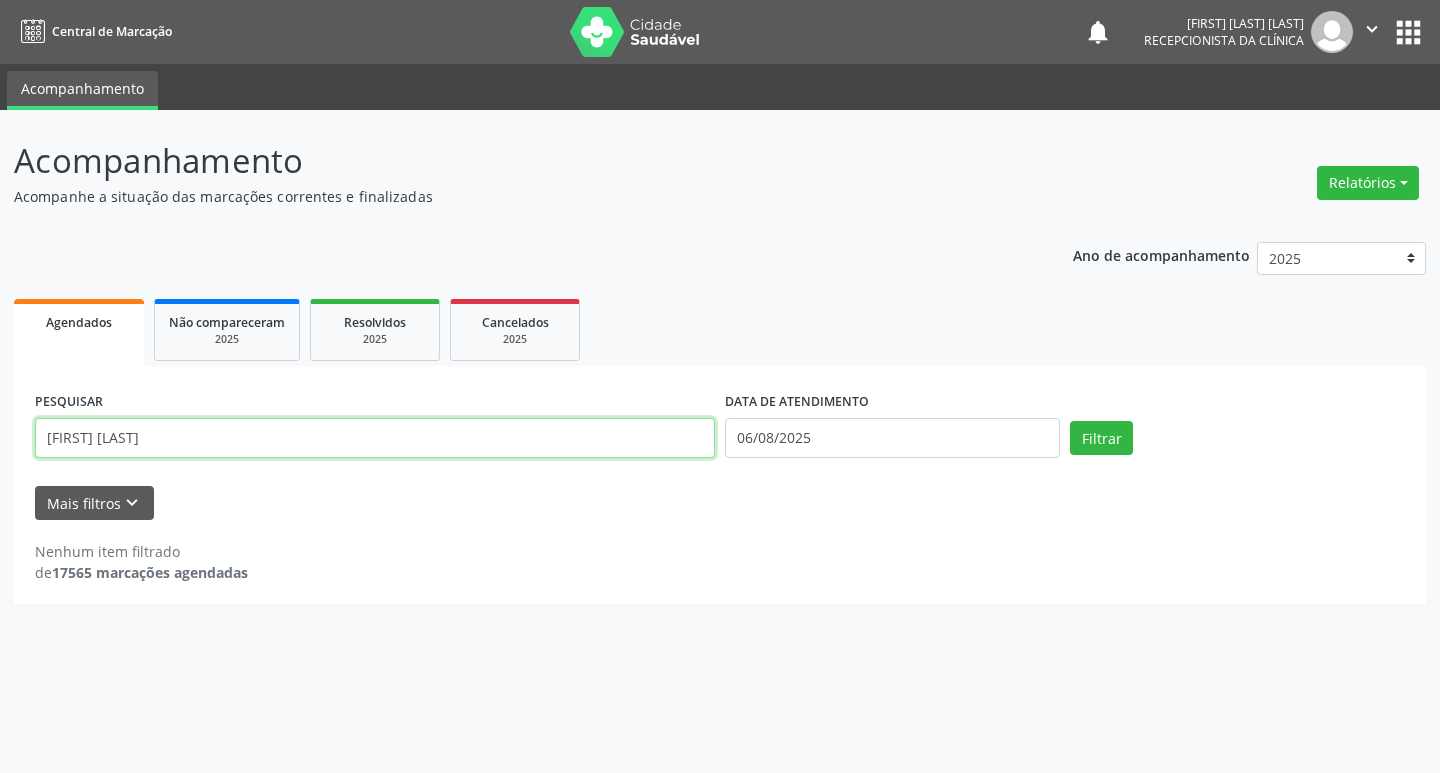 click on "[FIRST] [LAST]" at bounding box center (375, 438) 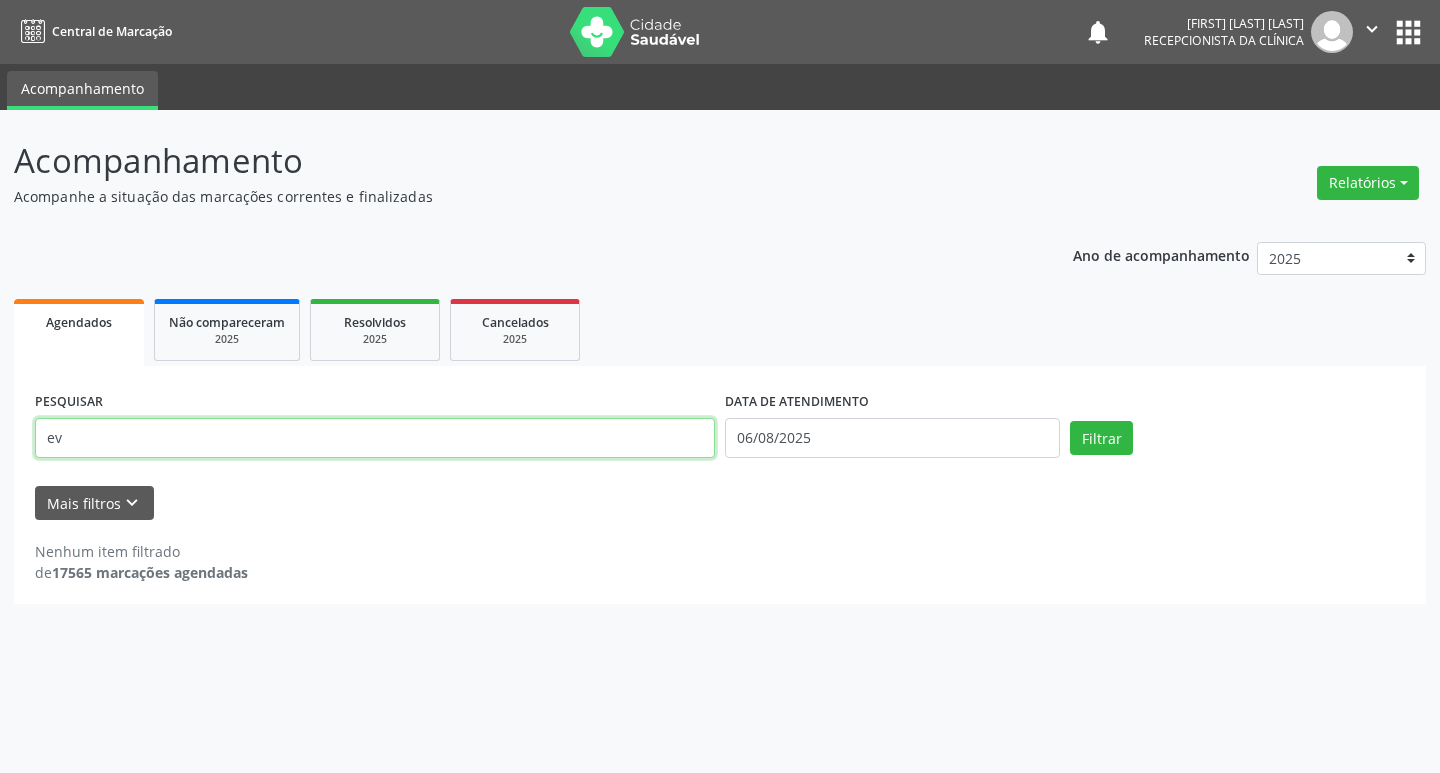 type on "e" 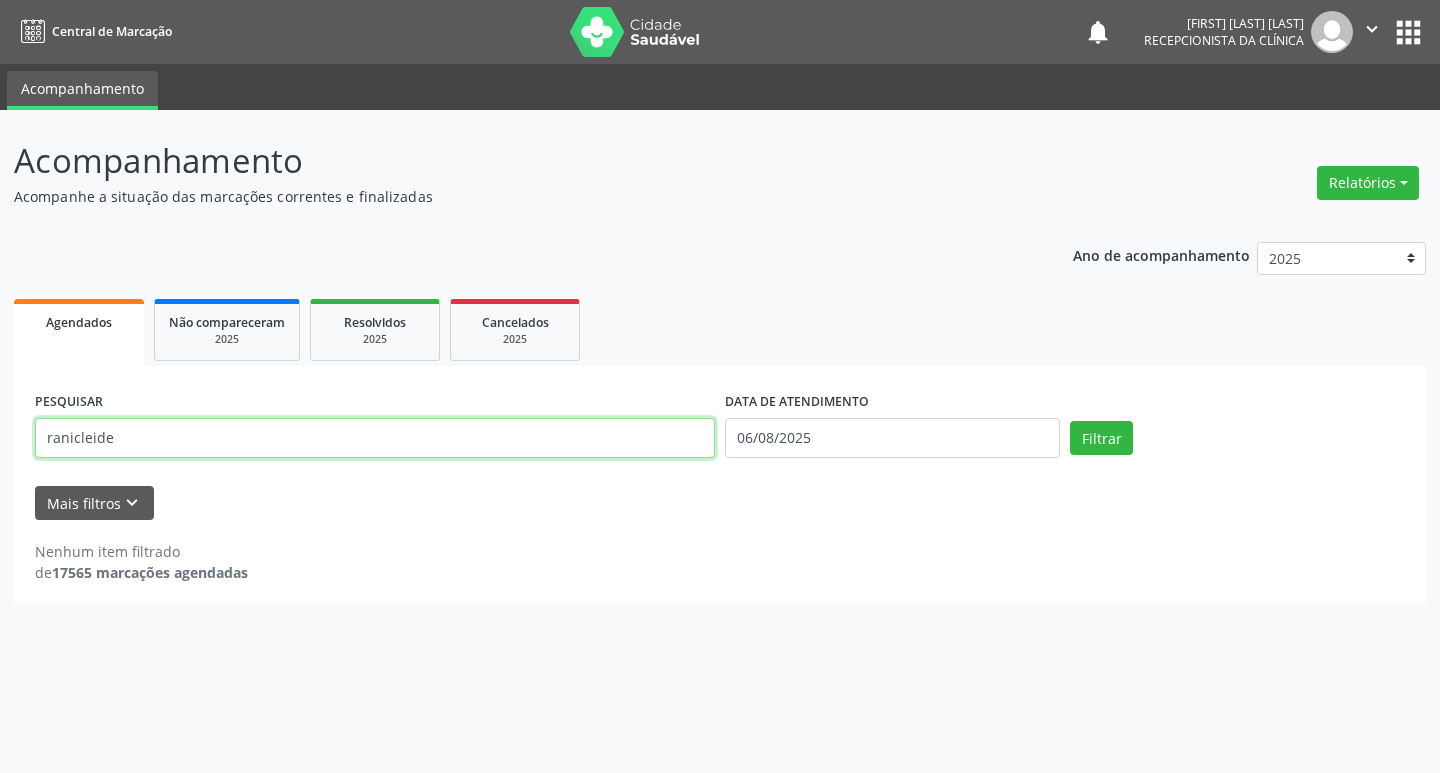 type on "ranicleide" 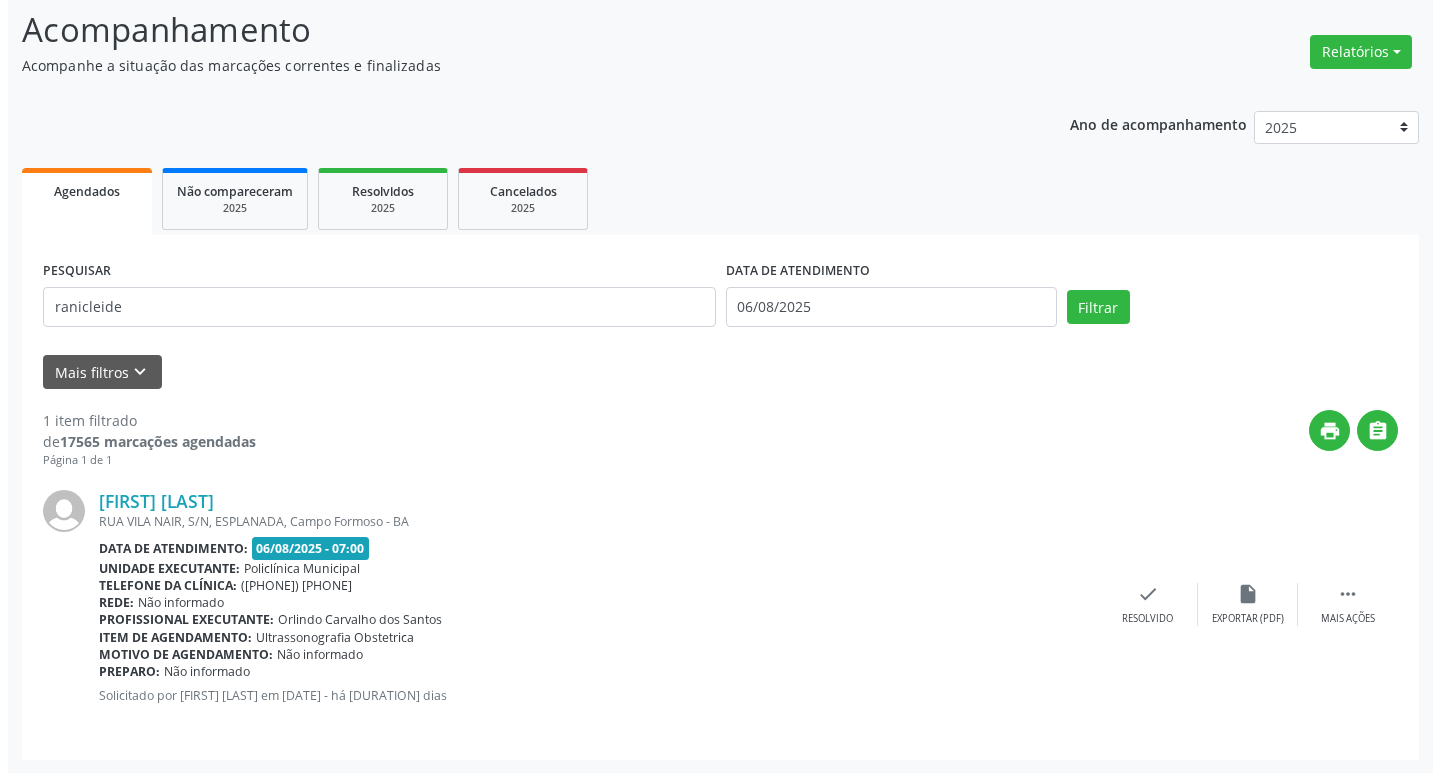 scroll, scrollTop: 132, scrollLeft: 0, axis: vertical 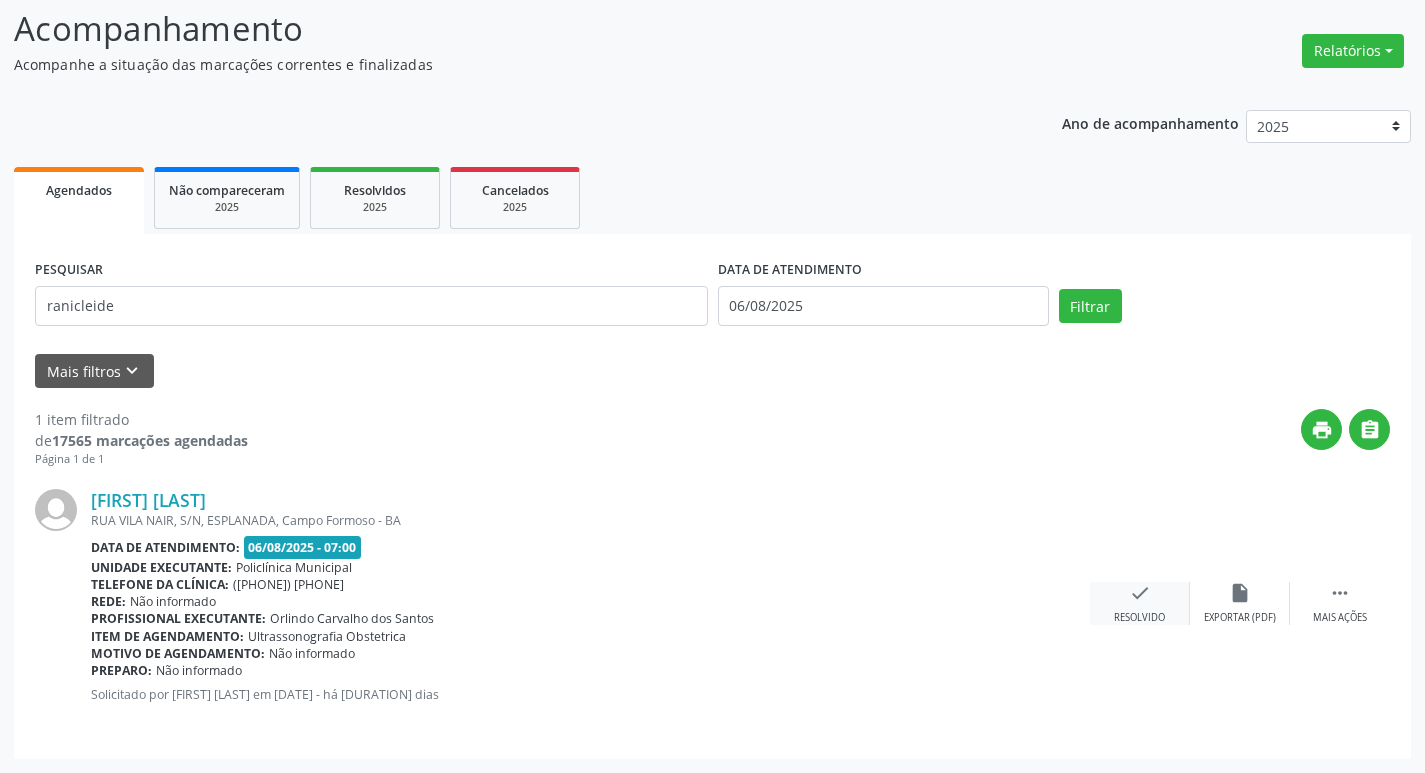 click on "check
Resolvido" at bounding box center (1140, 603) 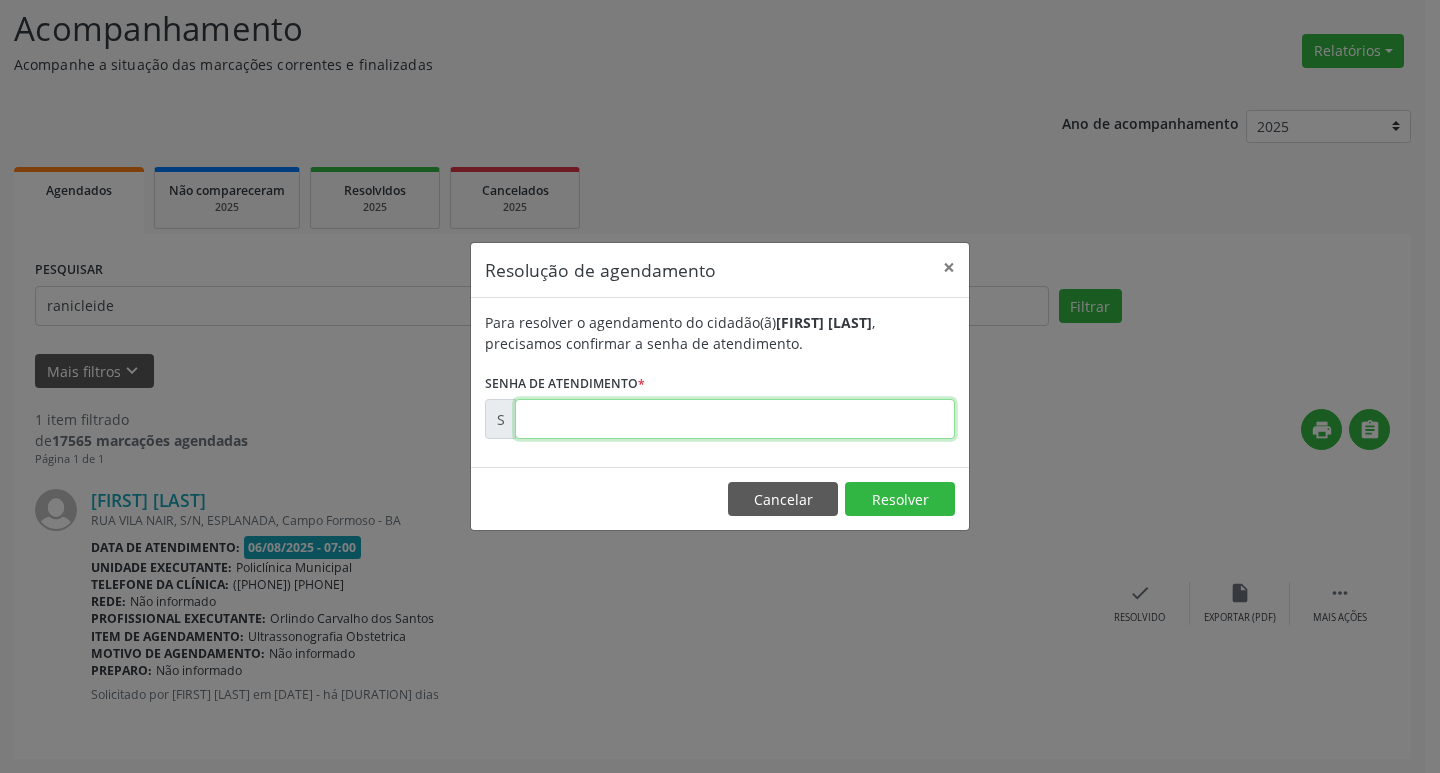 click at bounding box center (735, 419) 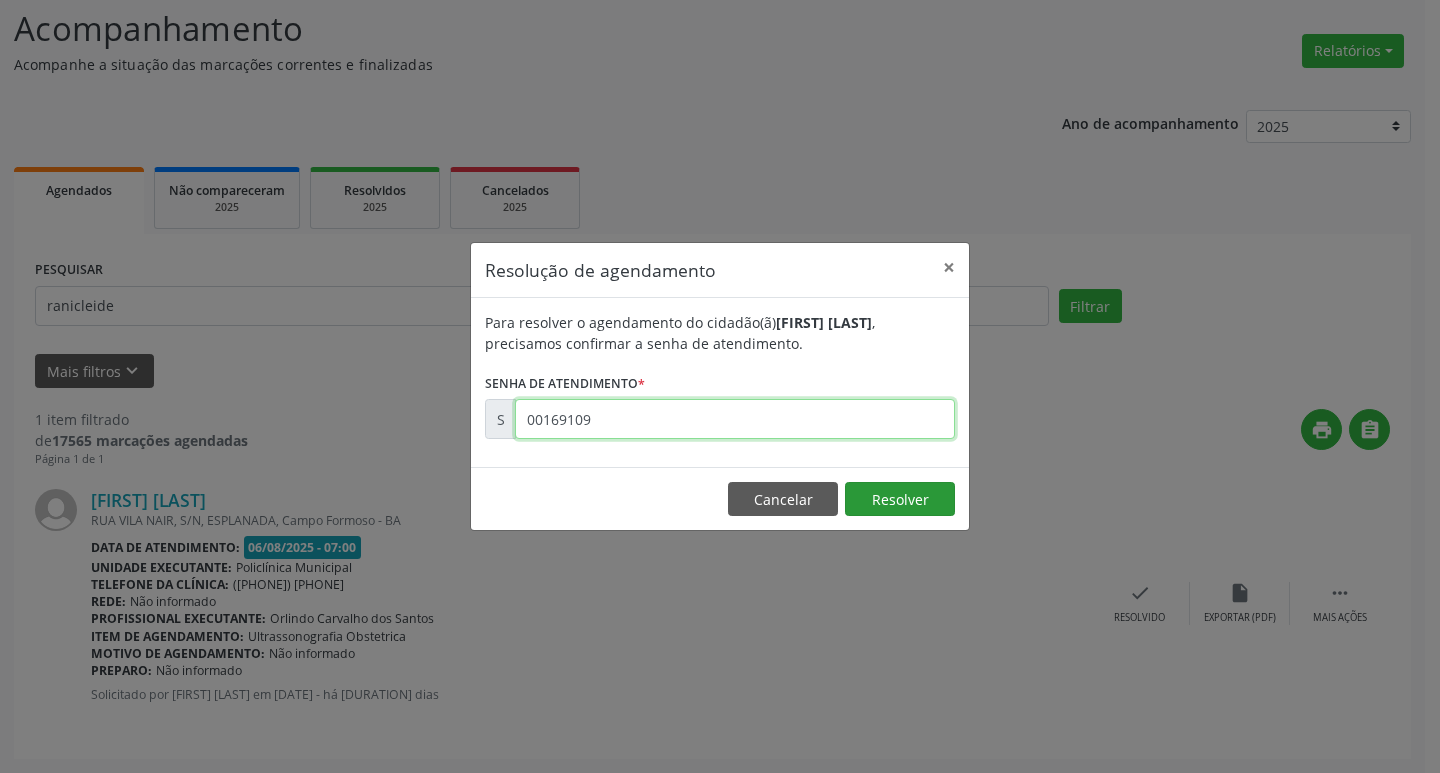 type on "00169109" 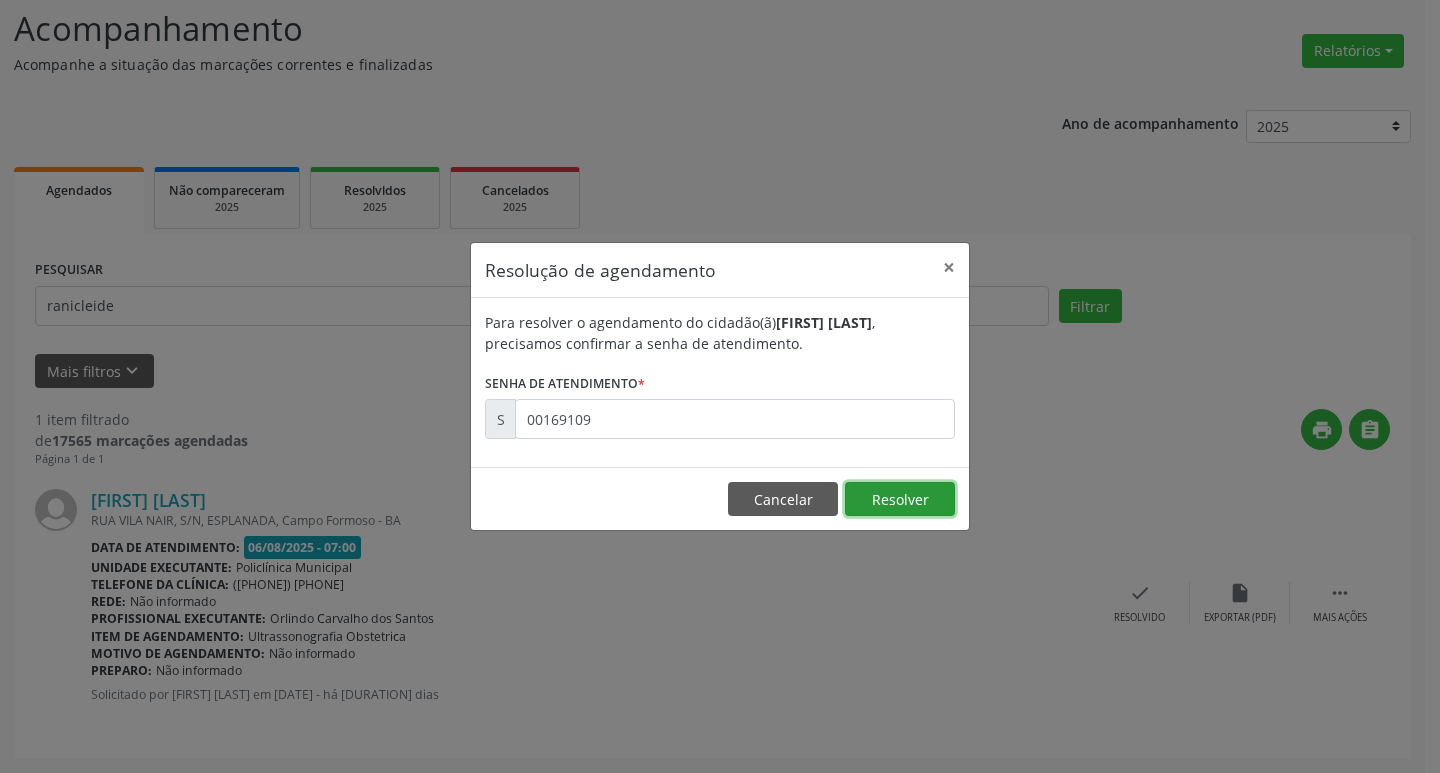 click on "Resolver" at bounding box center (900, 499) 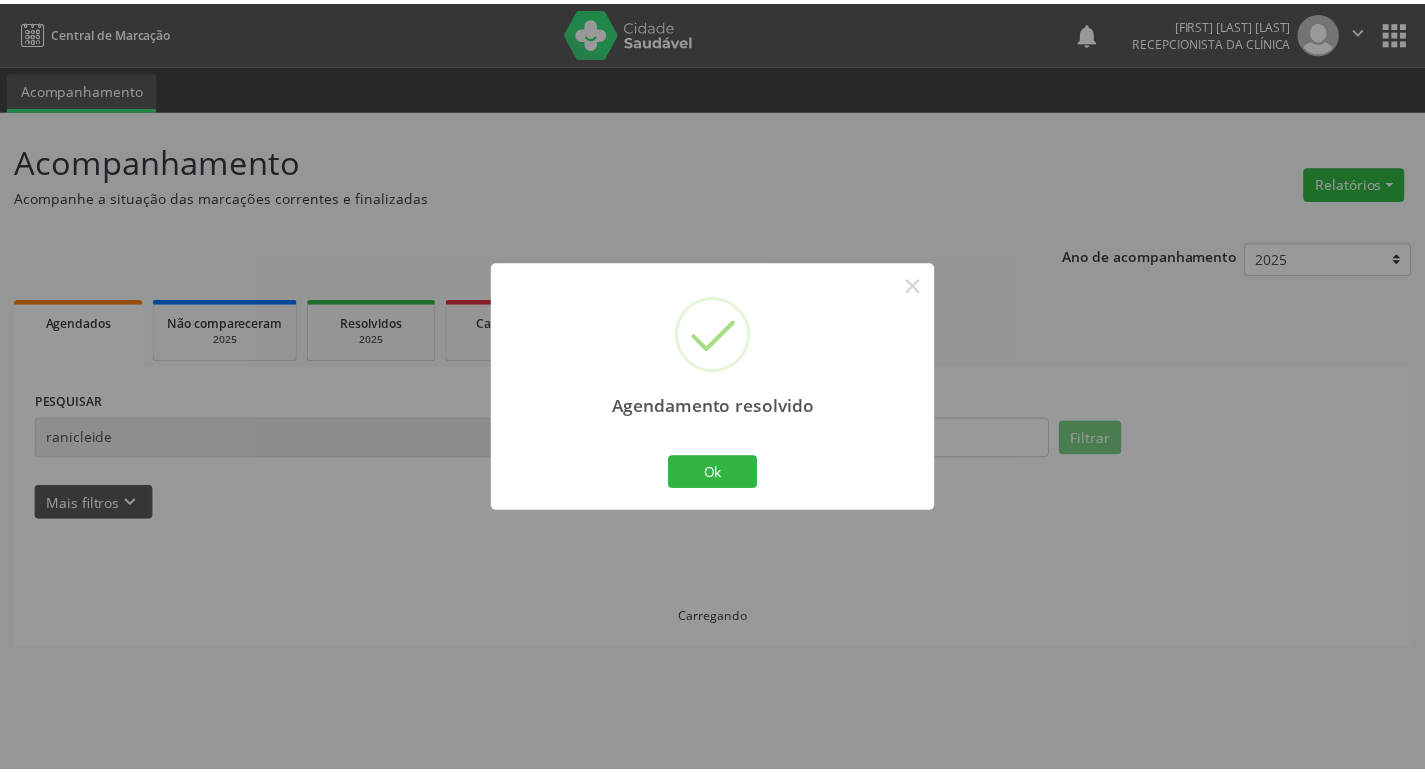 scroll, scrollTop: 0, scrollLeft: 0, axis: both 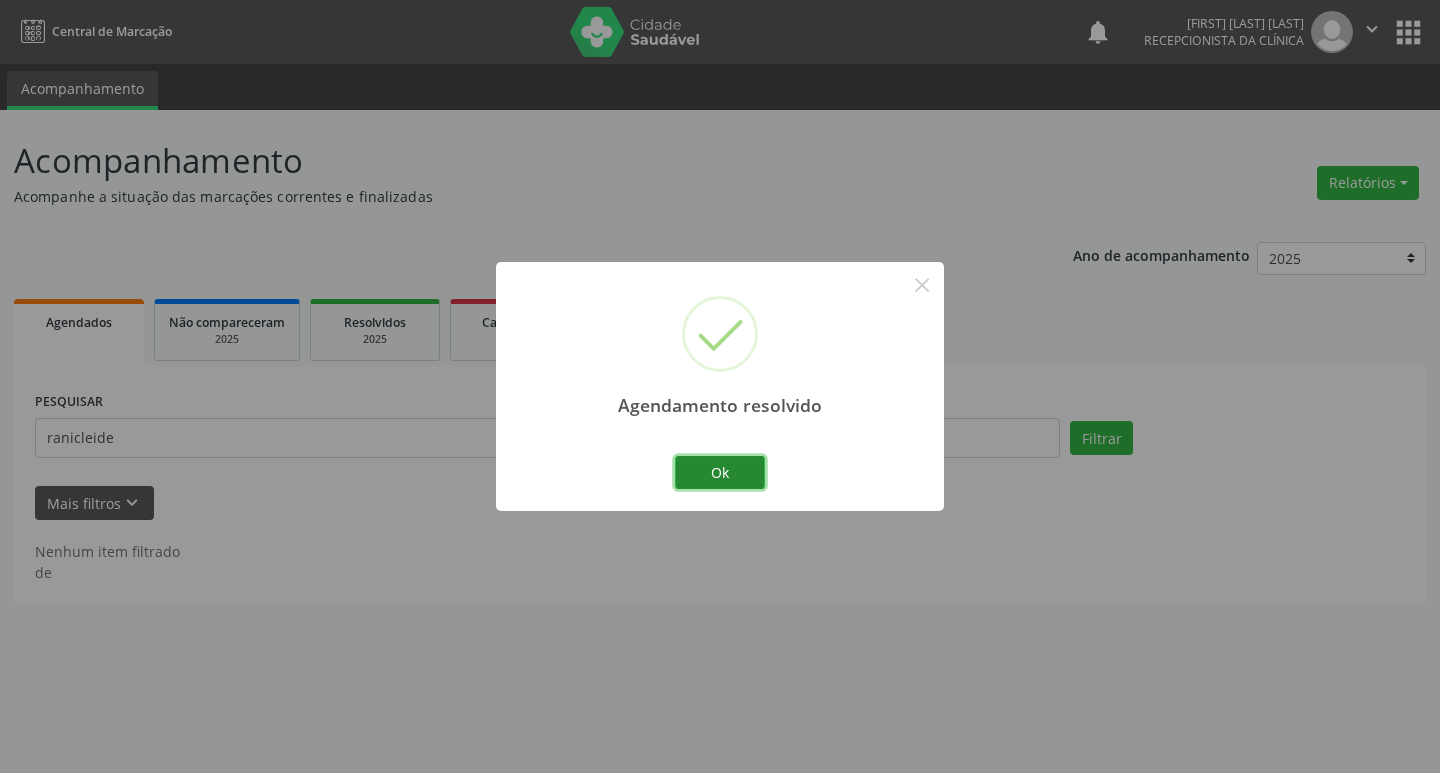 click on "Ok" at bounding box center [720, 473] 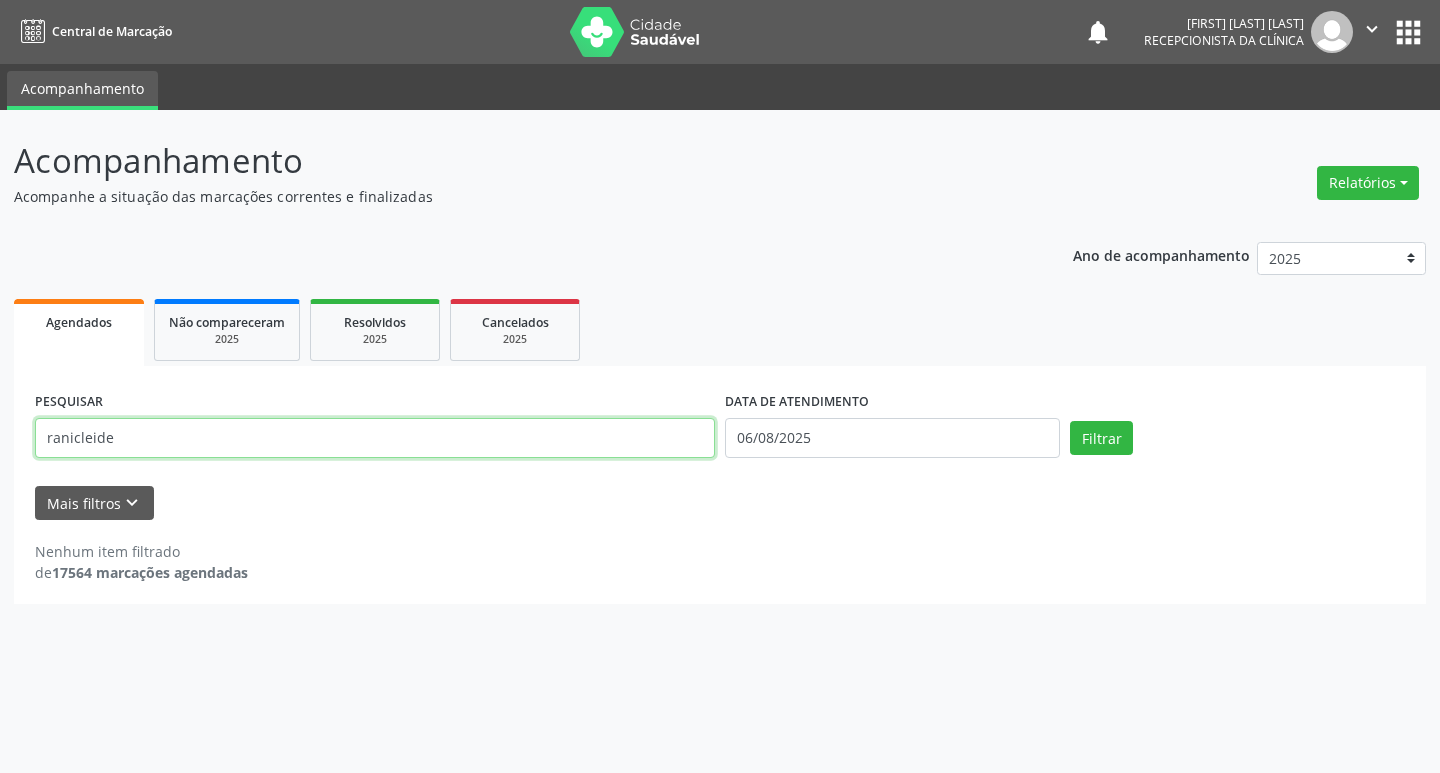 click on "ranicleide" at bounding box center [375, 438] 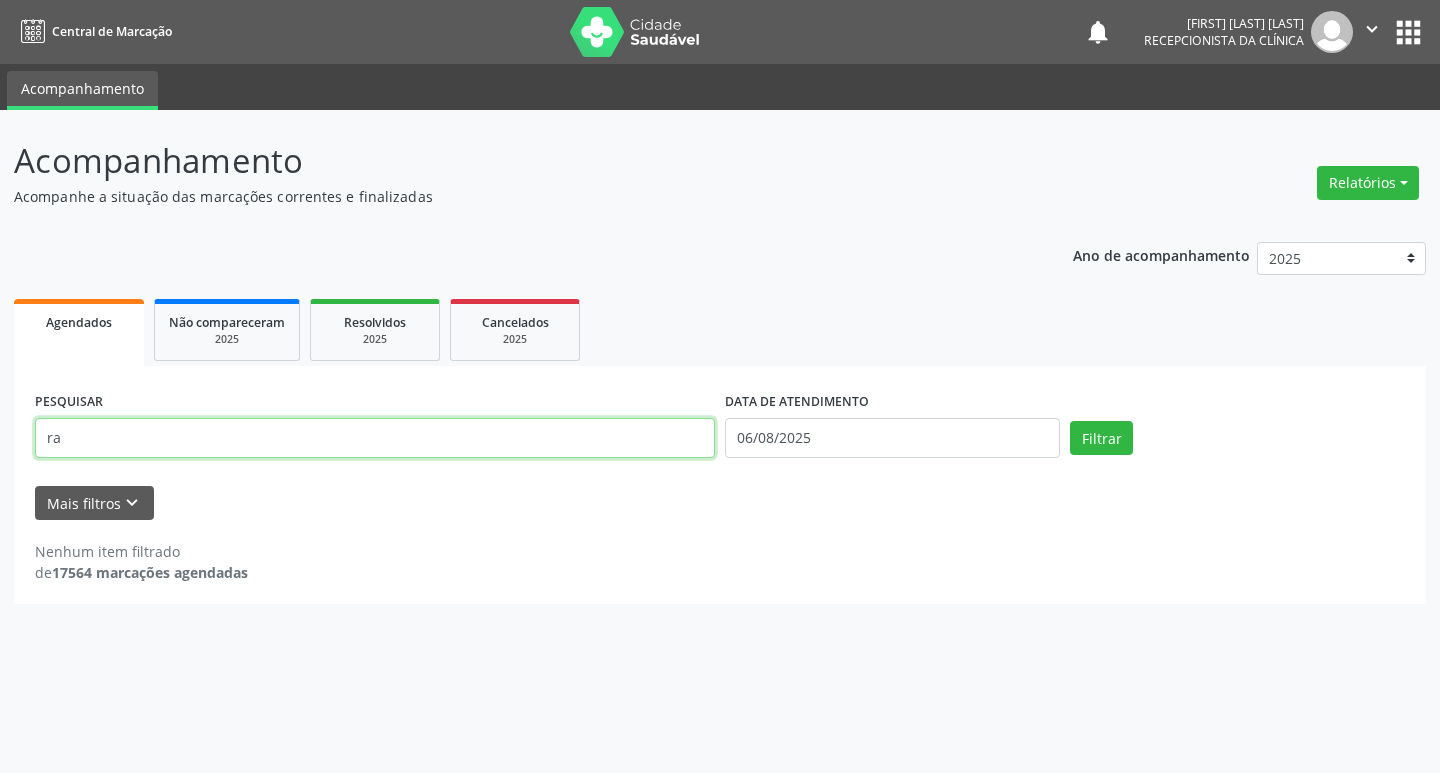 type on "r" 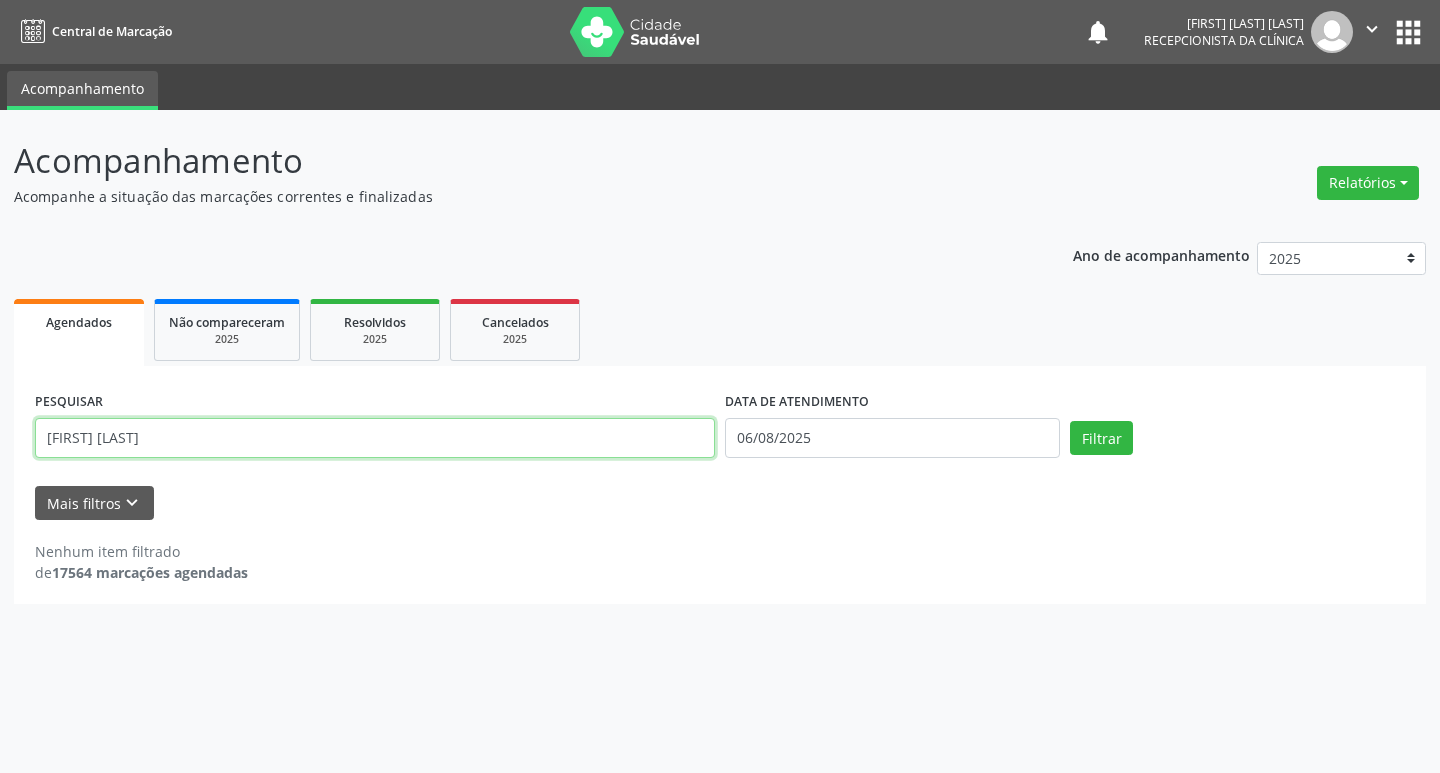 click on "[FIRST] [LAST]" at bounding box center (375, 438) 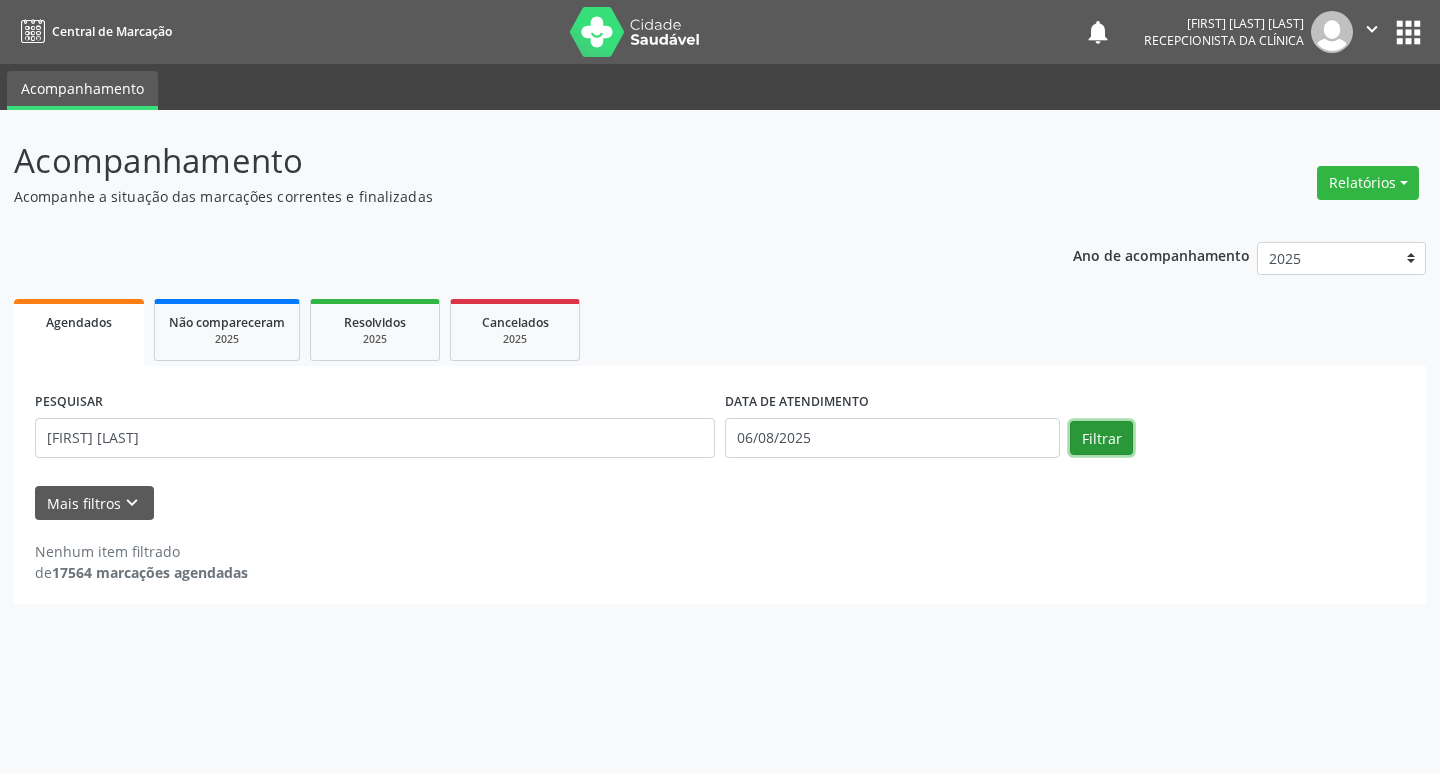 click on "Filtrar" at bounding box center [1101, 438] 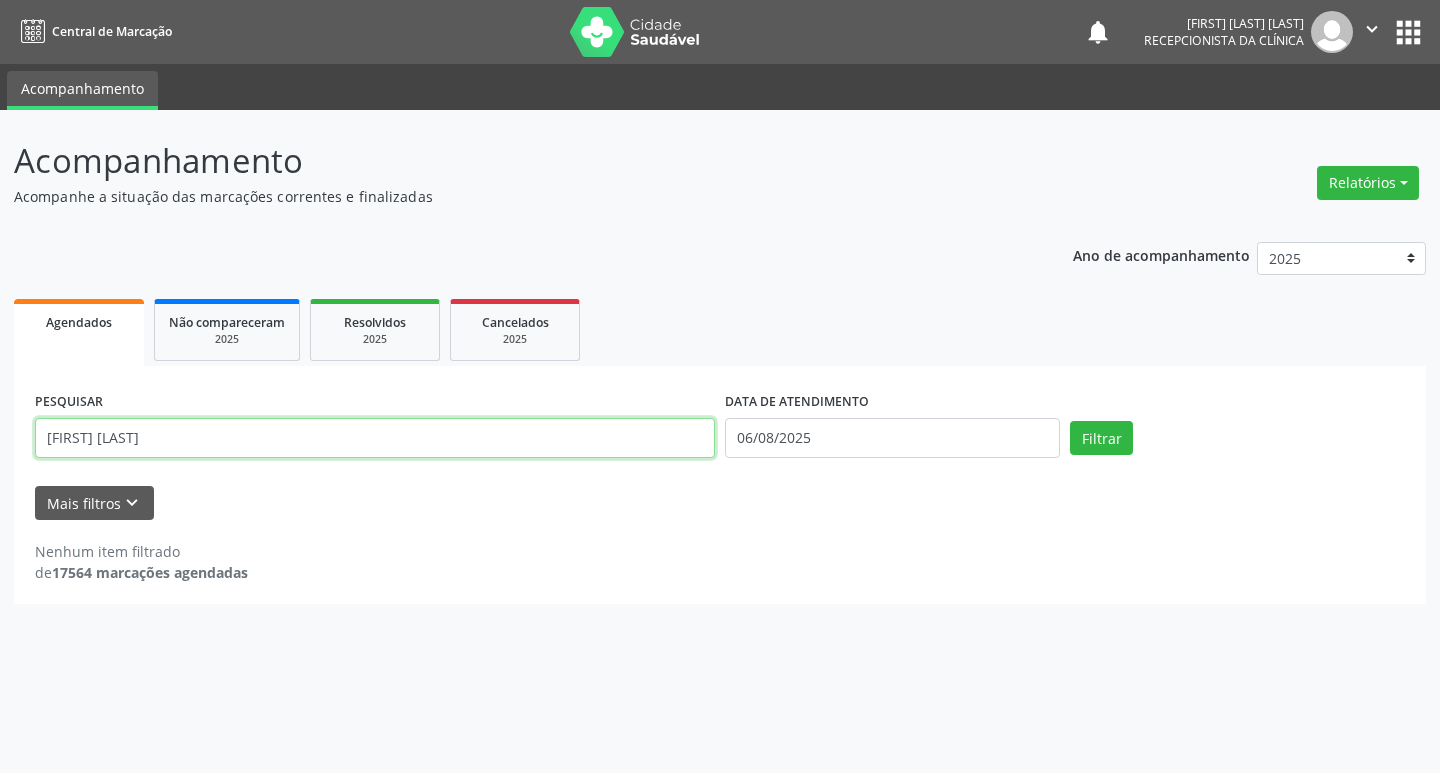 click on "[FIRST] [LAST]" at bounding box center [375, 438] 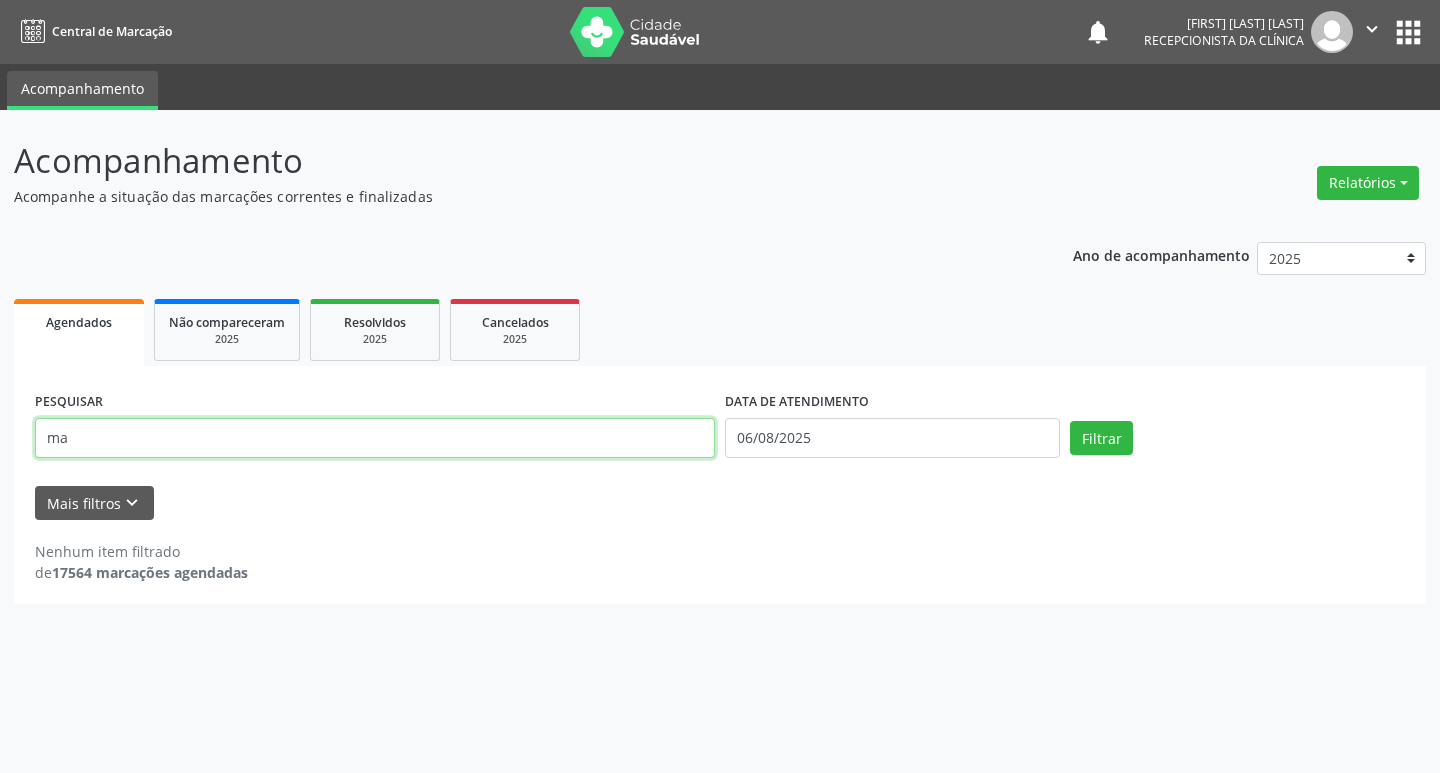 type on "m" 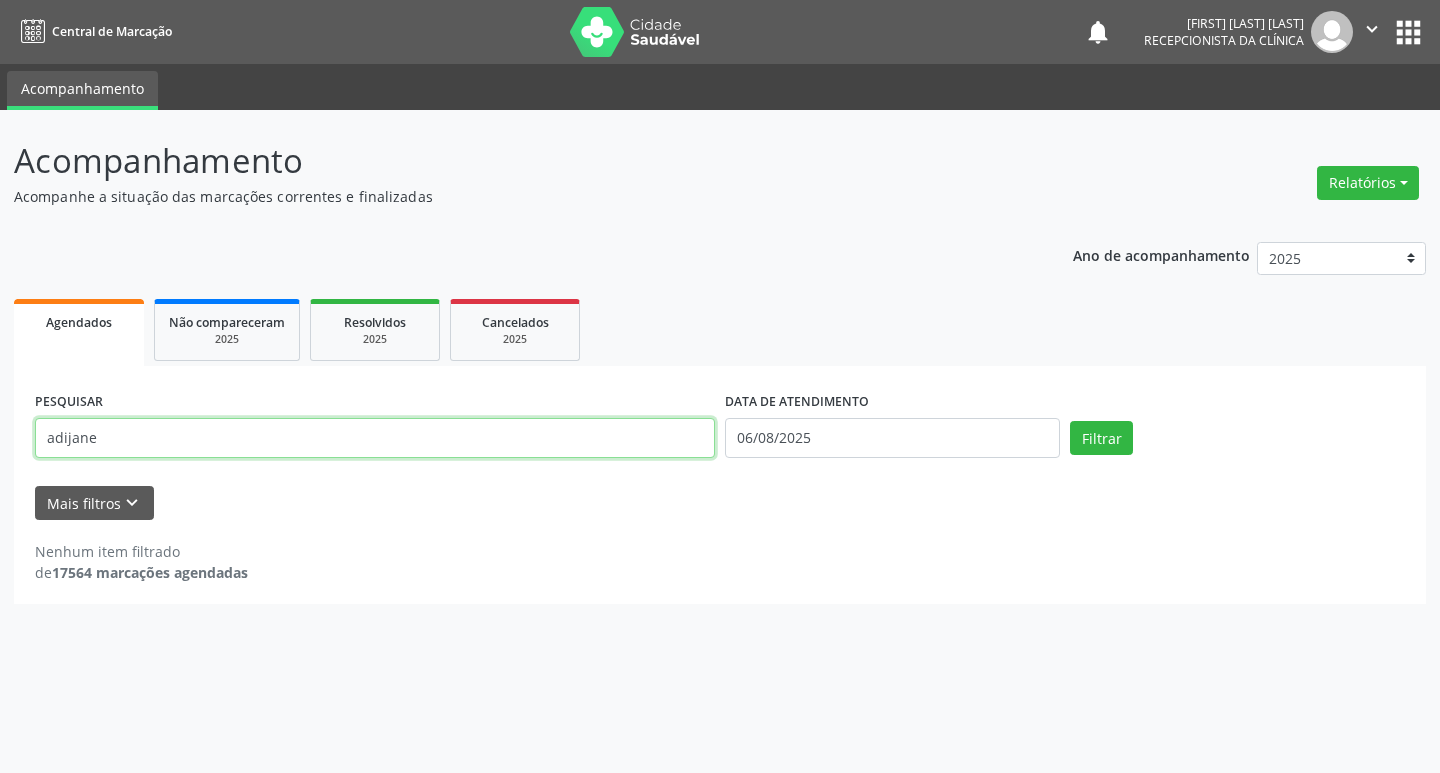 click on "Filtrar" at bounding box center (1101, 438) 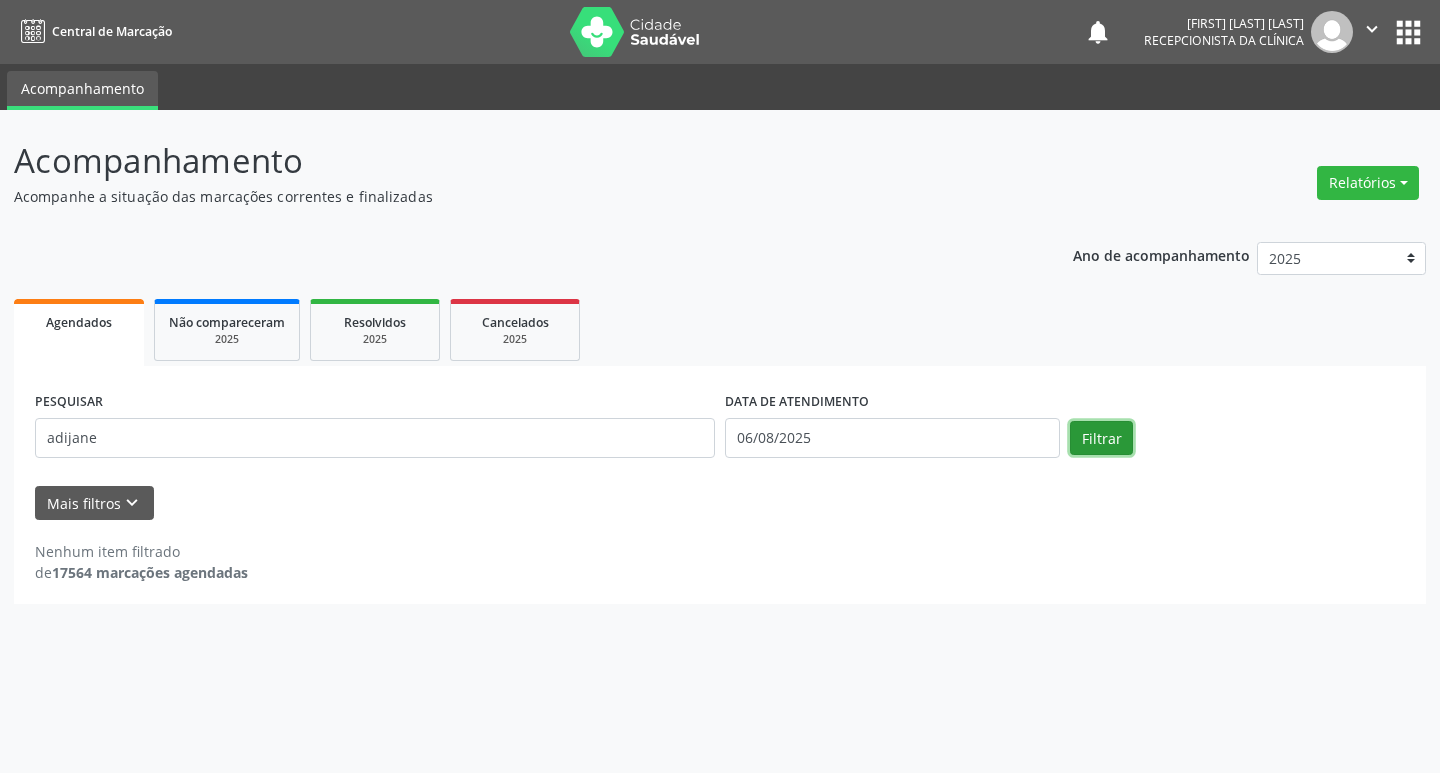 click on "Filtrar" at bounding box center [1101, 438] 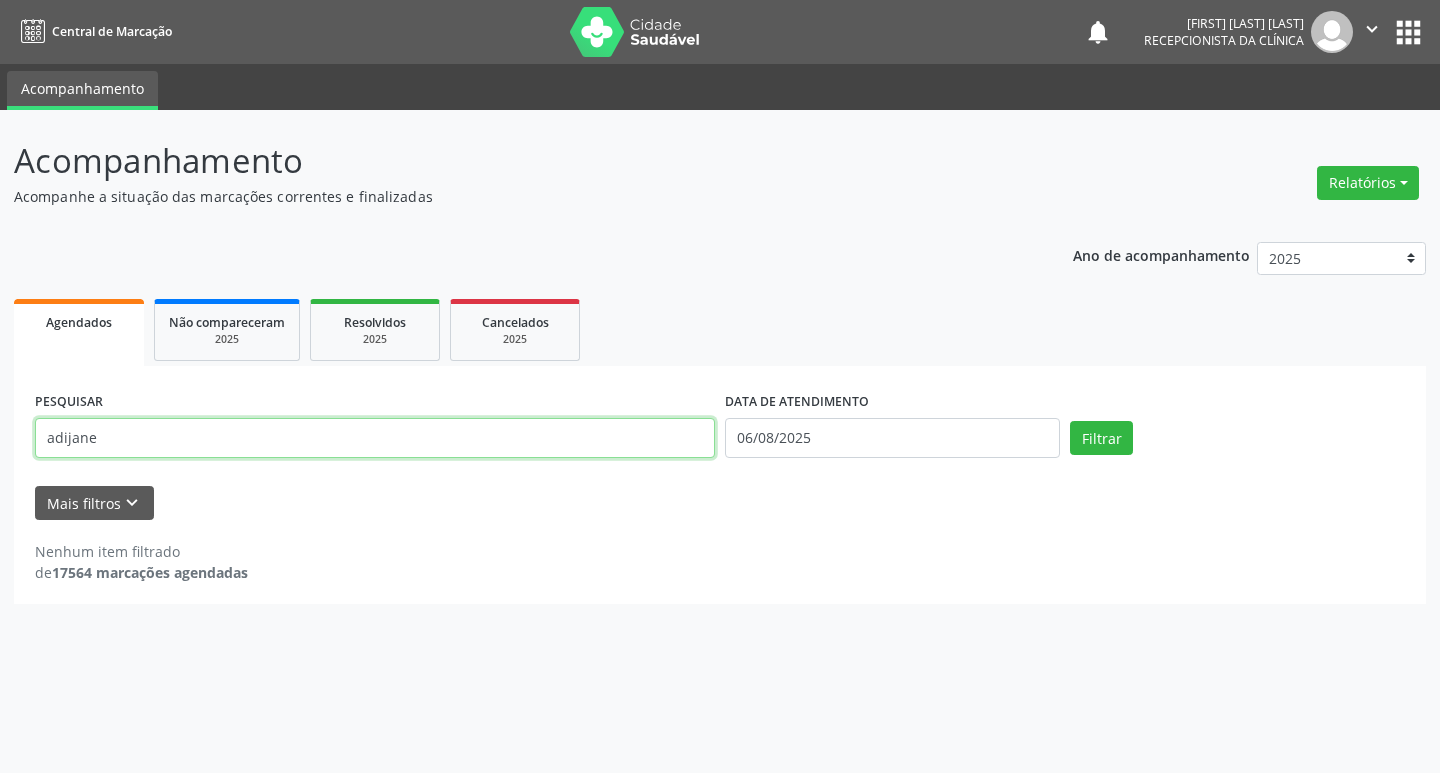 click on "adijane" at bounding box center [375, 438] 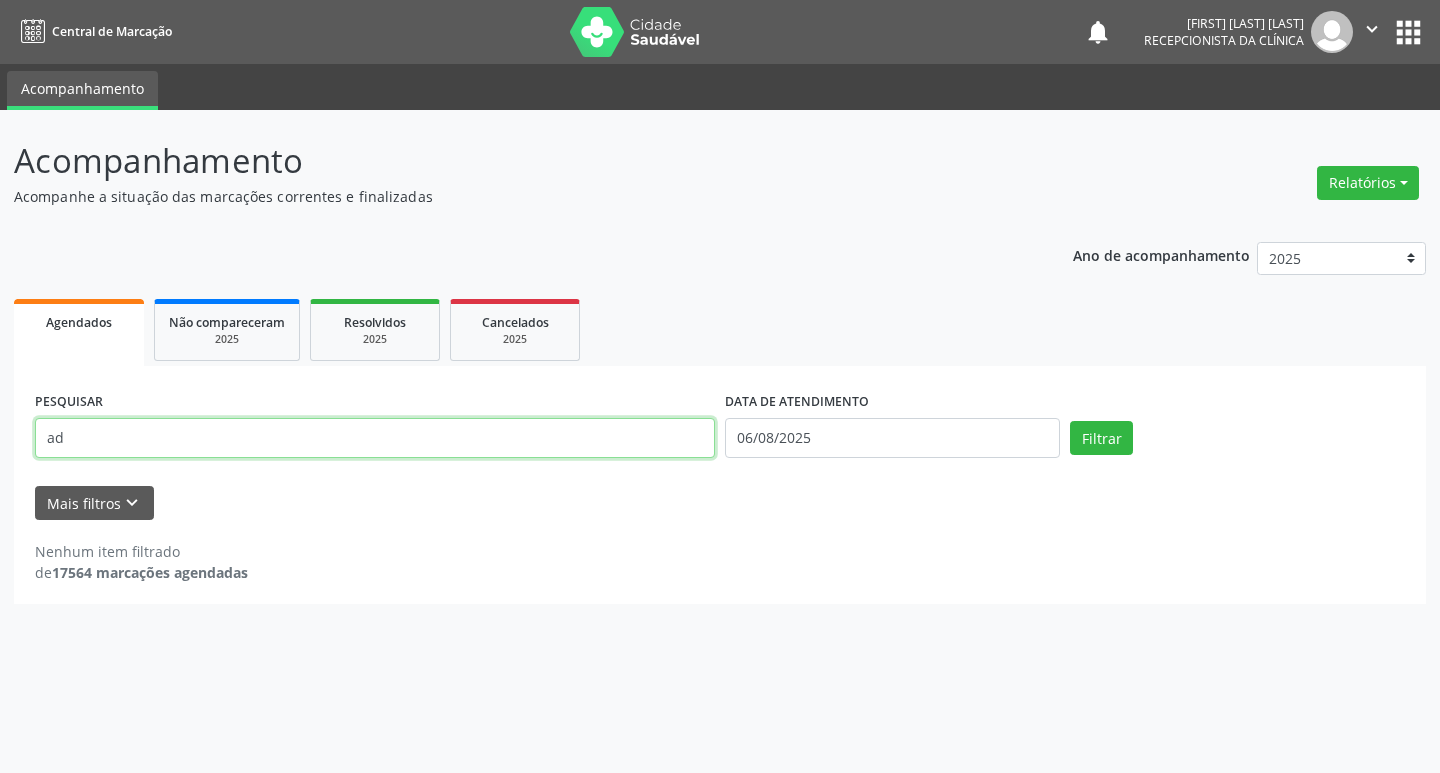 type on "a" 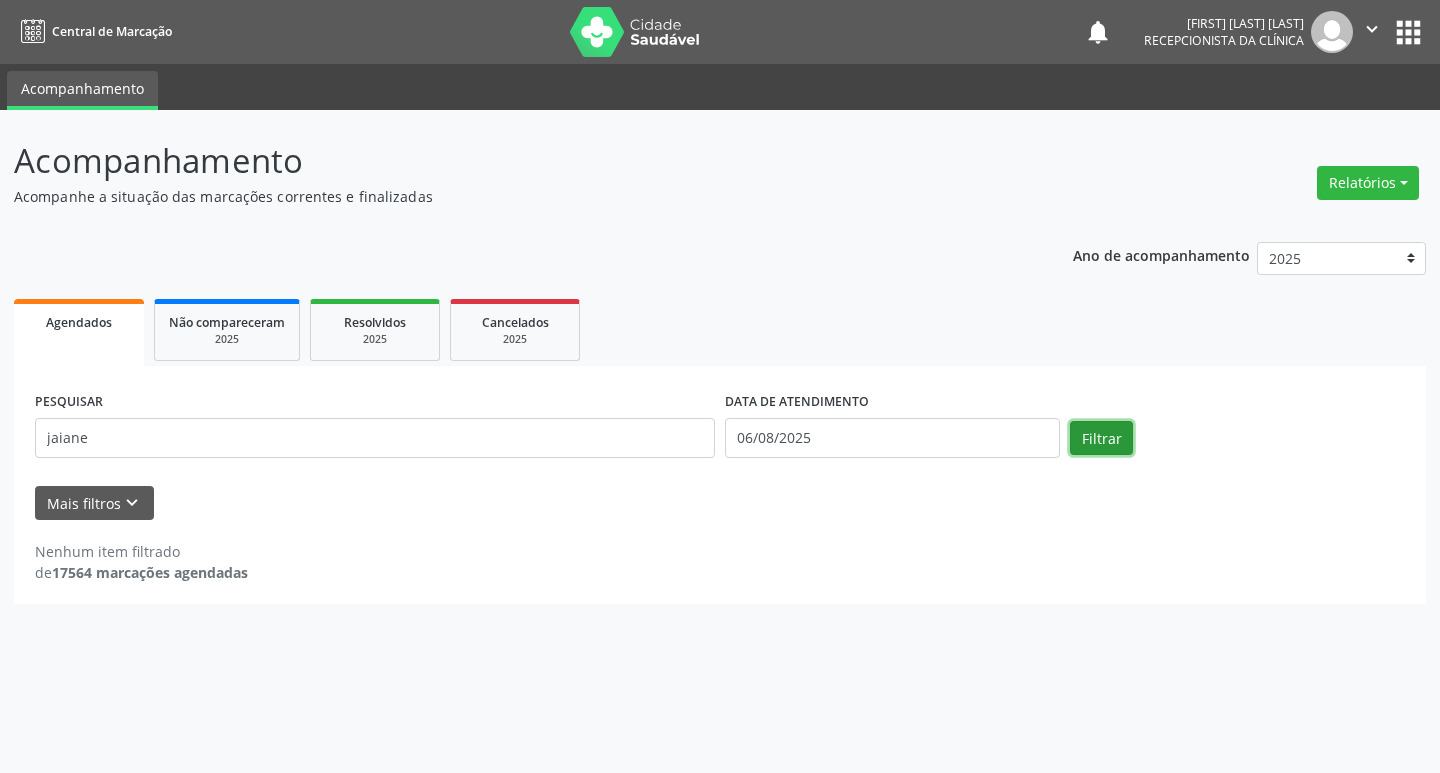 click on "Filtrar" at bounding box center (1101, 438) 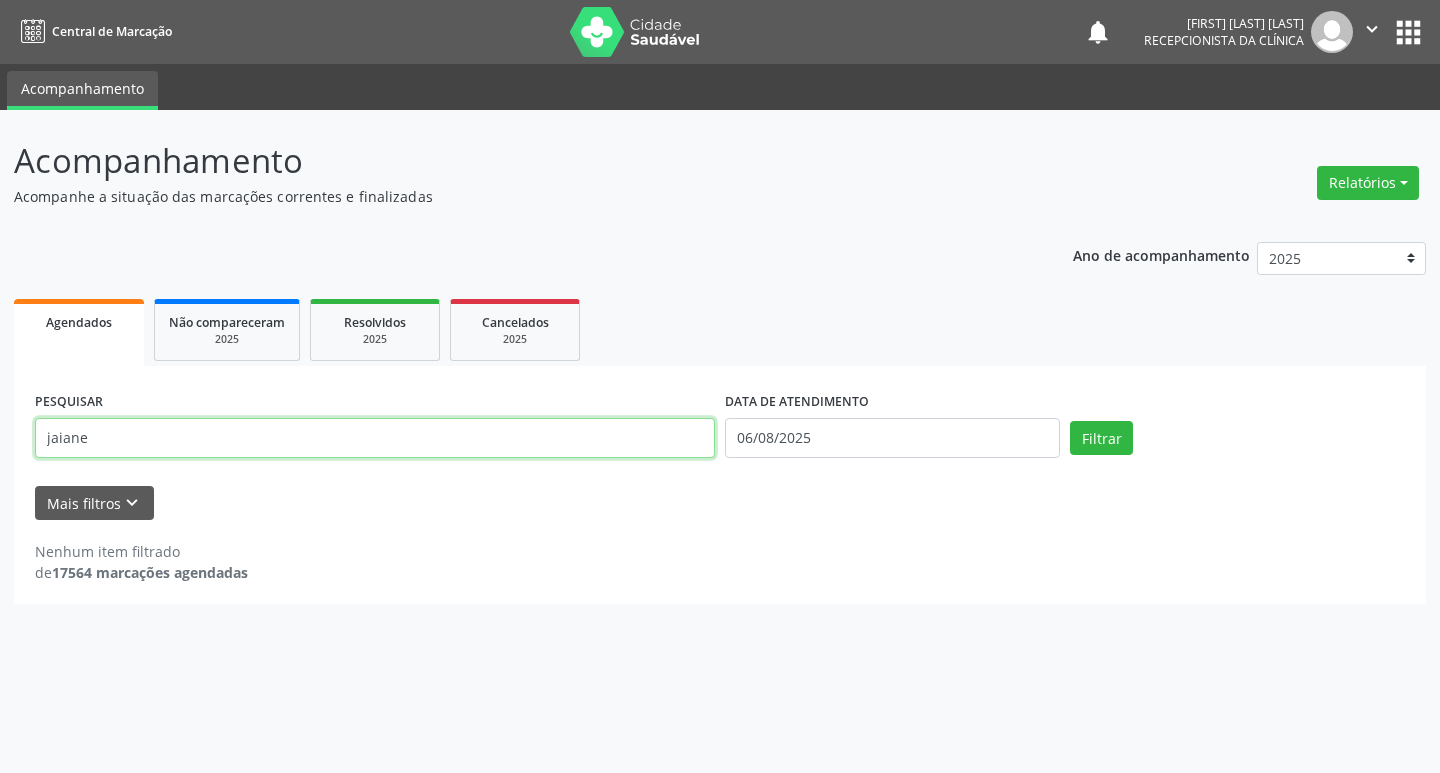 drag, startPoint x: 268, startPoint y: 442, endPoint x: 300, endPoint y: 463, distance: 38.27532 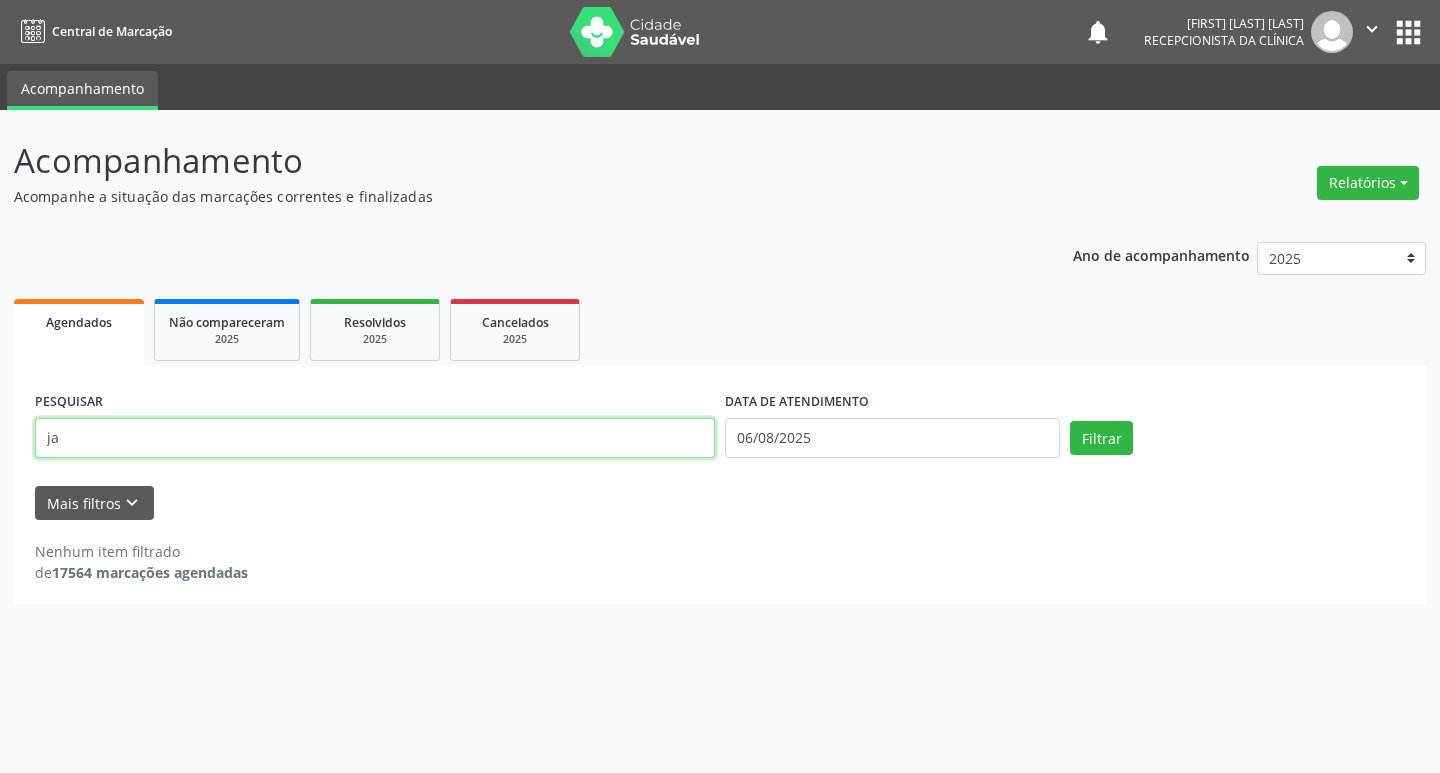 type on "j" 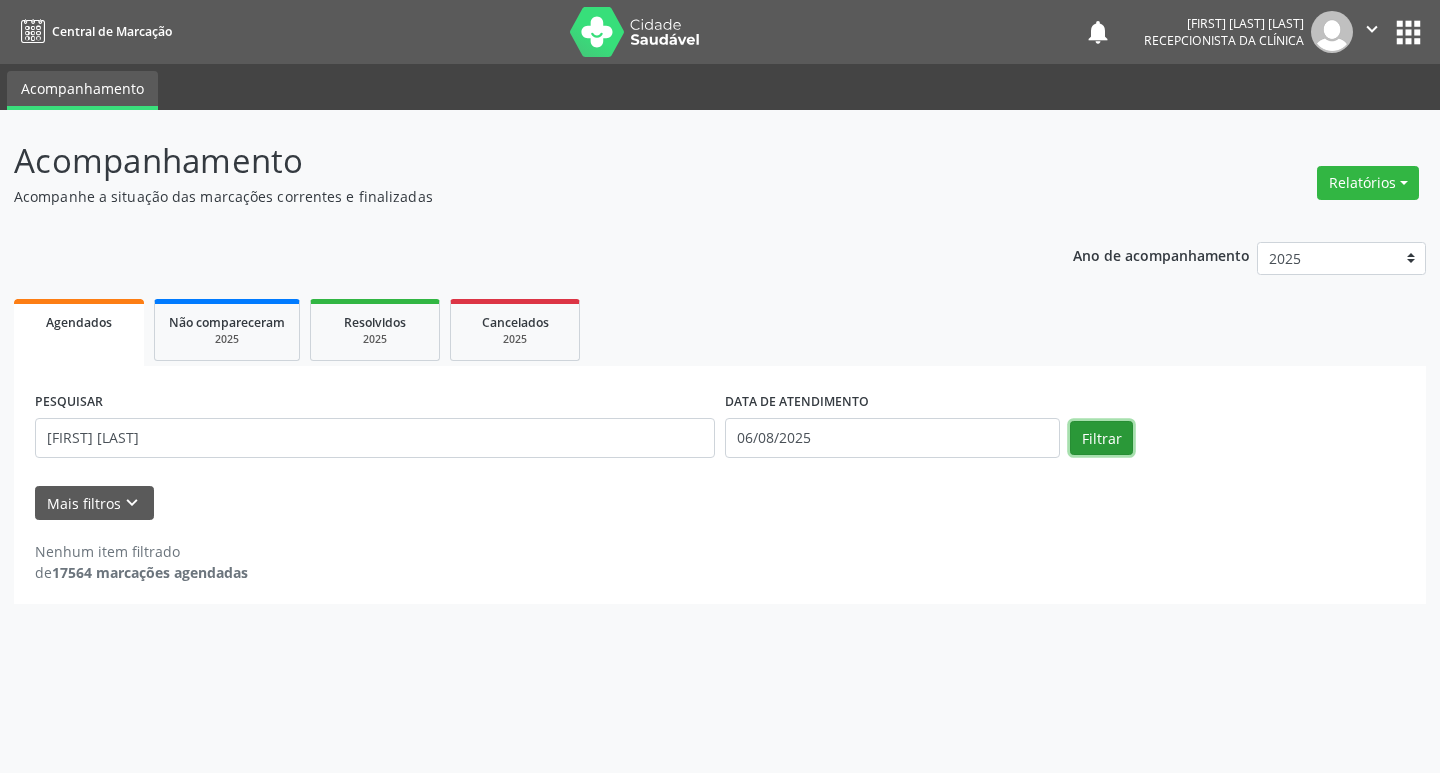 click on "Filtrar" at bounding box center (1101, 438) 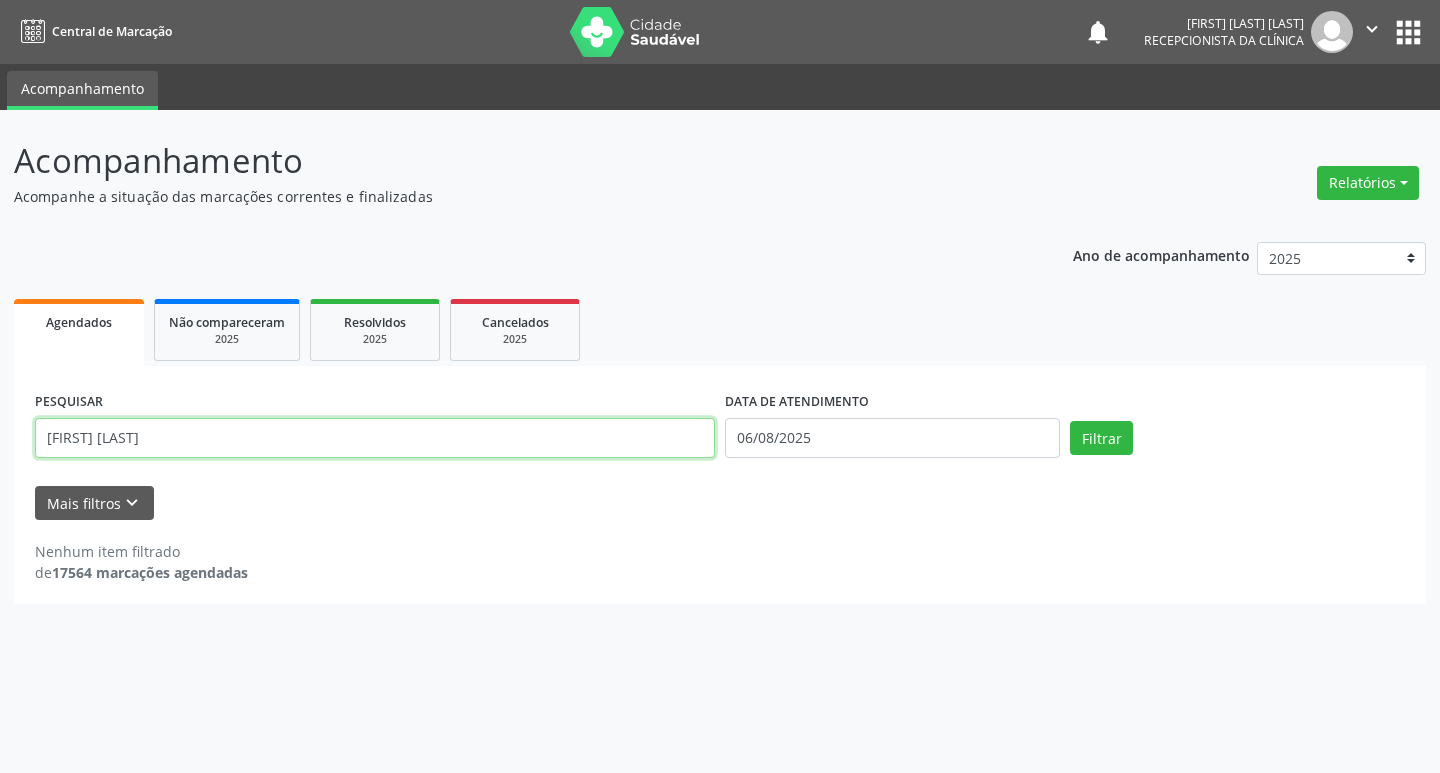 click on "[FIRST] [LAST]" at bounding box center (375, 438) 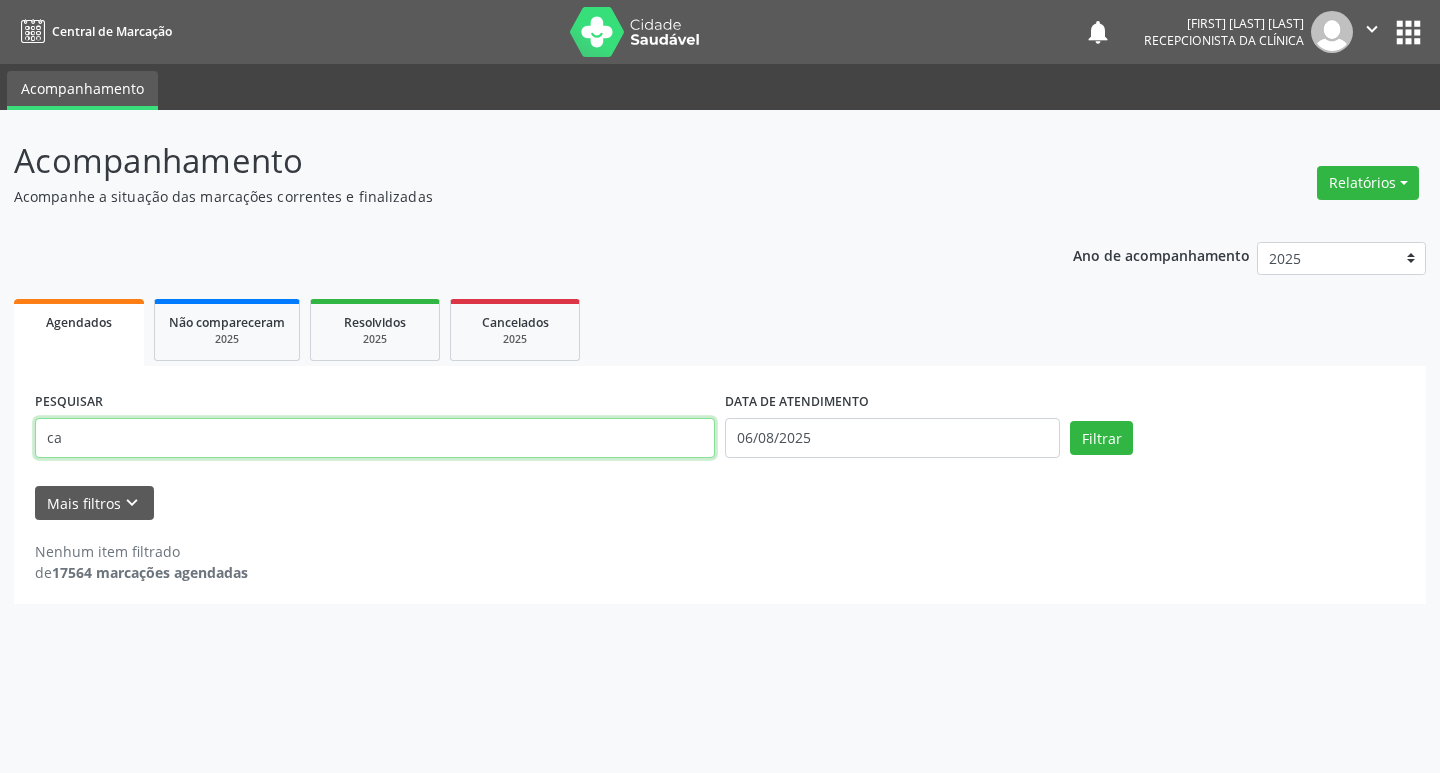 type on "c" 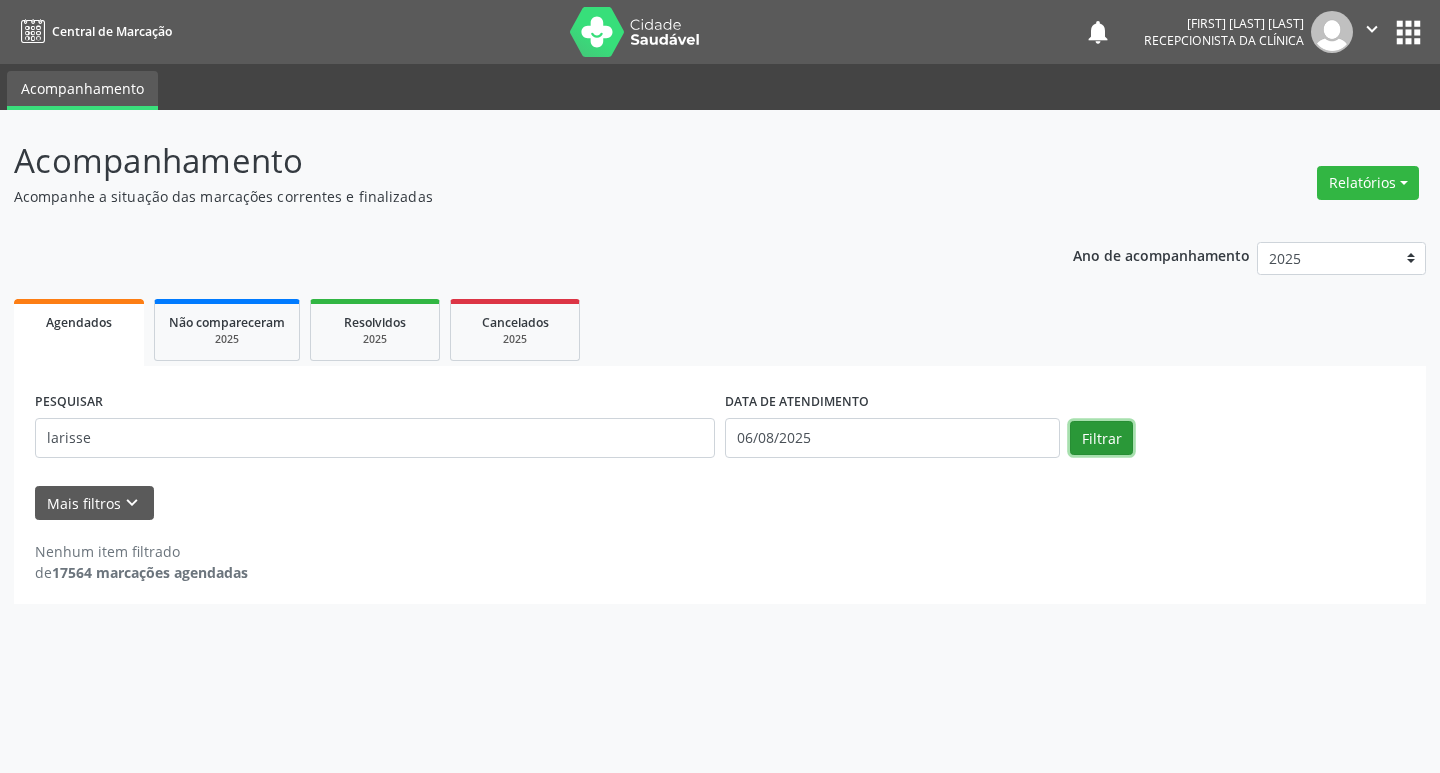 click on "Filtrar" at bounding box center [1101, 438] 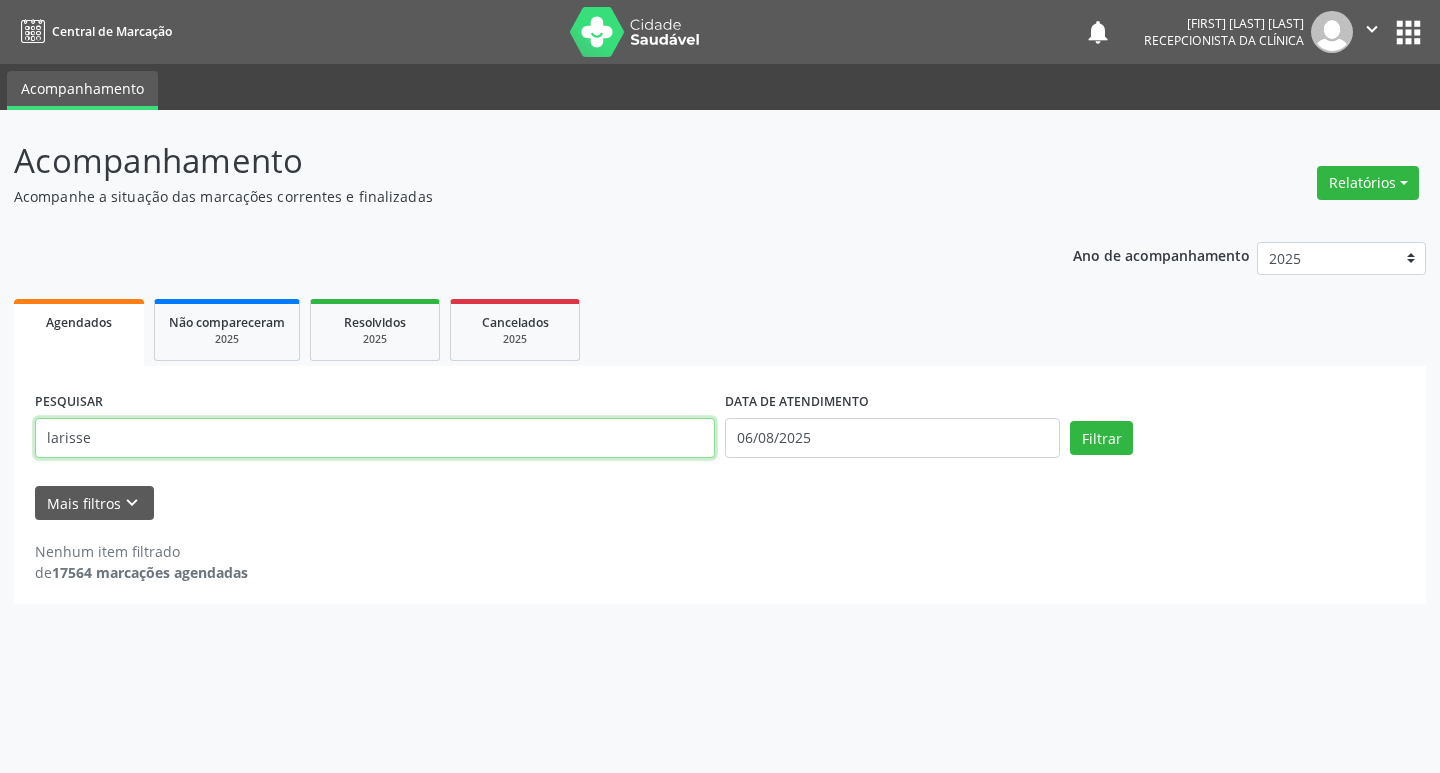 click on "larisse" at bounding box center (375, 438) 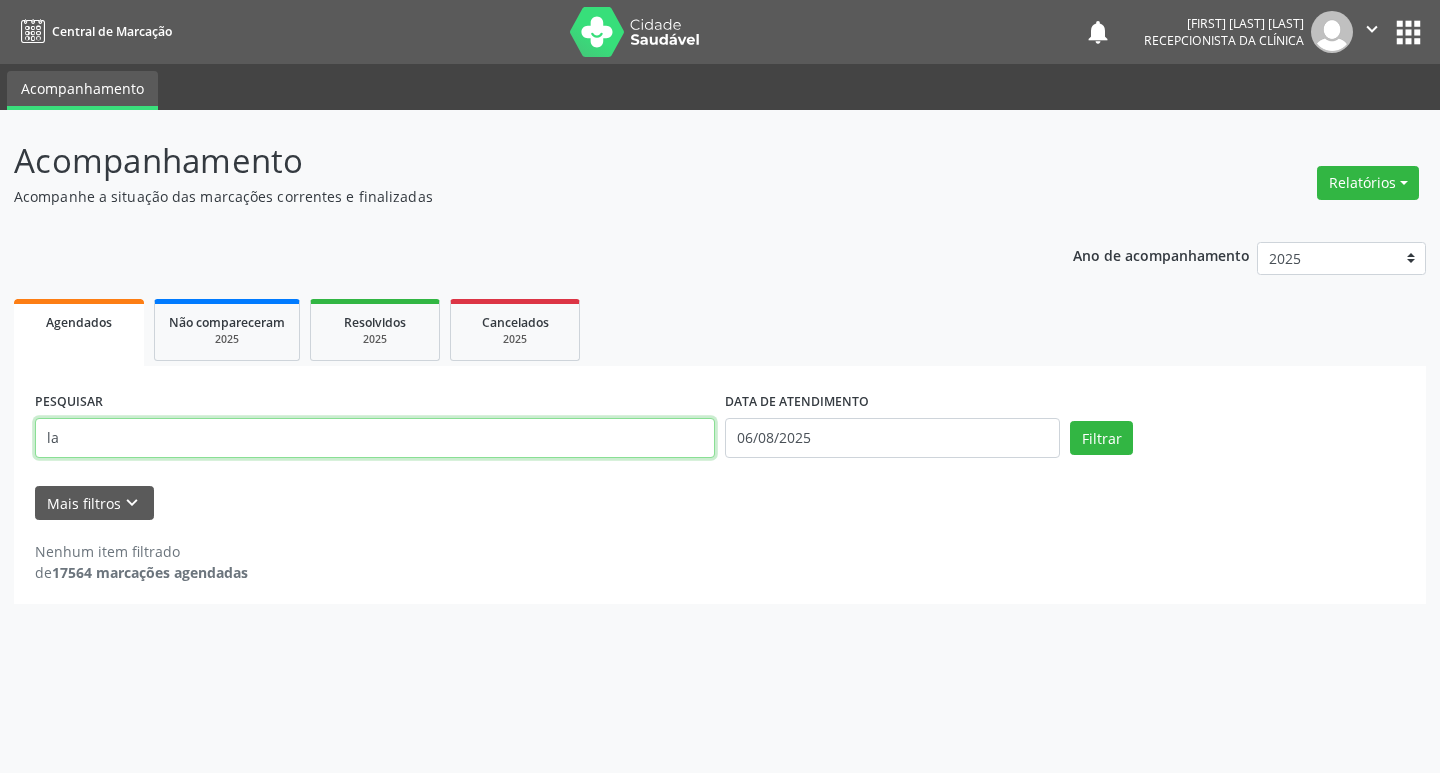 type on "l" 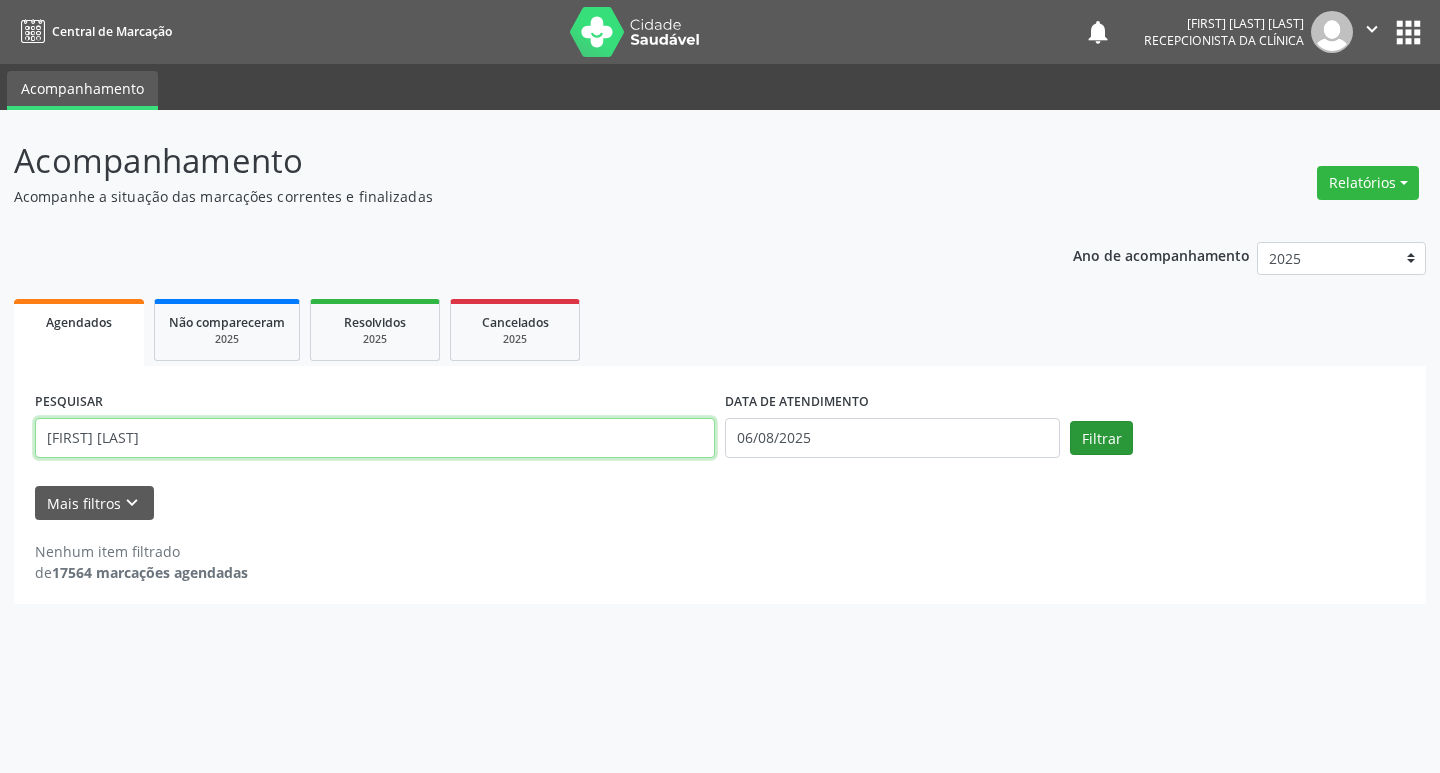 type on "[FIRST] [LAST]" 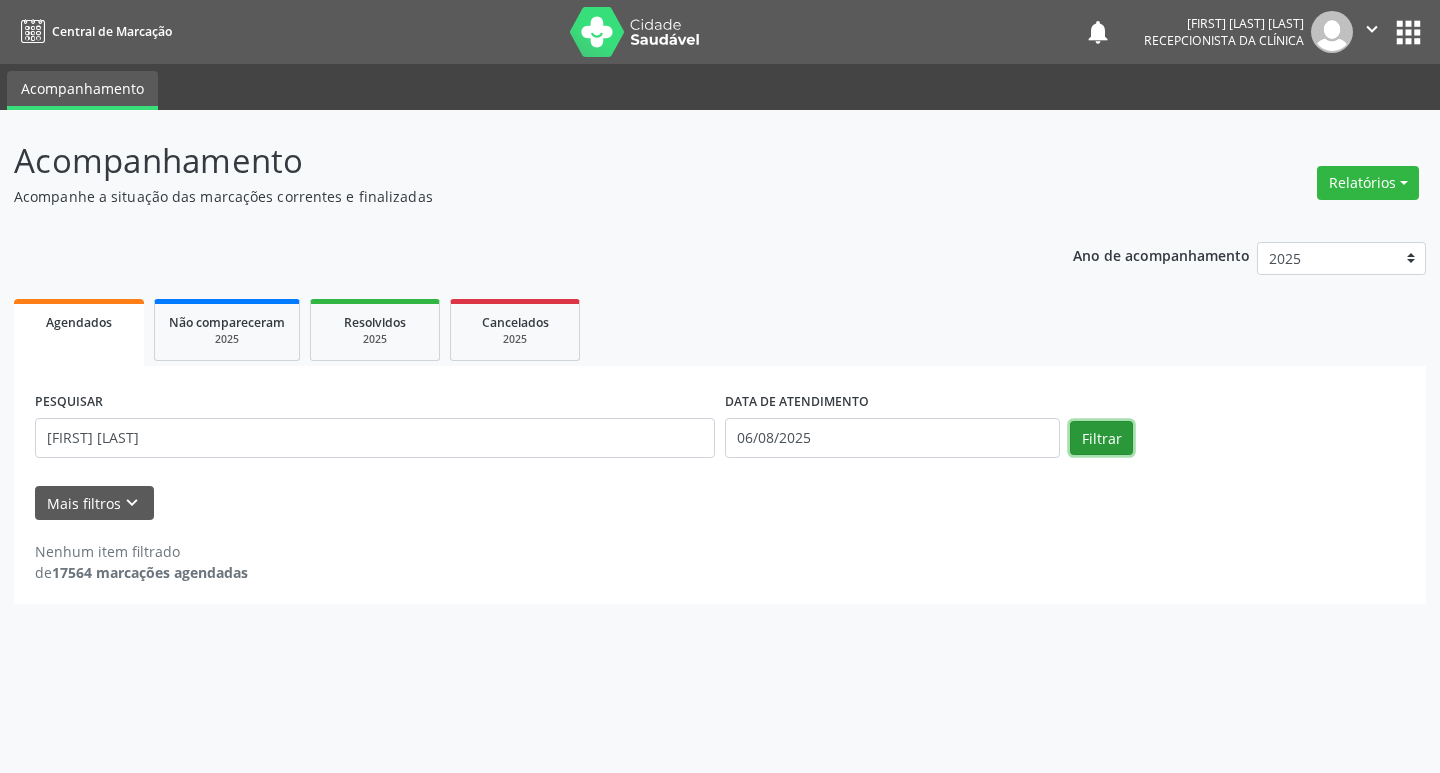 click on "Filtrar" at bounding box center (1101, 438) 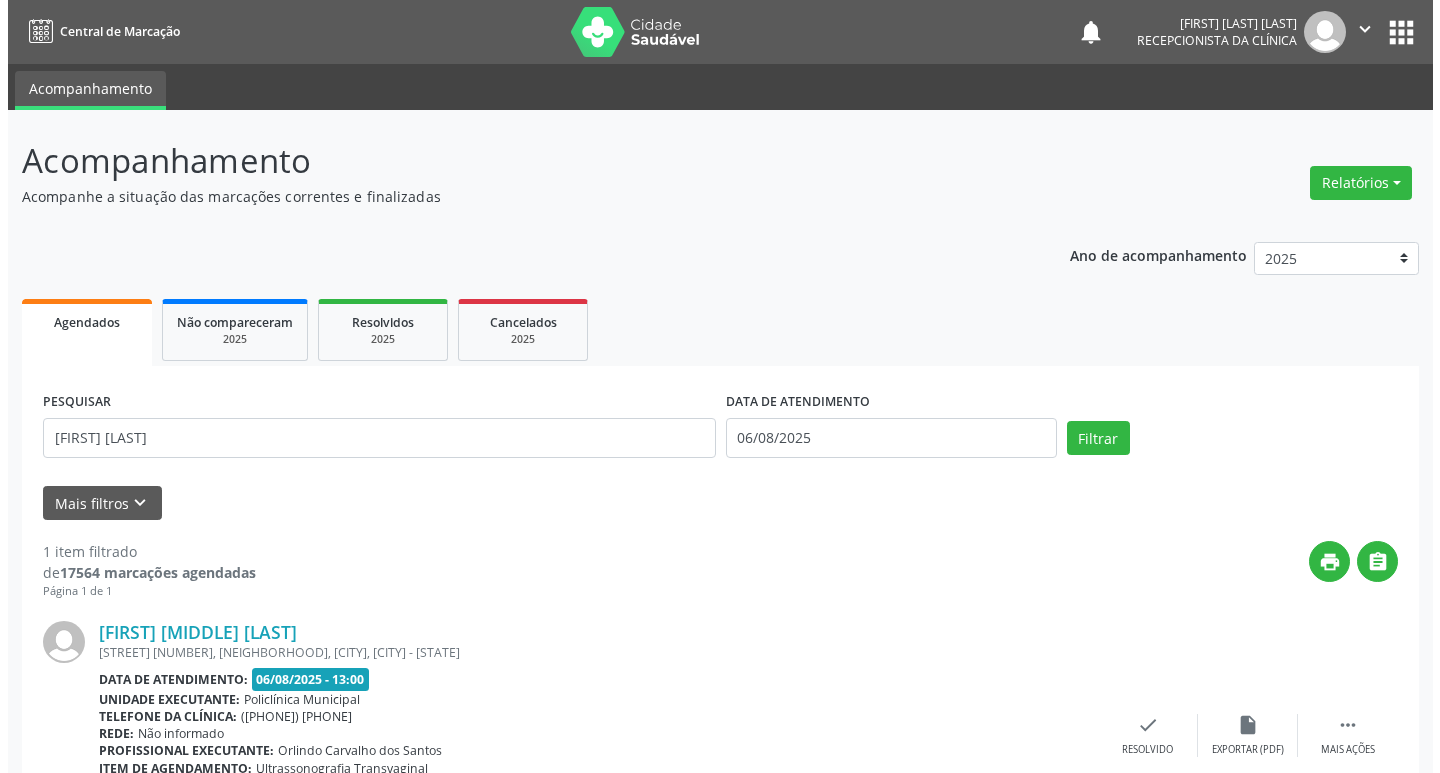 scroll, scrollTop: 132, scrollLeft: 0, axis: vertical 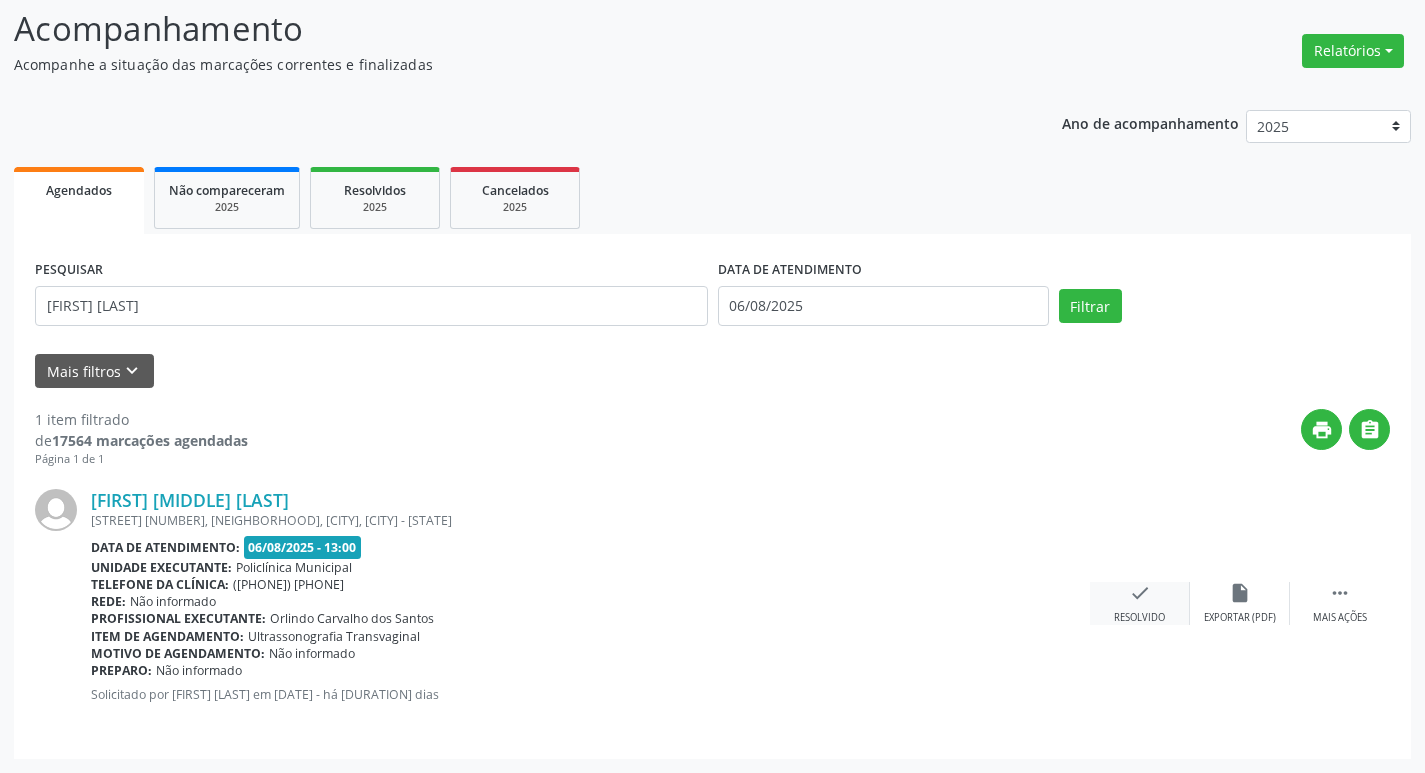 click on "check
Resolvido" at bounding box center [1140, 603] 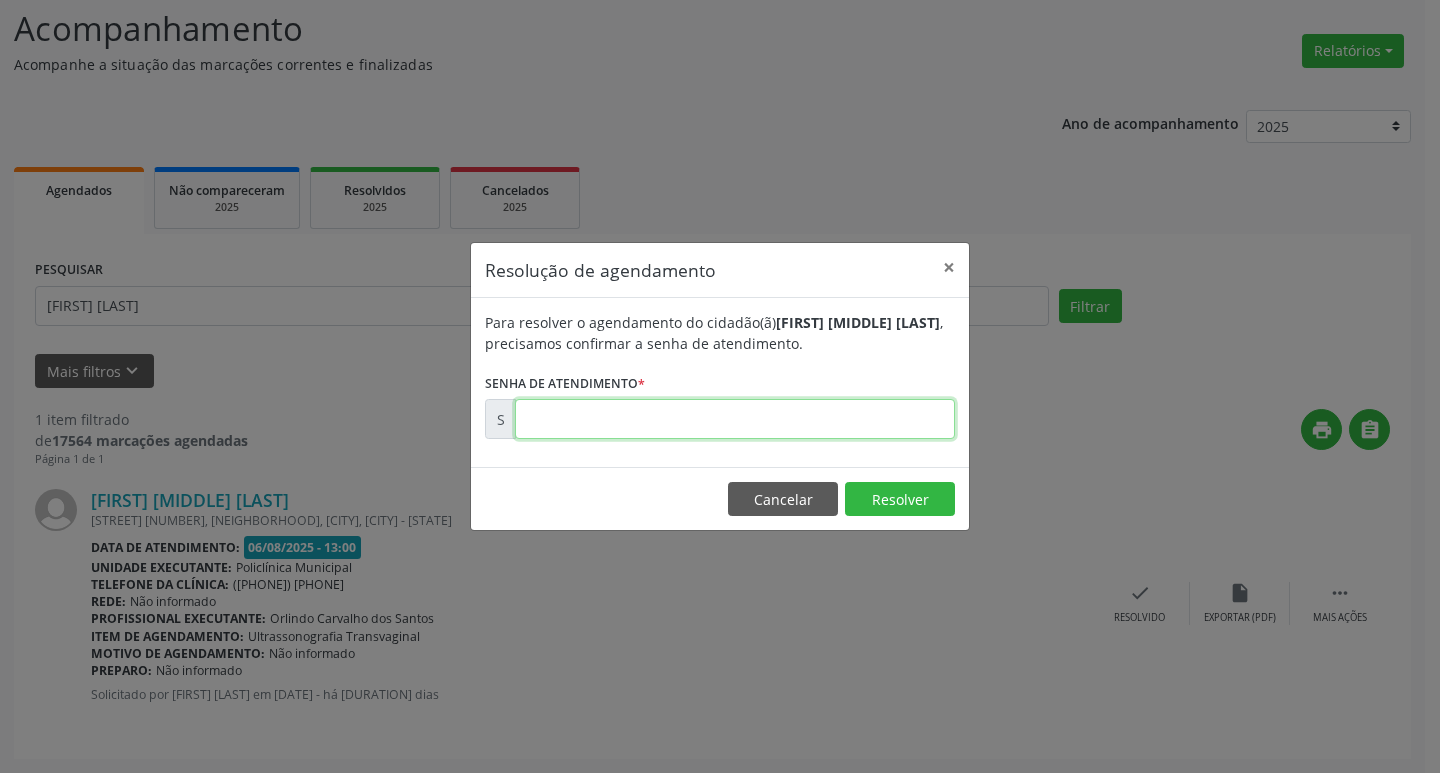 click at bounding box center (735, 419) 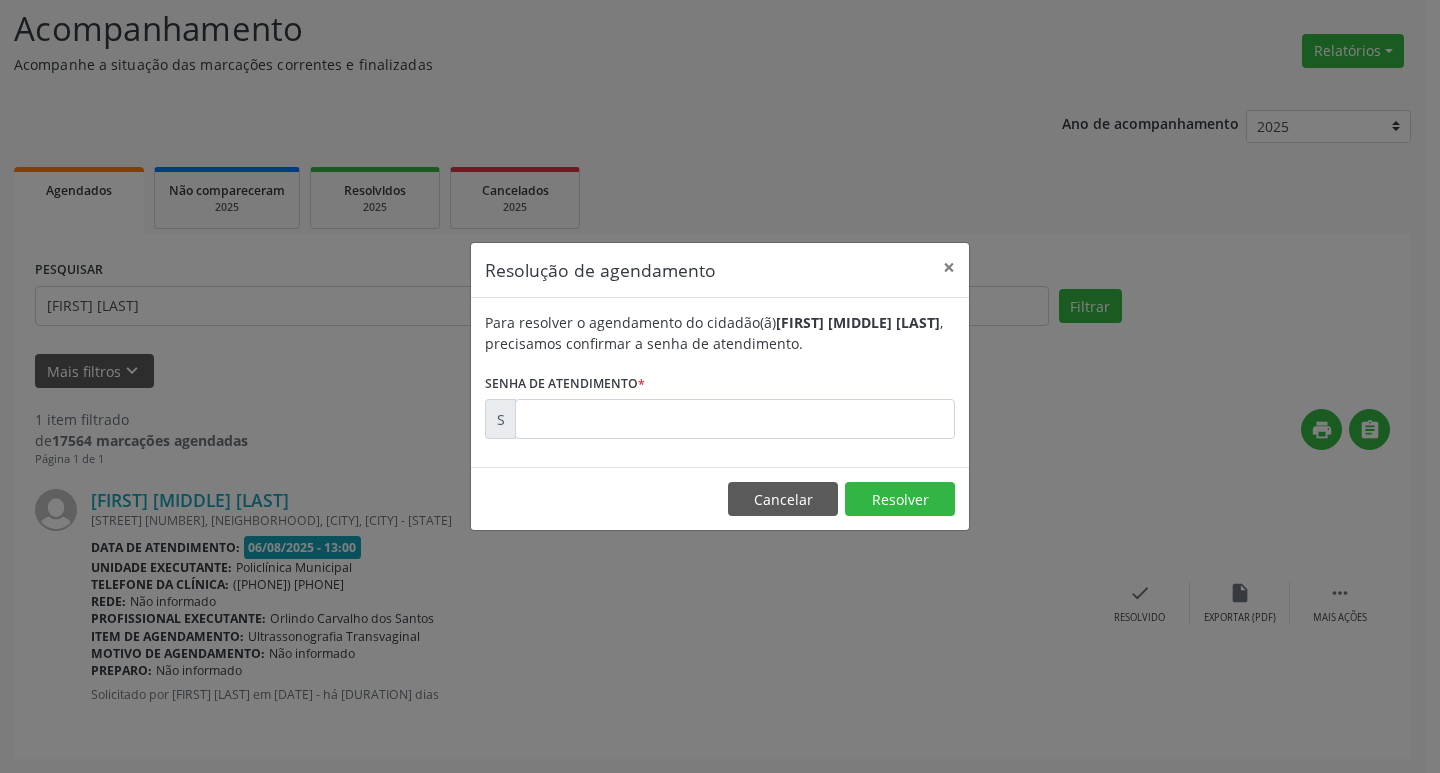 click on "Resolução de agendamento ×
Para resolver o agendamento do cidadão(ã)  [FIRST] [MIDDLE] [LAST] ,
precisamos confirmar a senha de atendimento.
Senha de atendimento
*
S     Cancelar Resolver" at bounding box center (720, 386) 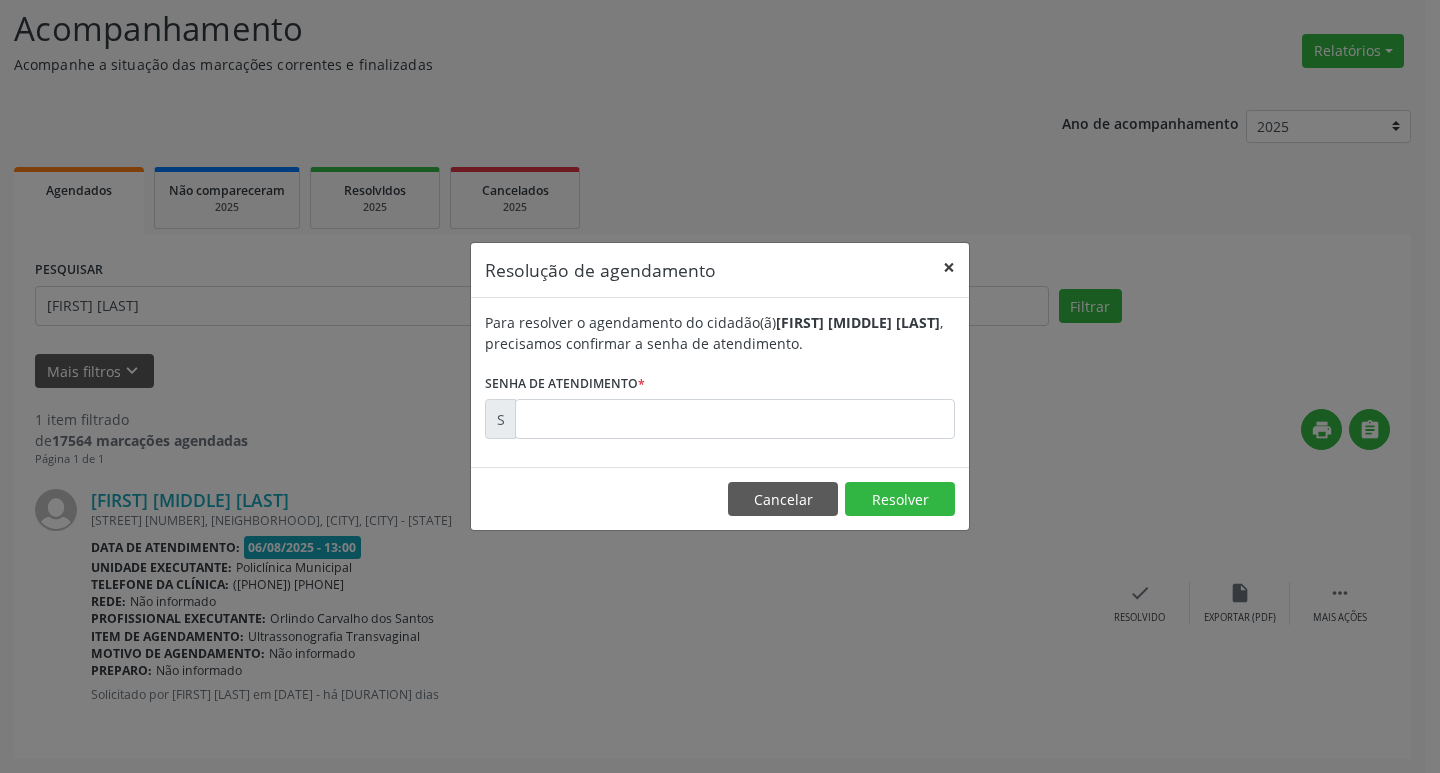 click on "×" at bounding box center (949, 267) 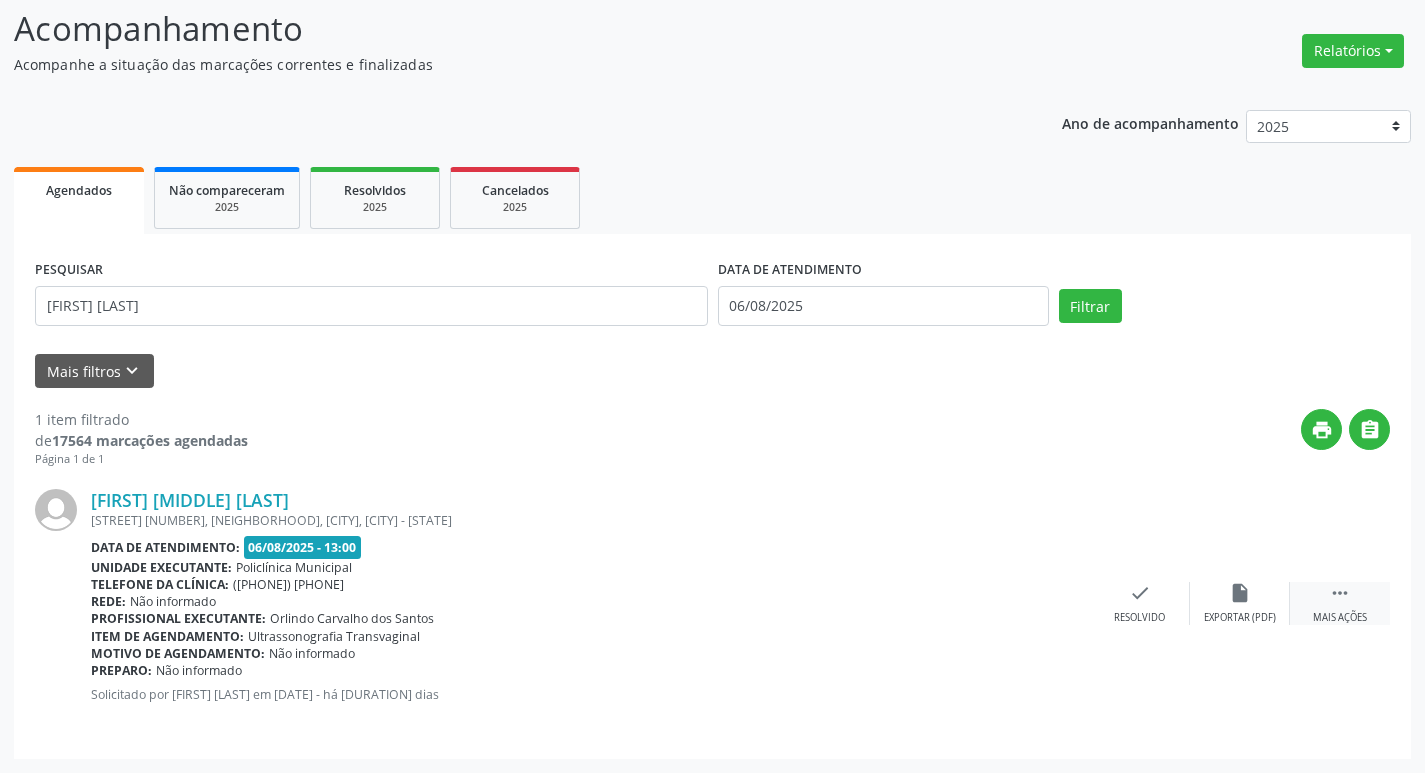 click on "Mais ações" at bounding box center (1340, 618) 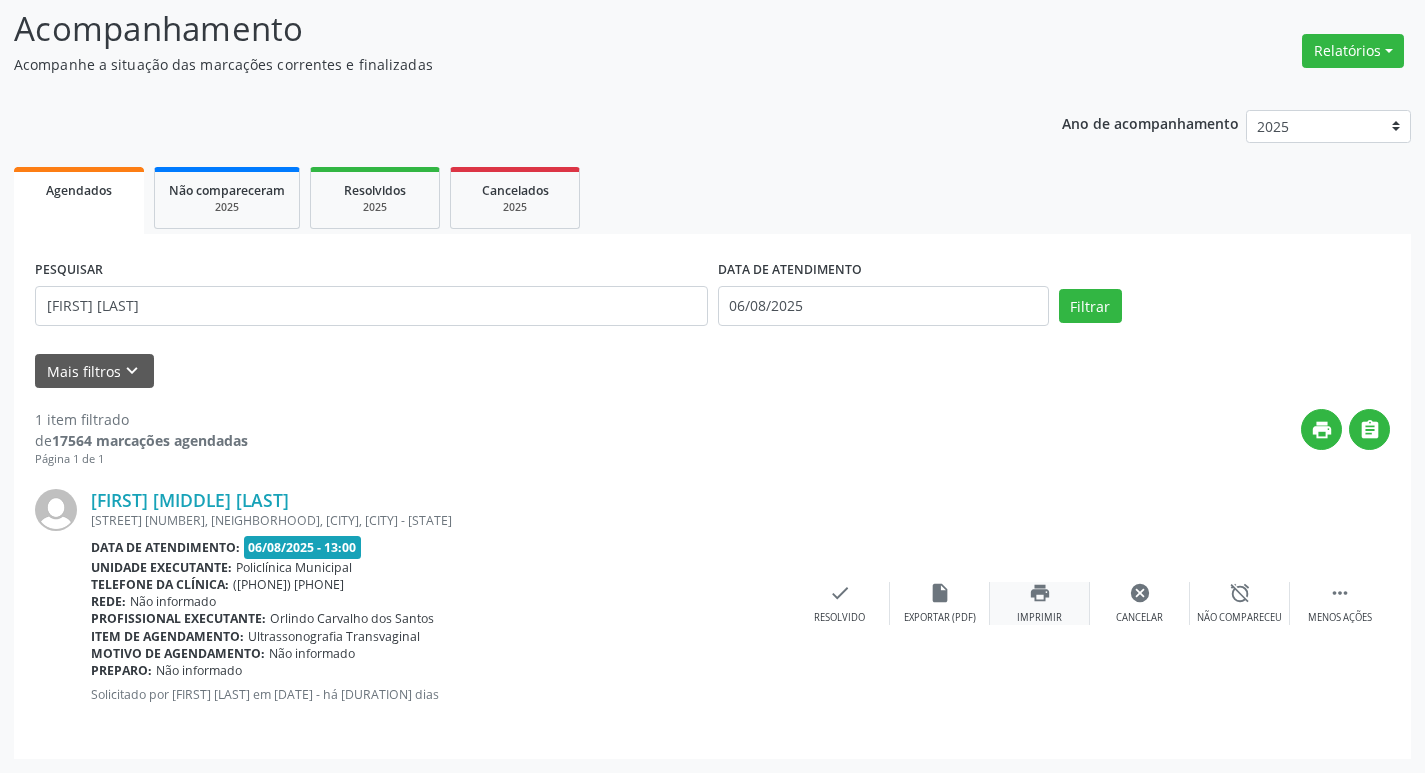 click on "print" at bounding box center [1040, 593] 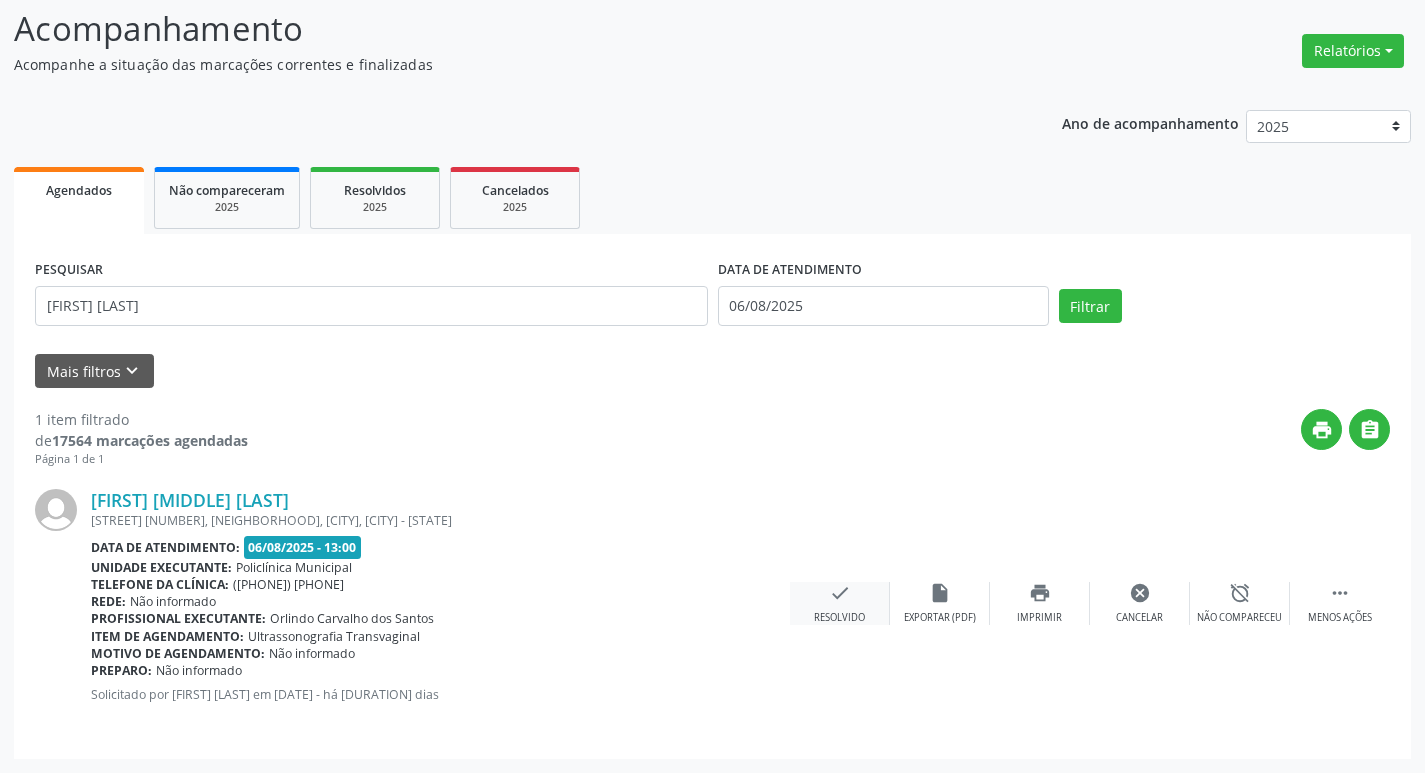 click on "Resolvido" at bounding box center [839, 618] 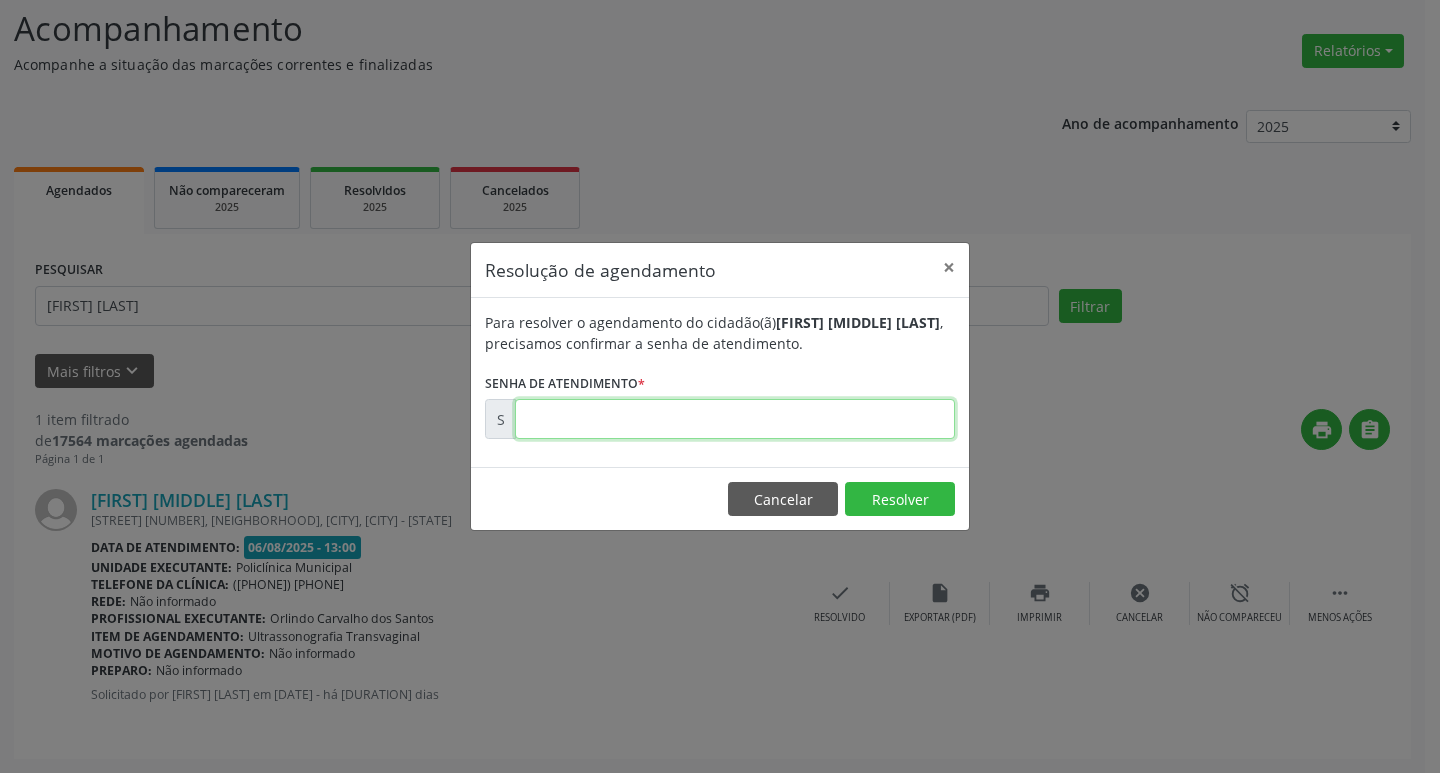 click at bounding box center (735, 419) 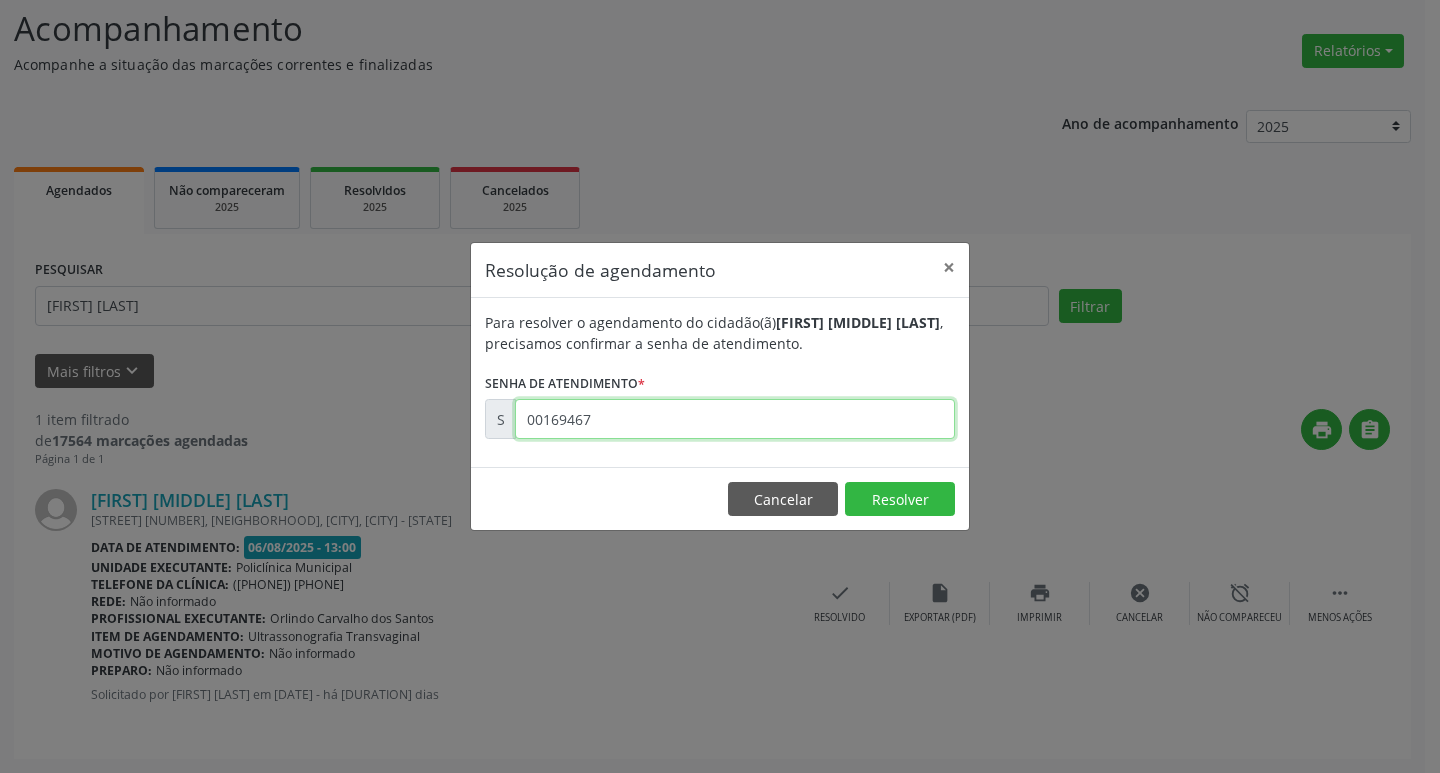 type on "00169467" 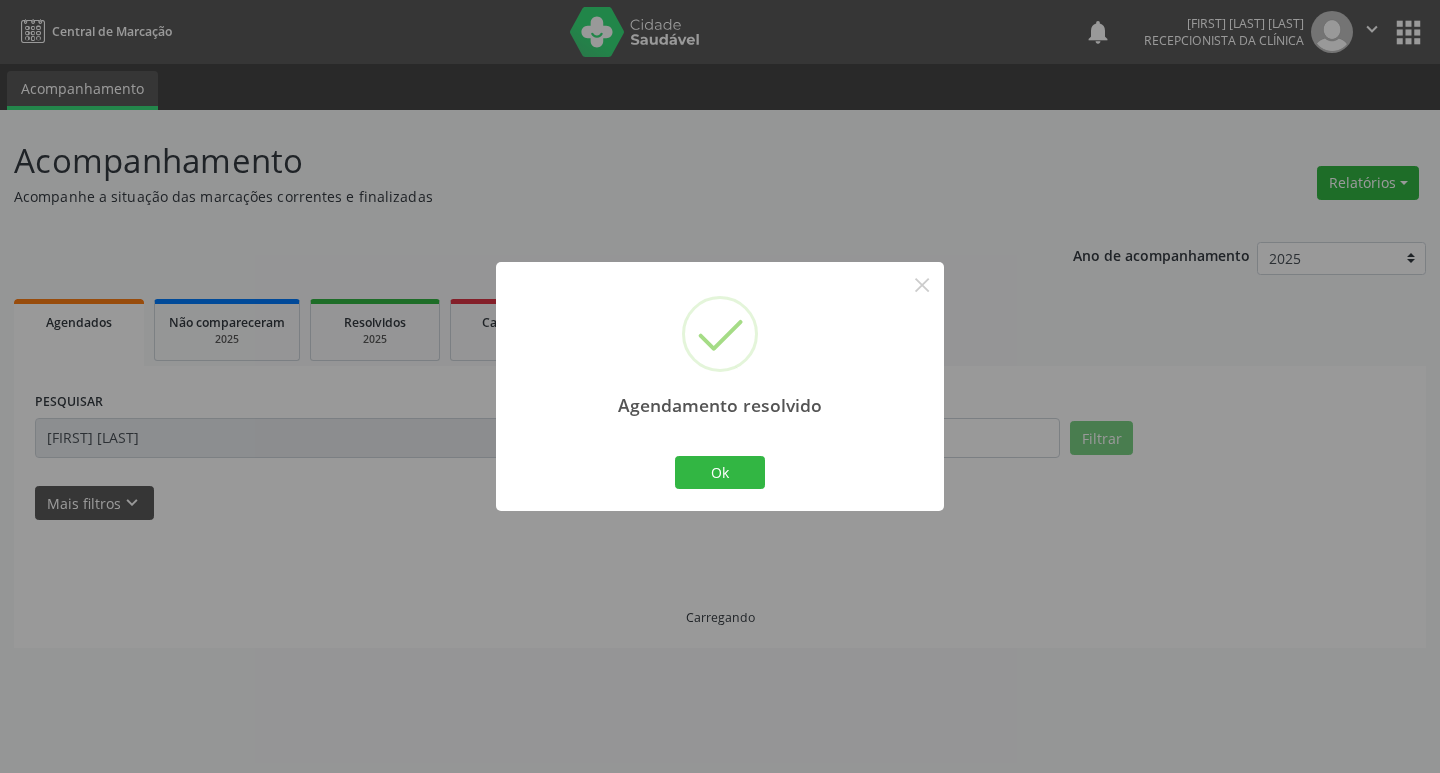 scroll, scrollTop: 0, scrollLeft: 0, axis: both 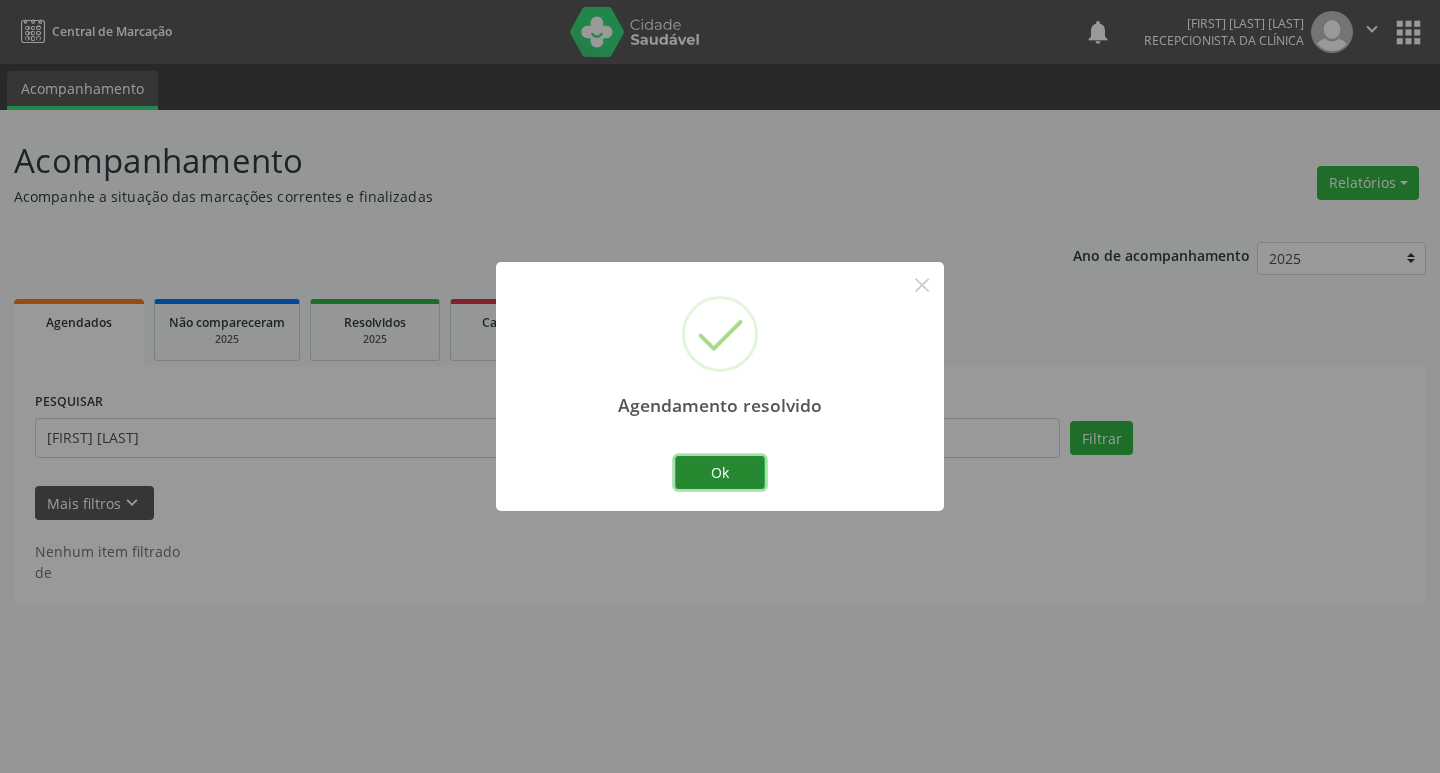 click on "Ok" at bounding box center (720, 473) 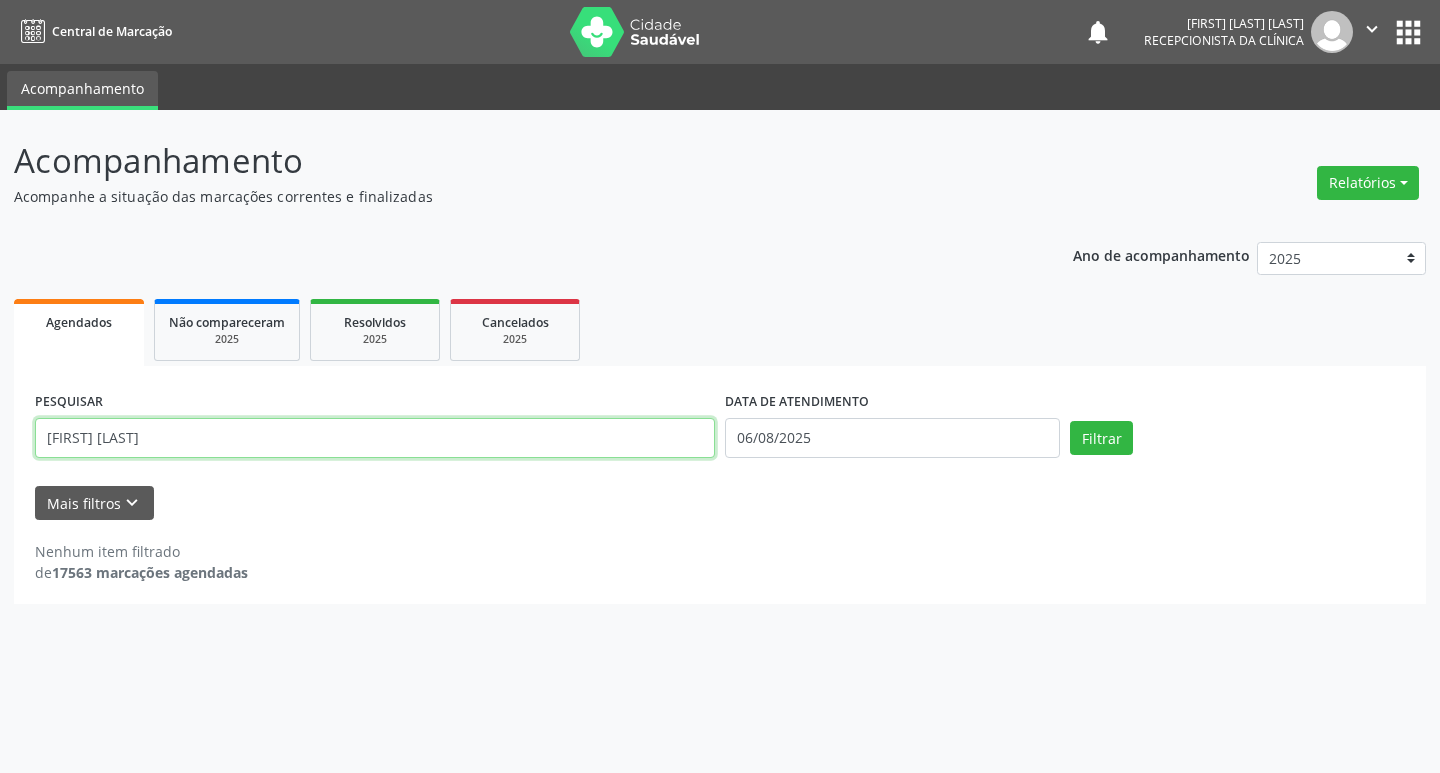 click on "[FIRST] [LAST]" at bounding box center (375, 438) 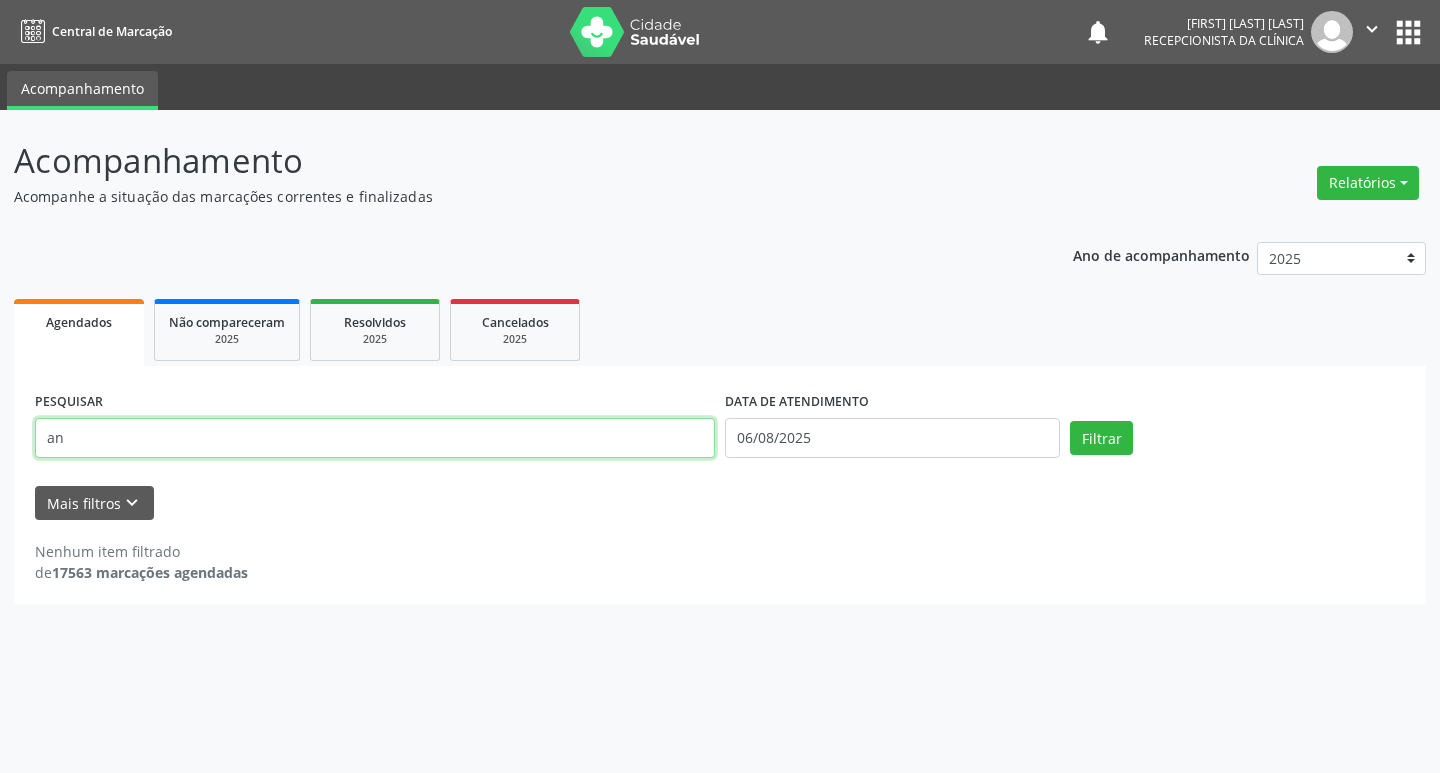 type on "a" 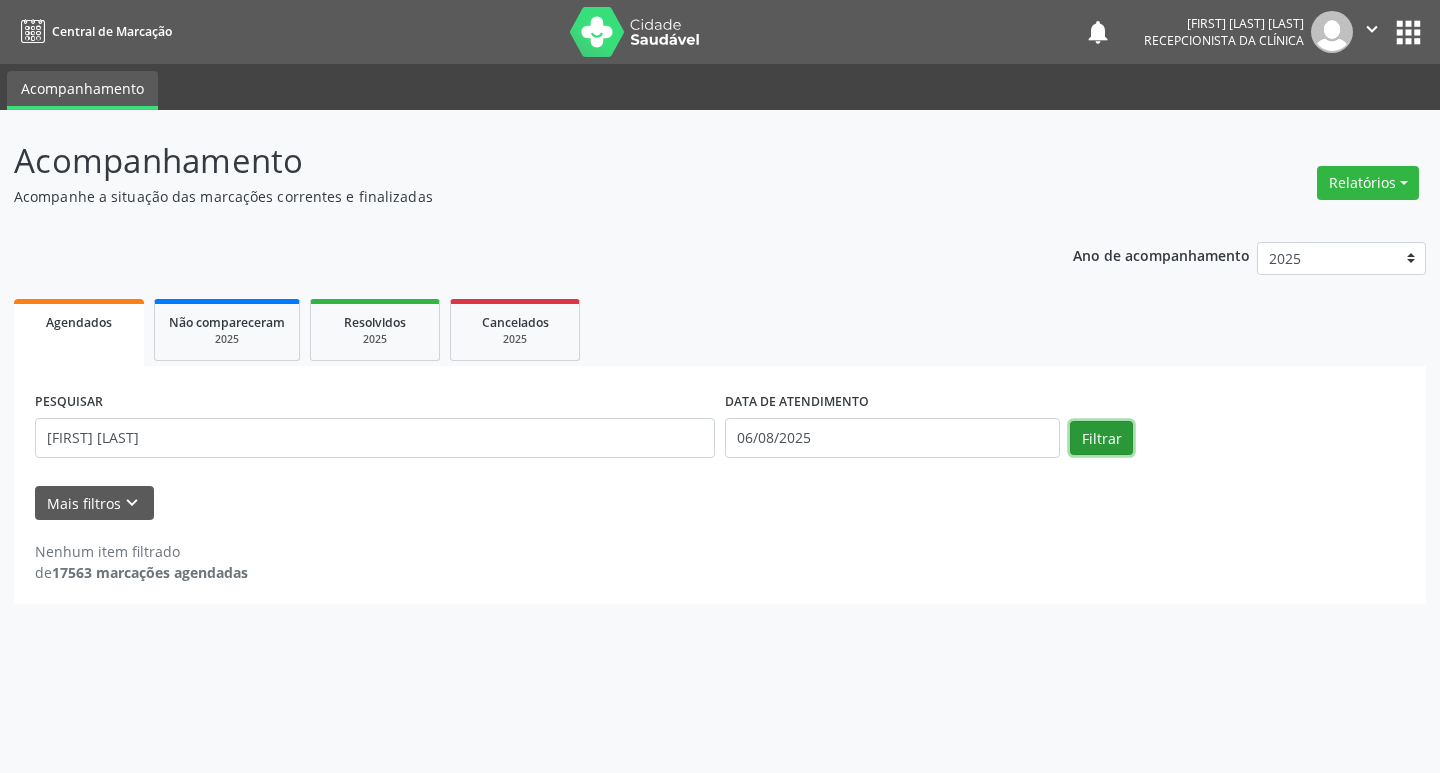 click on "Filtrar" at bounding box center [1101, 438] 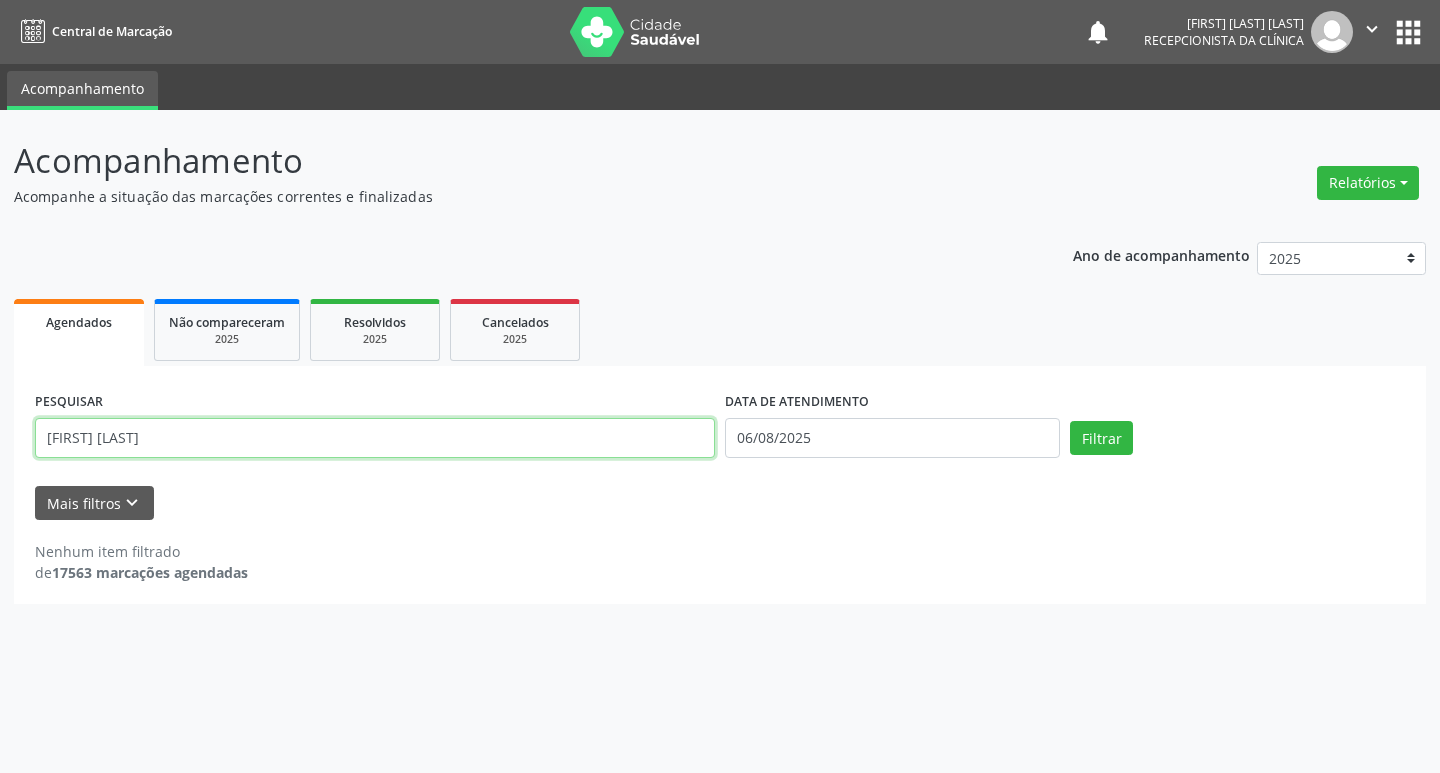 click on "[FIRST] [LAST]" at bounding box center (375, 438) 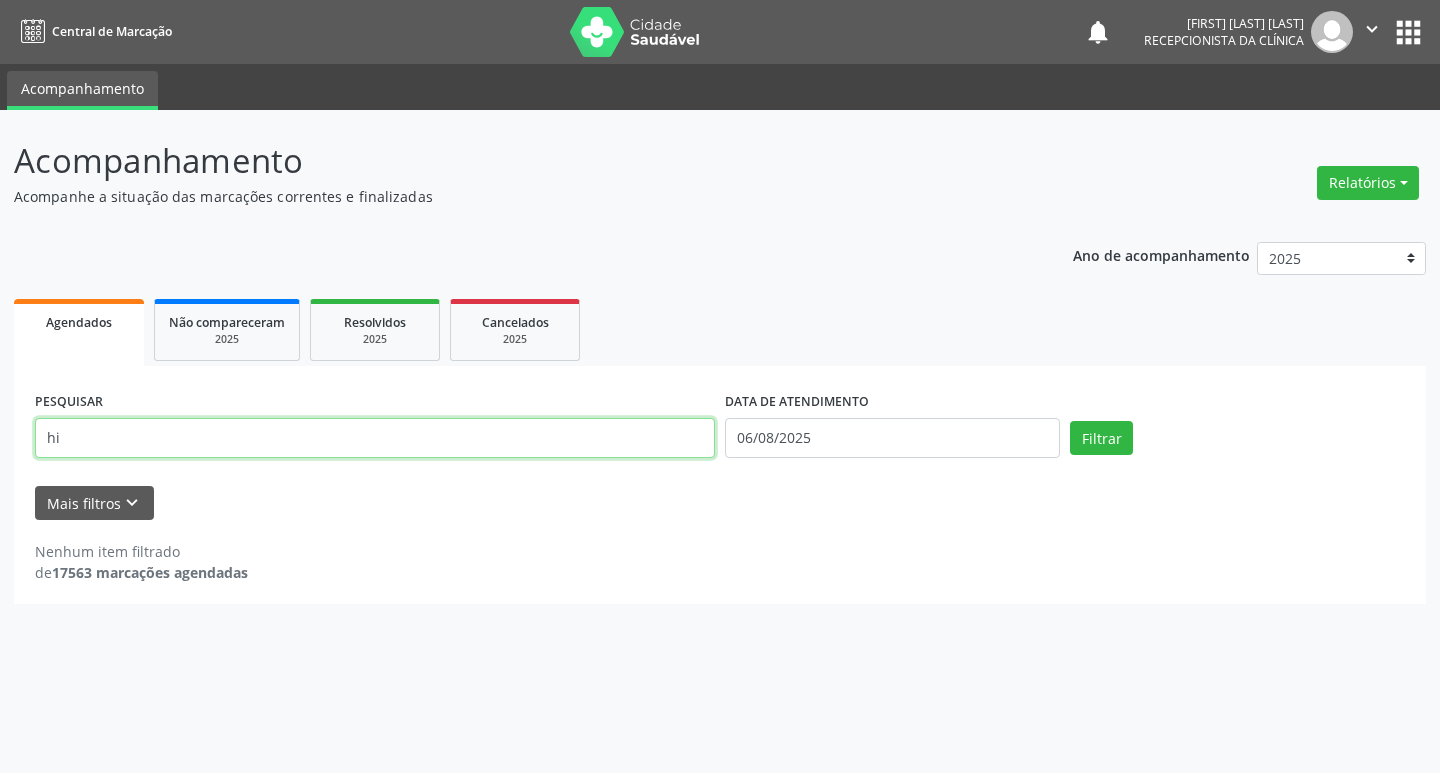 type on "h" 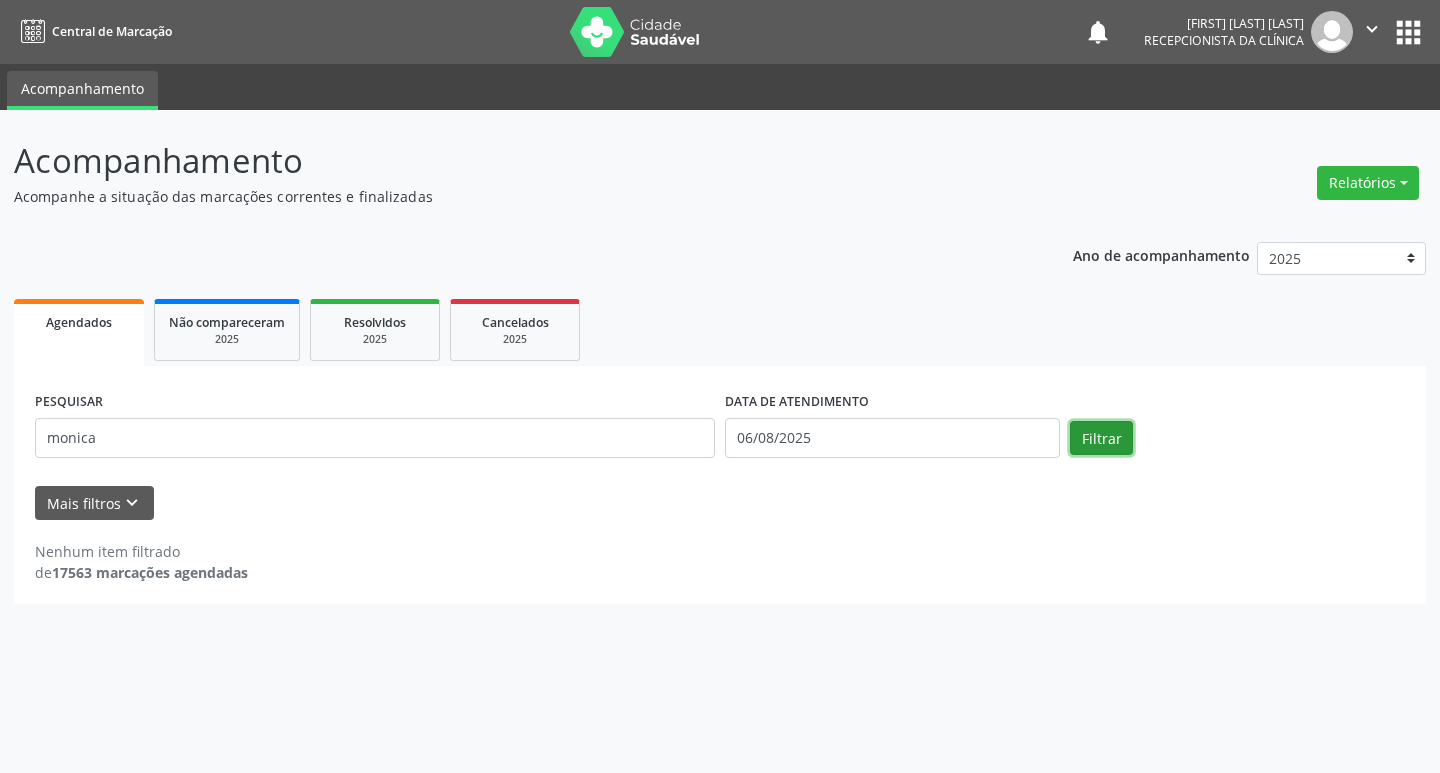 click on "Filtrar" at bounding box center (1101, 438) 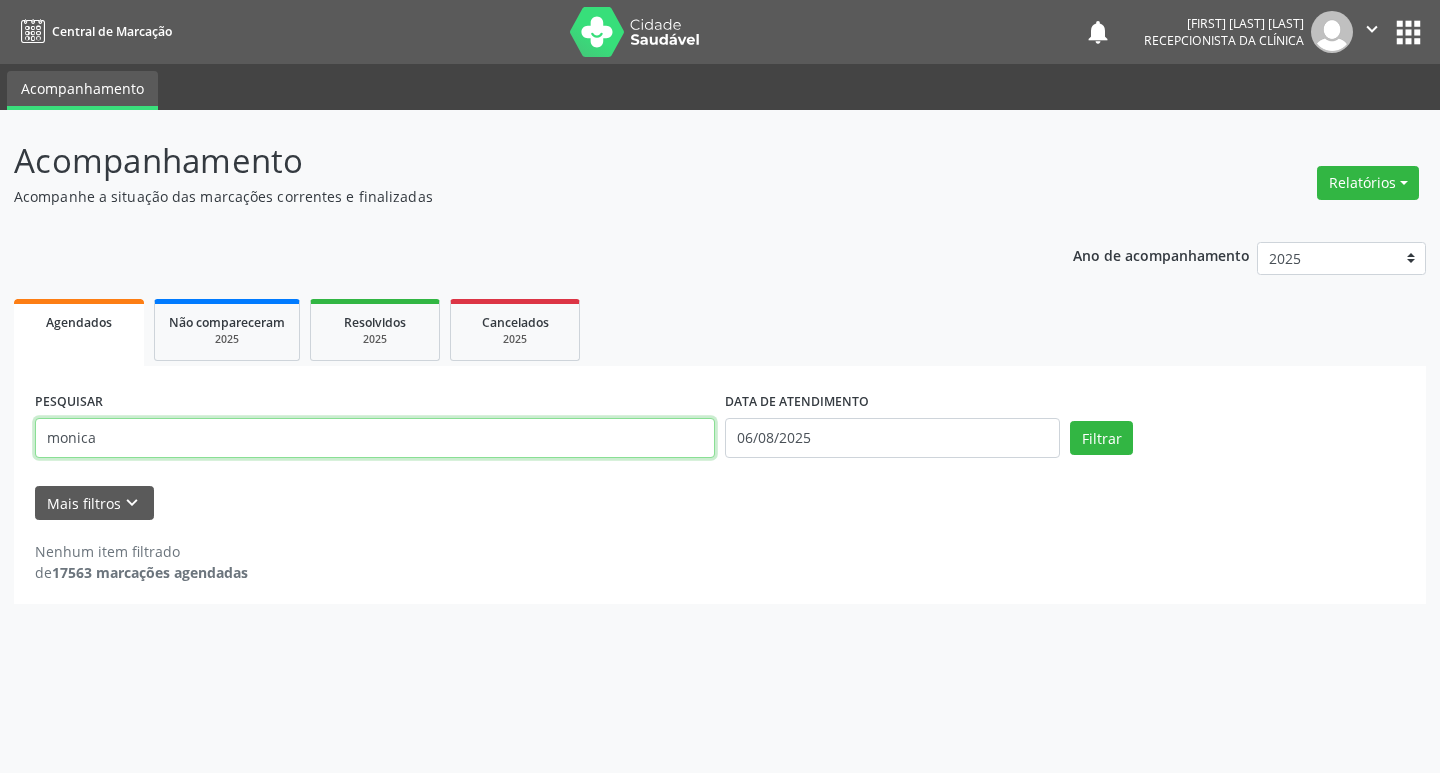 click on "monica" at bounding box center (375, 438) 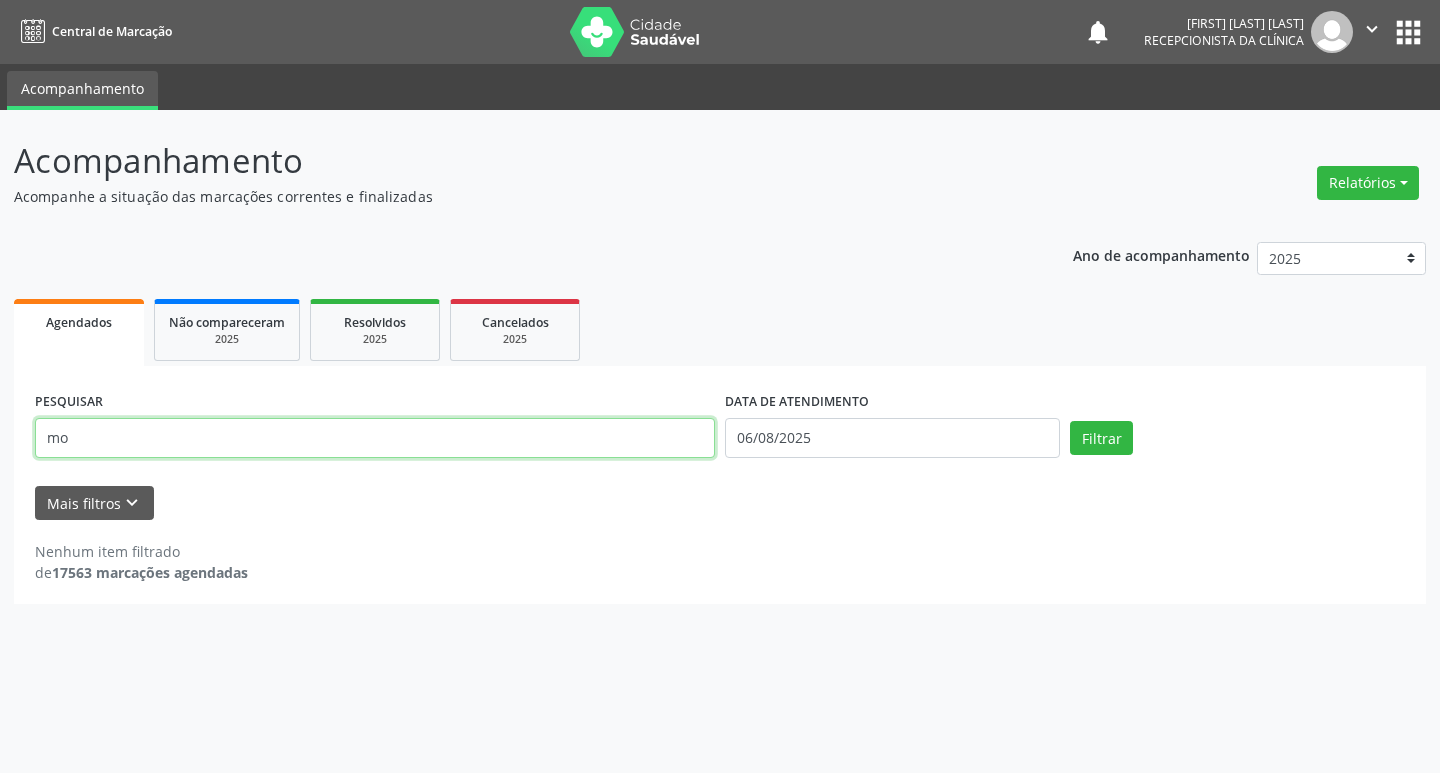 type on "m" 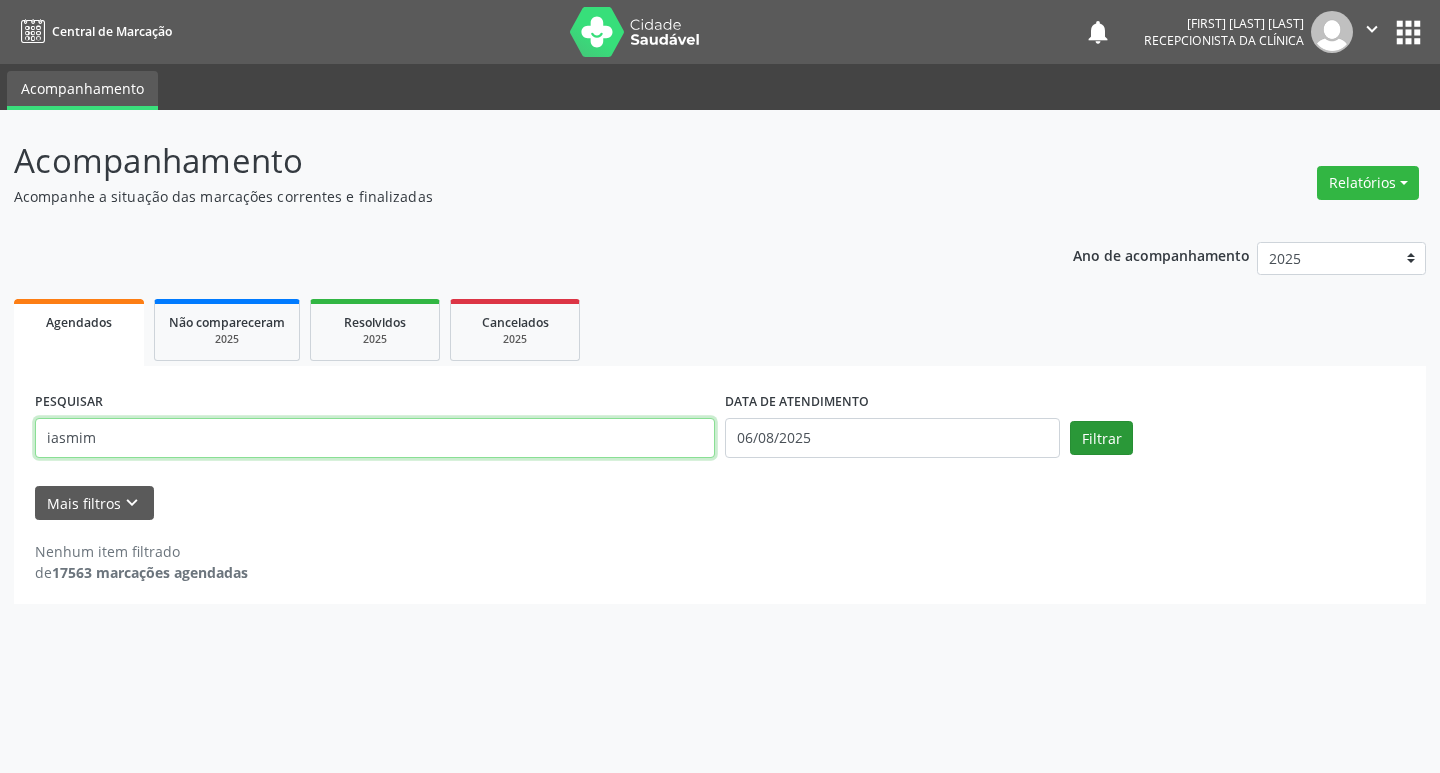 type on "iasmim" 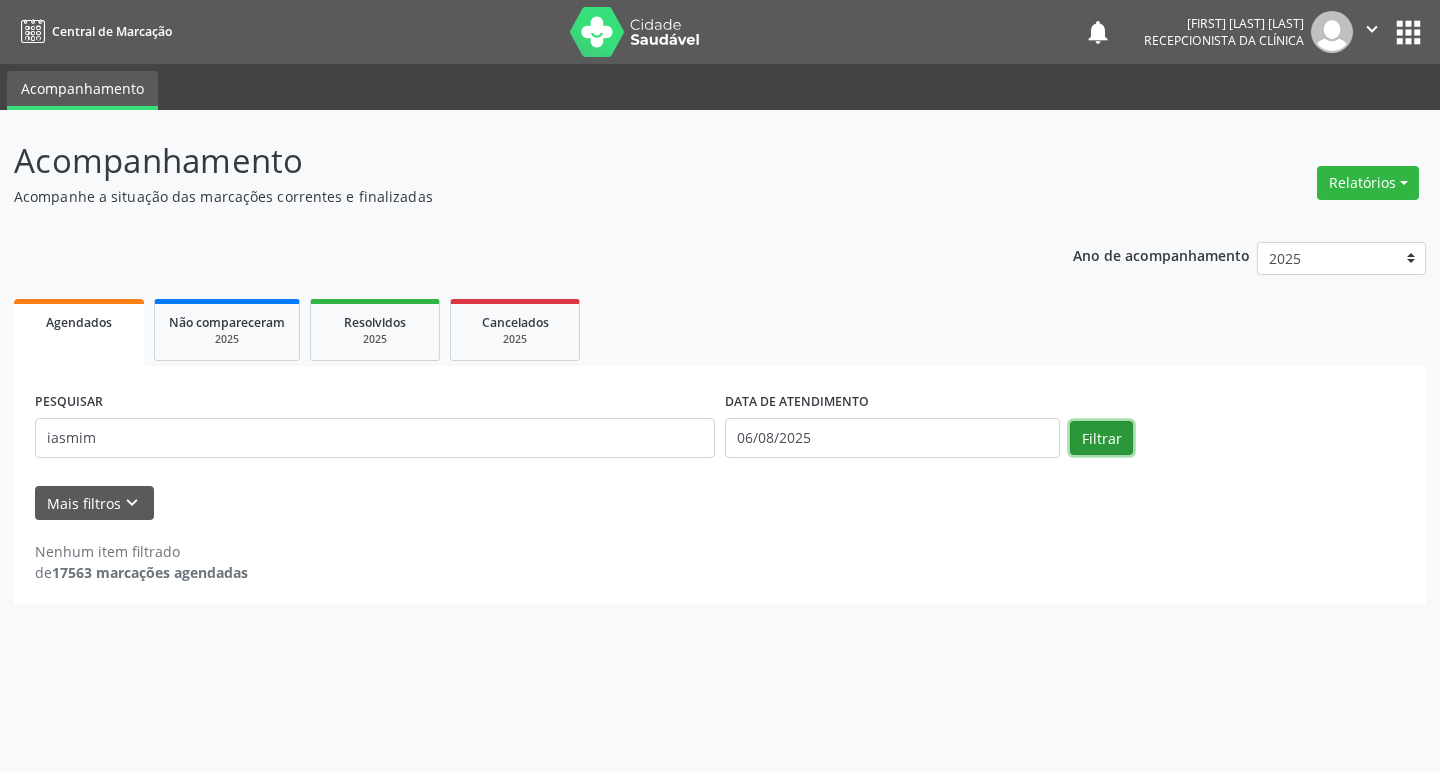 click on "Filtrar" at bounding box center (1101, 438) 